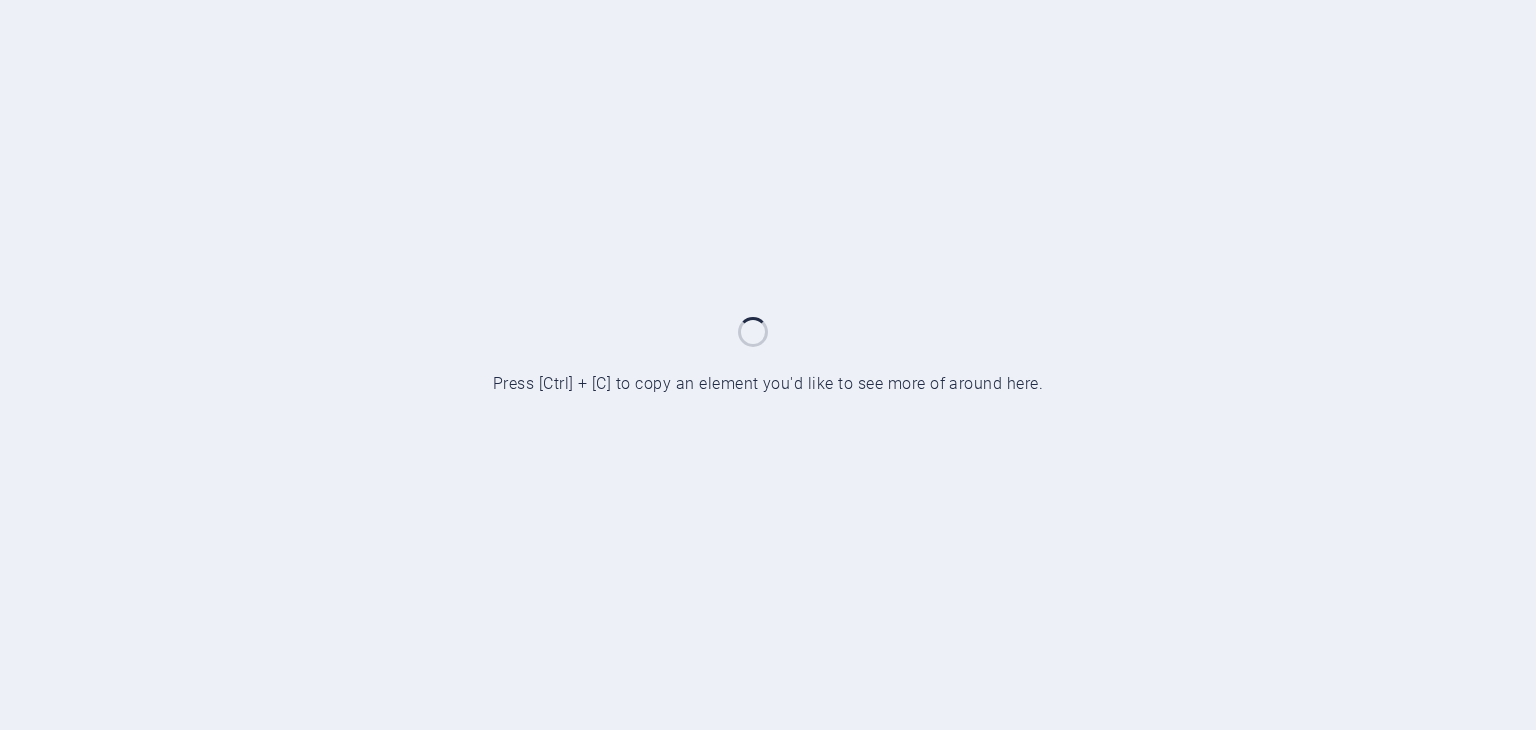 scroll, scrollTop: 0, scrollLeft: 0, axis: both 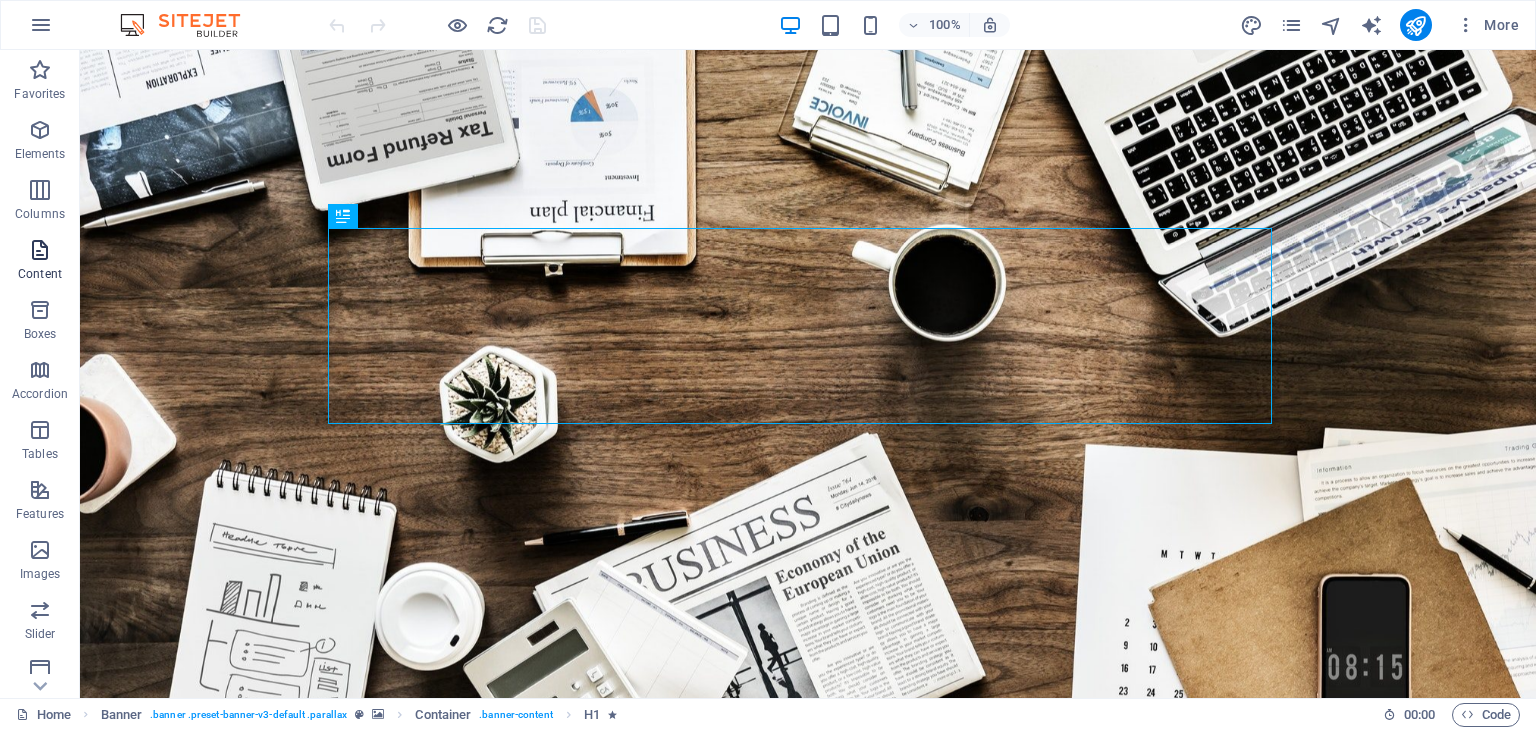 click at bounding box center (40, 250) 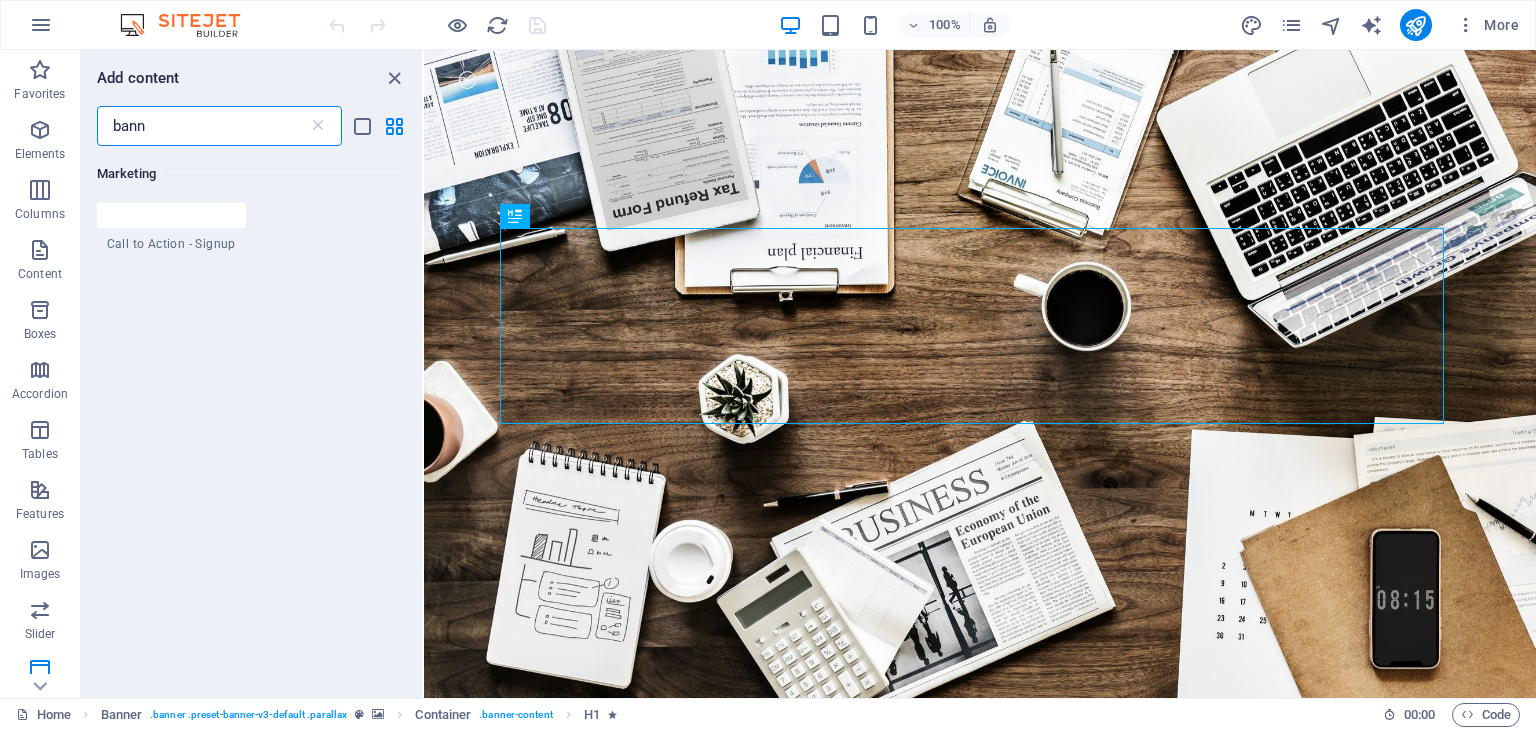 scroll, scrollTop: 484, scrollLeft: 0, axis: vertical 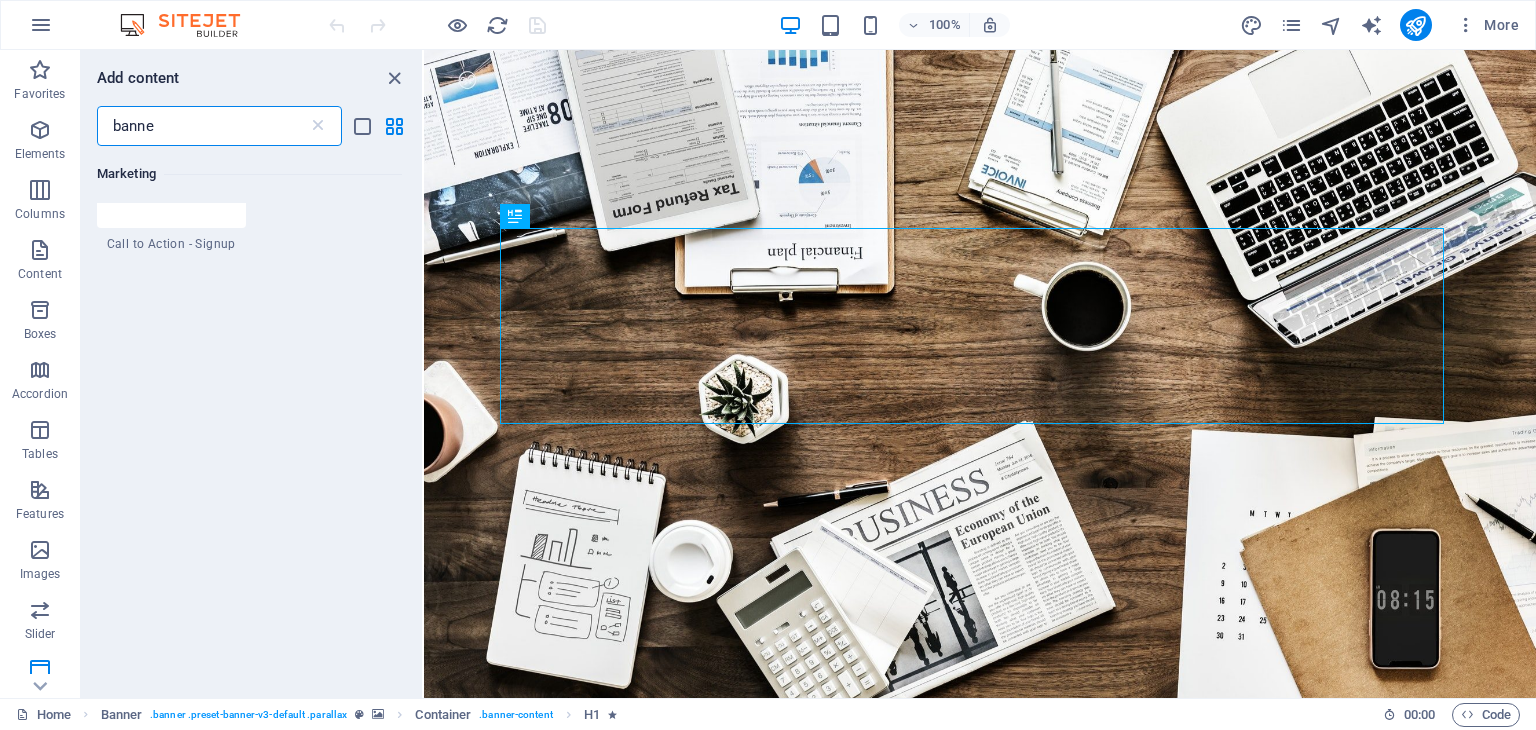 type on "banner" 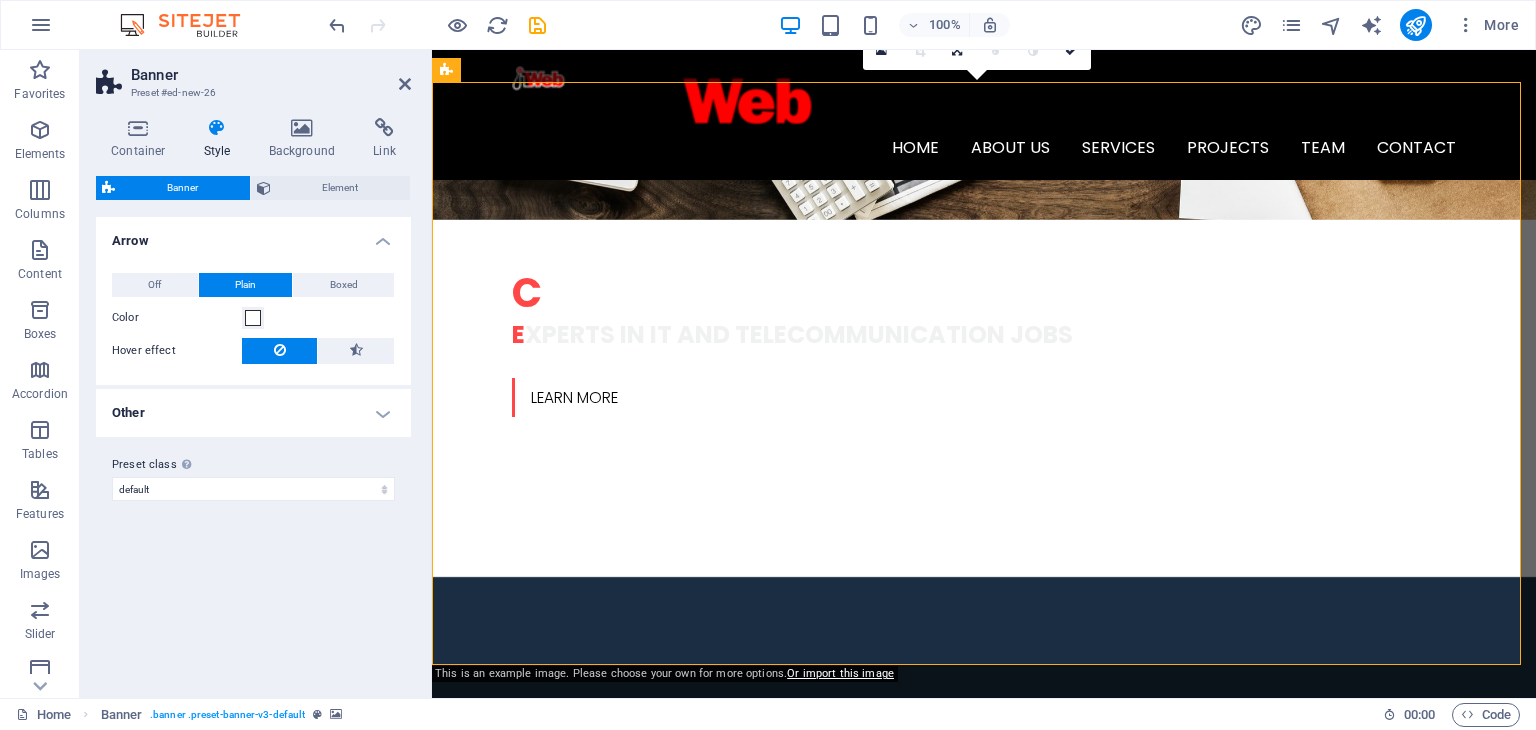 scroll, scrollTop: 649, scrollLeft: 0, axis: vertical 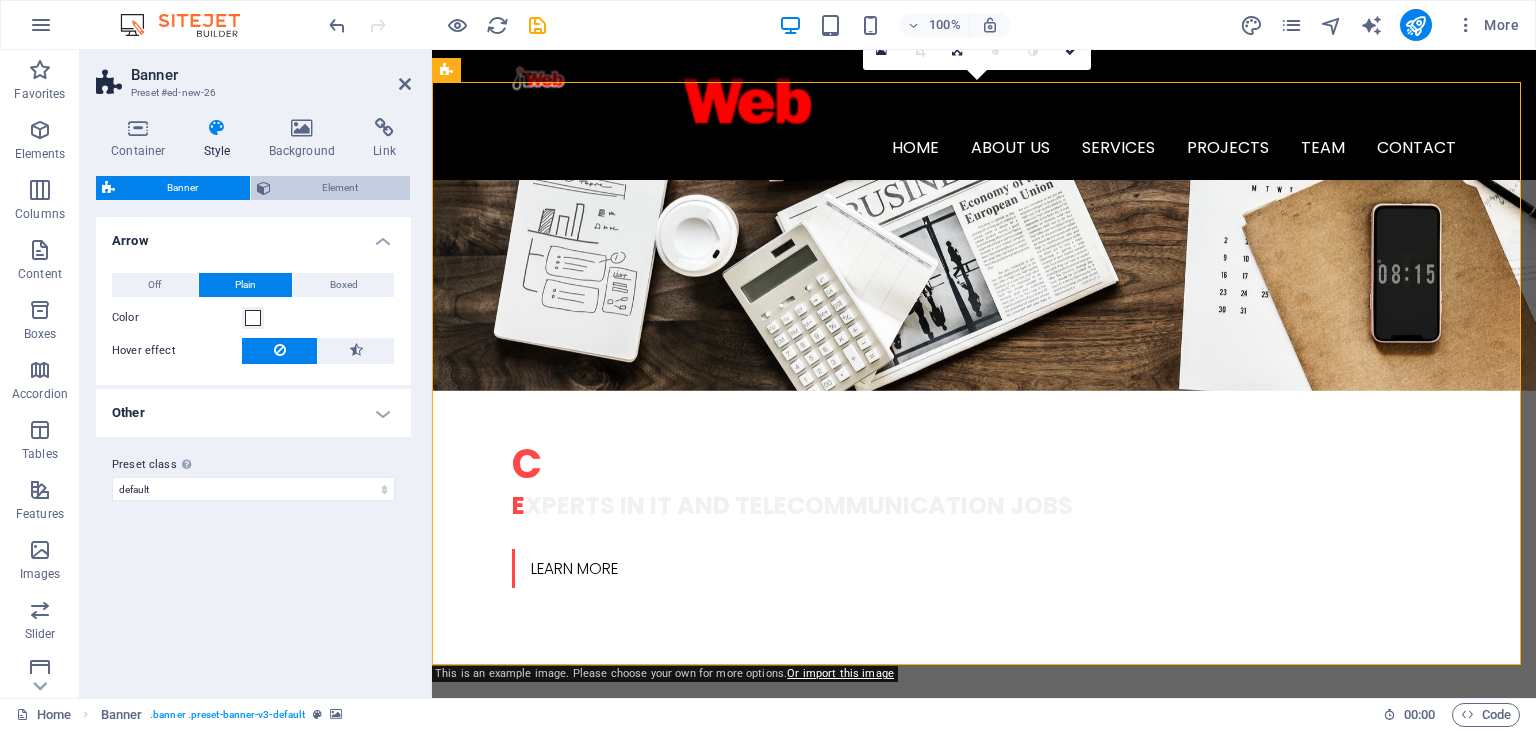 click on "Element" at bounding box center [341, 188] 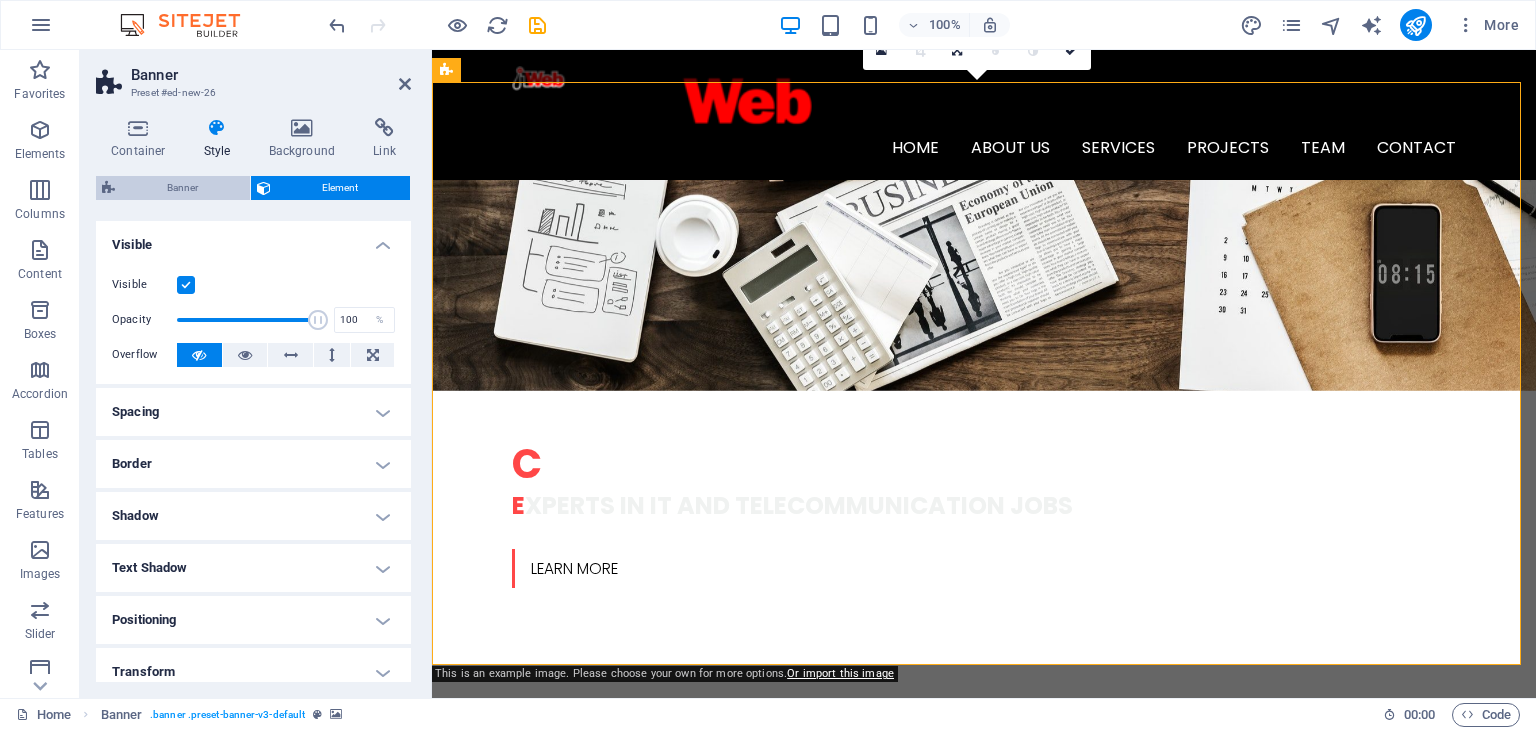 click on "Banner" at bounding box center [182, 188] 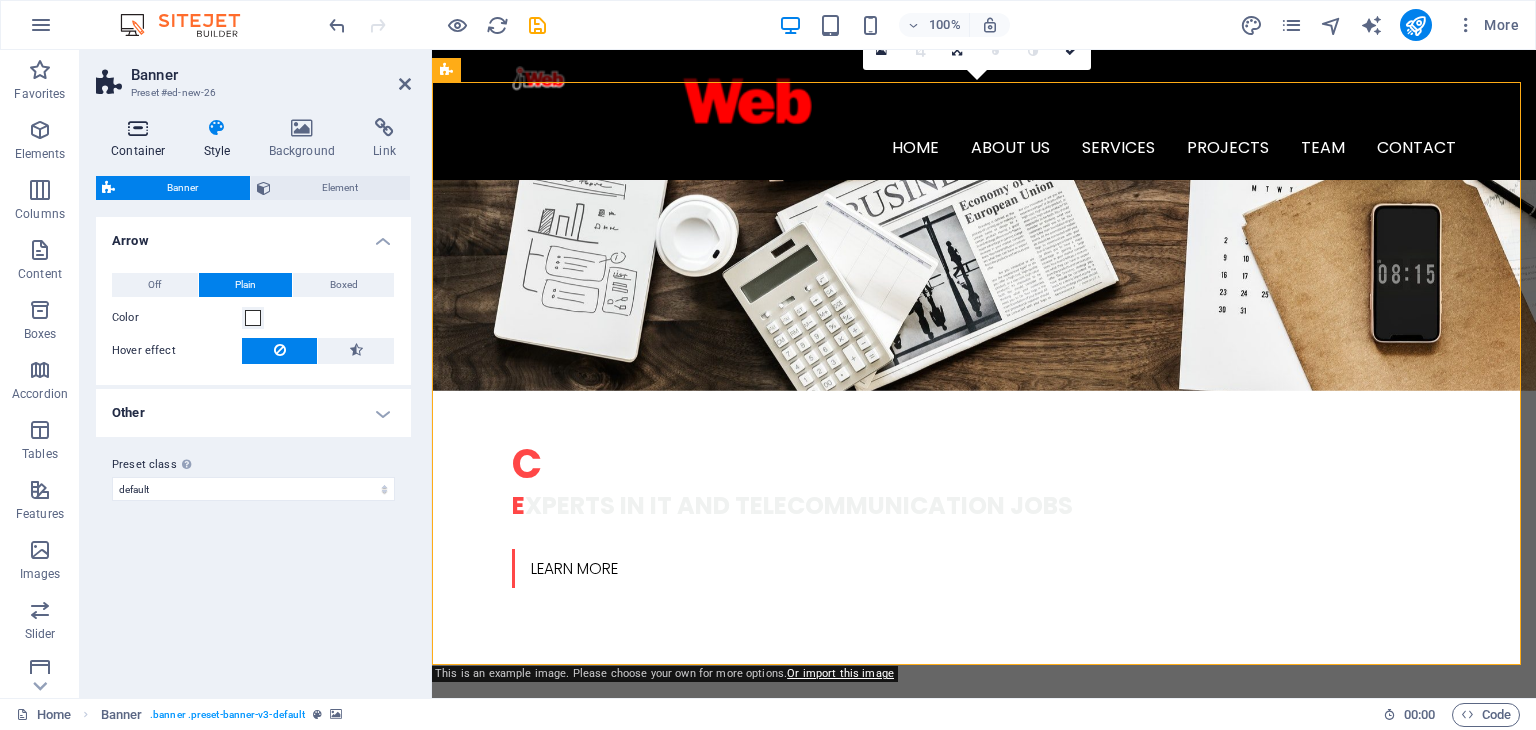 click at bounding box center [138, 128] 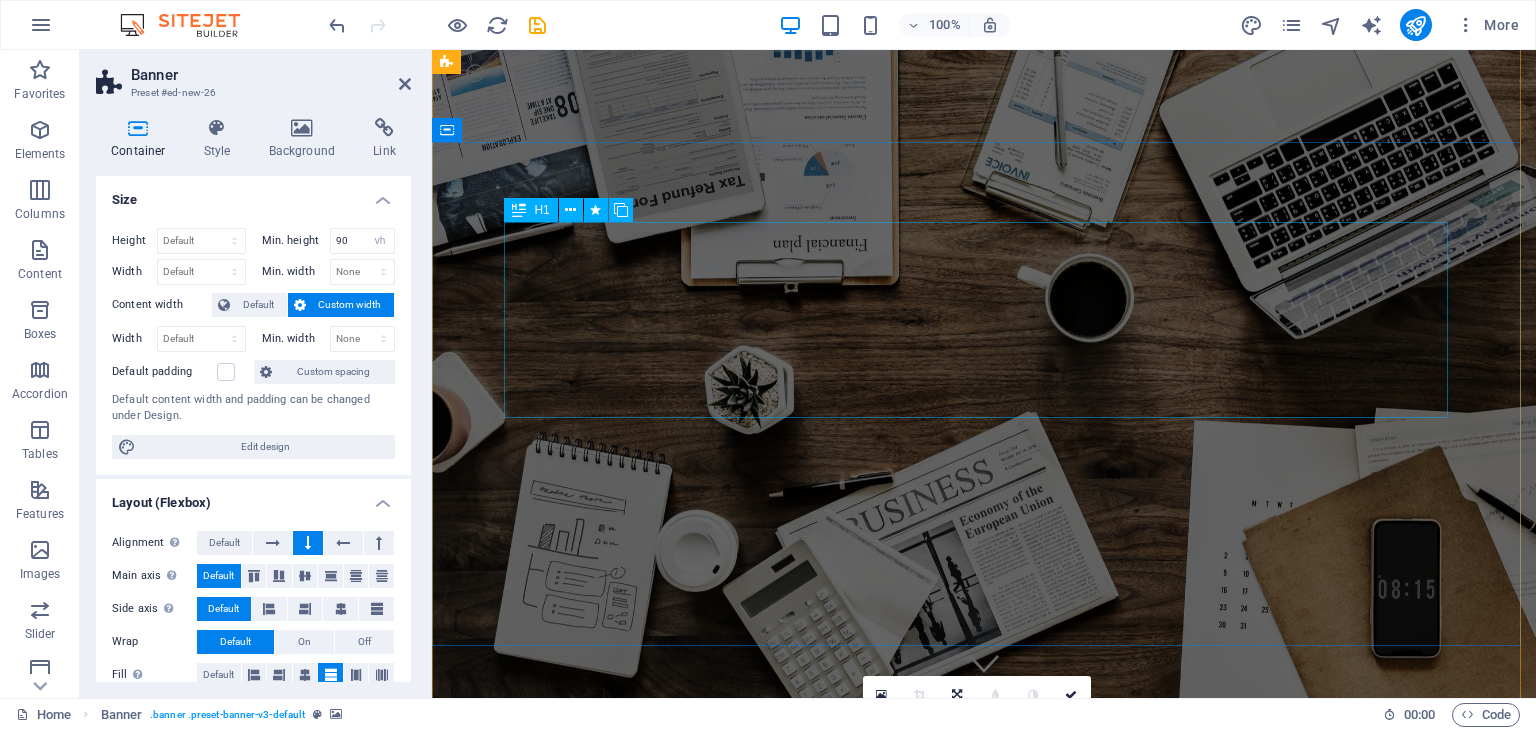 scroll, scrollTop: 0, scrollLeft: 0, axis: both 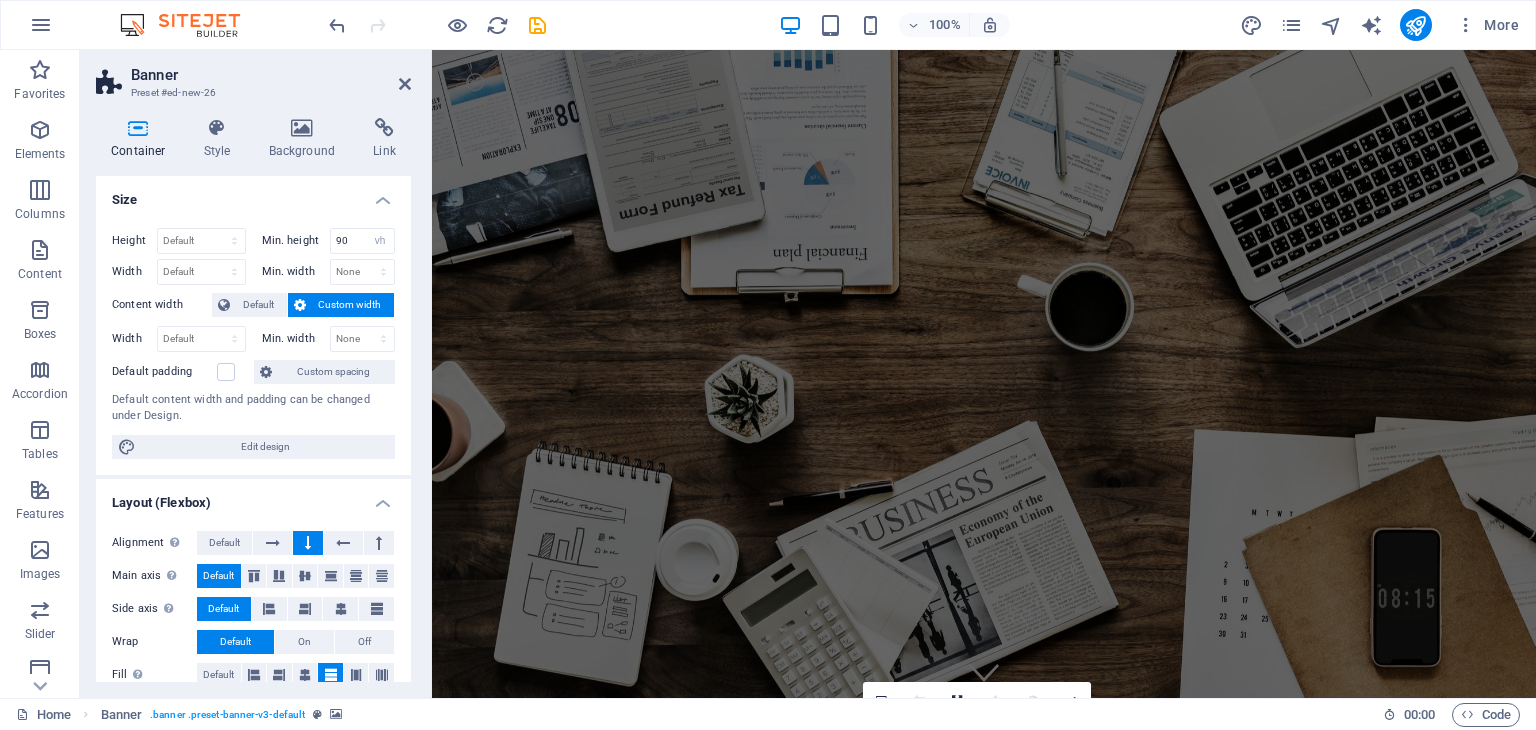 click on "Banner" at bounding box center (271, 75) 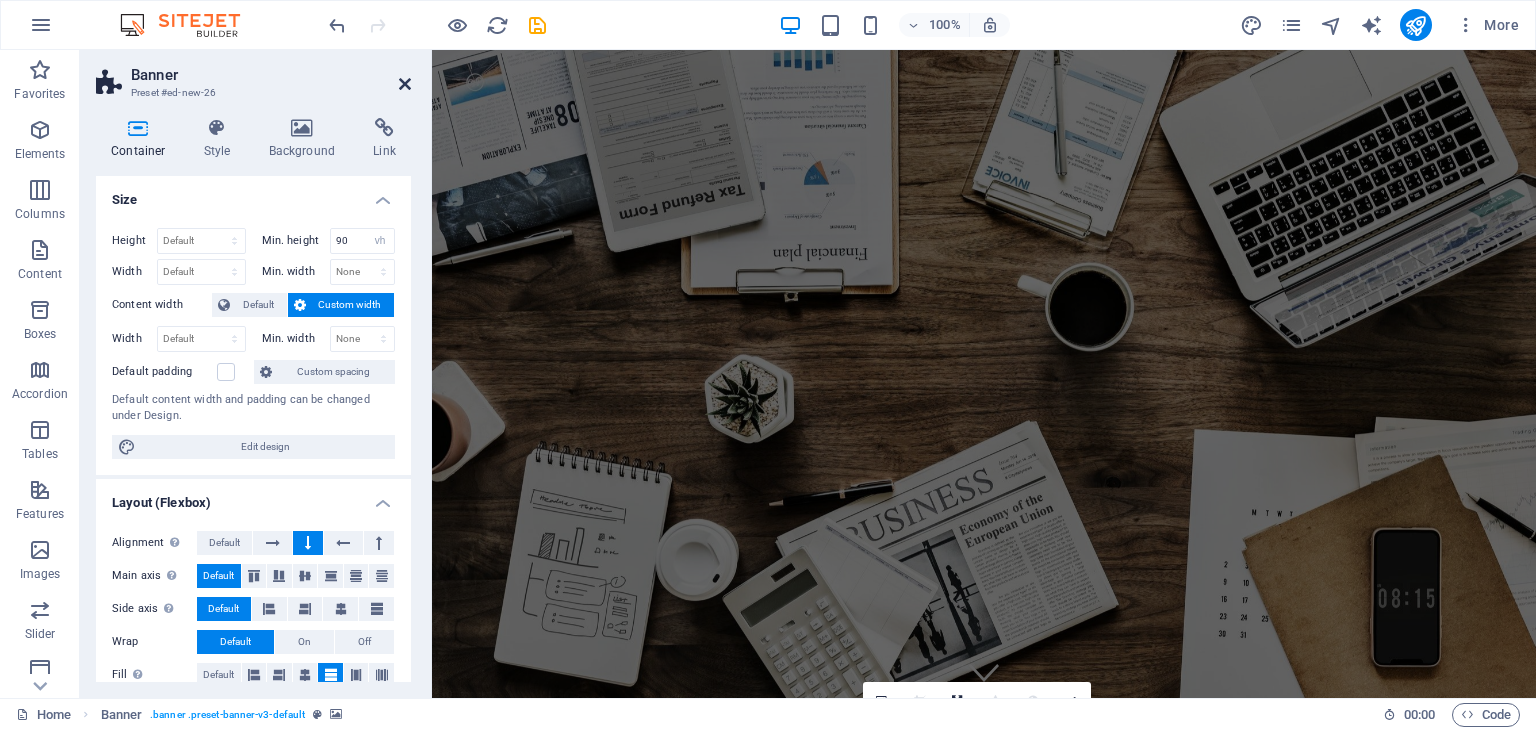 click at bounding box center [405, 84] 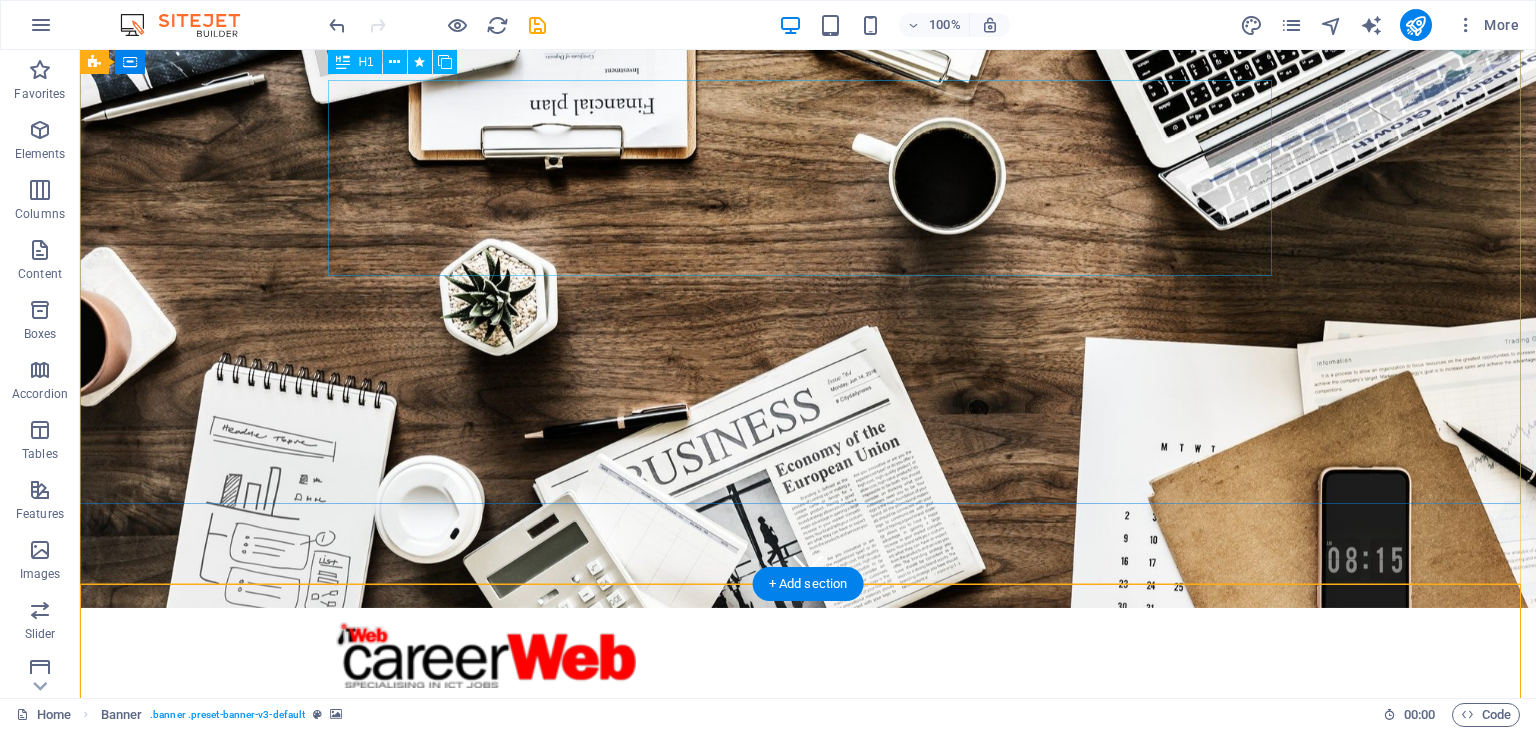 scroll, scrollTop: 0, scrollLeft: 0, axis: both 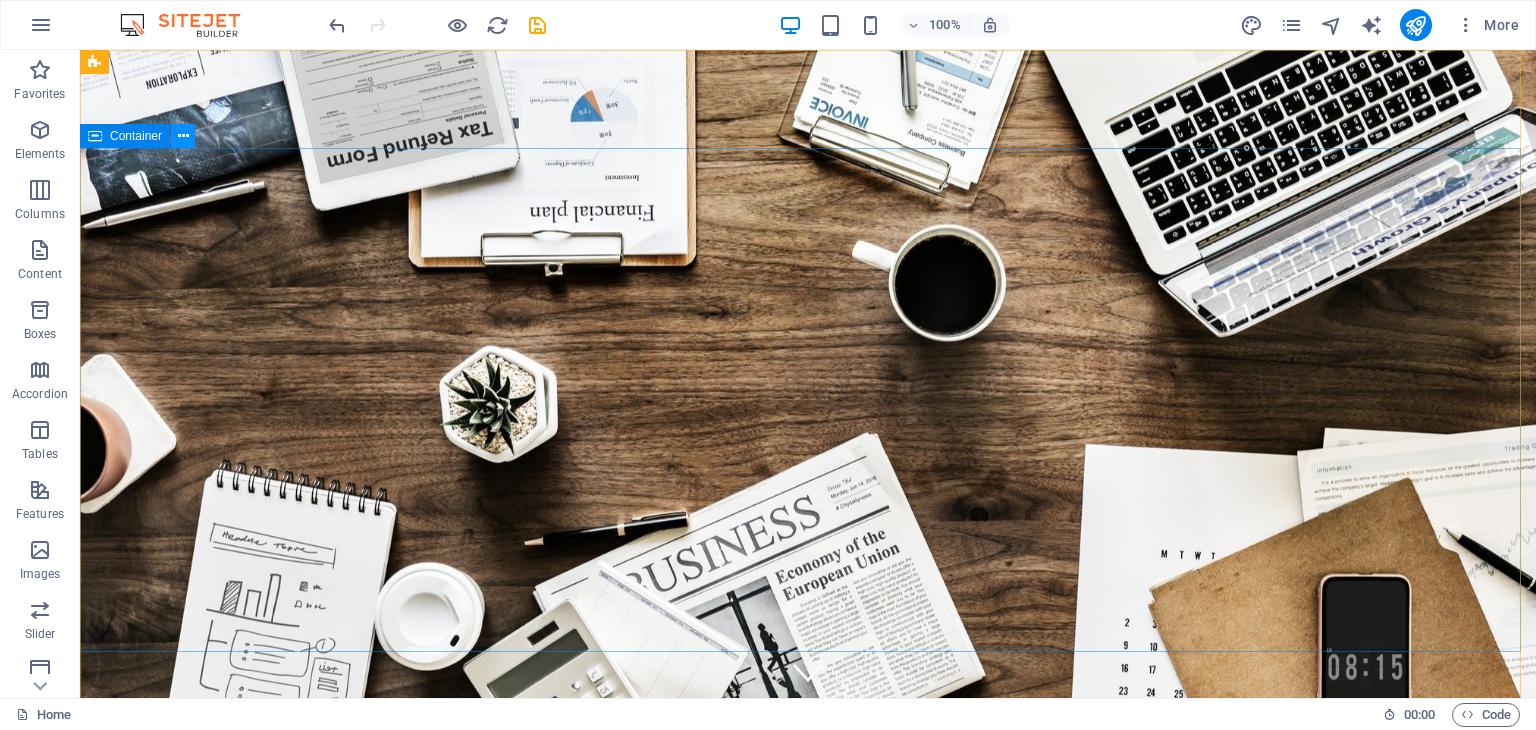 click at bounding box center [183, 136] 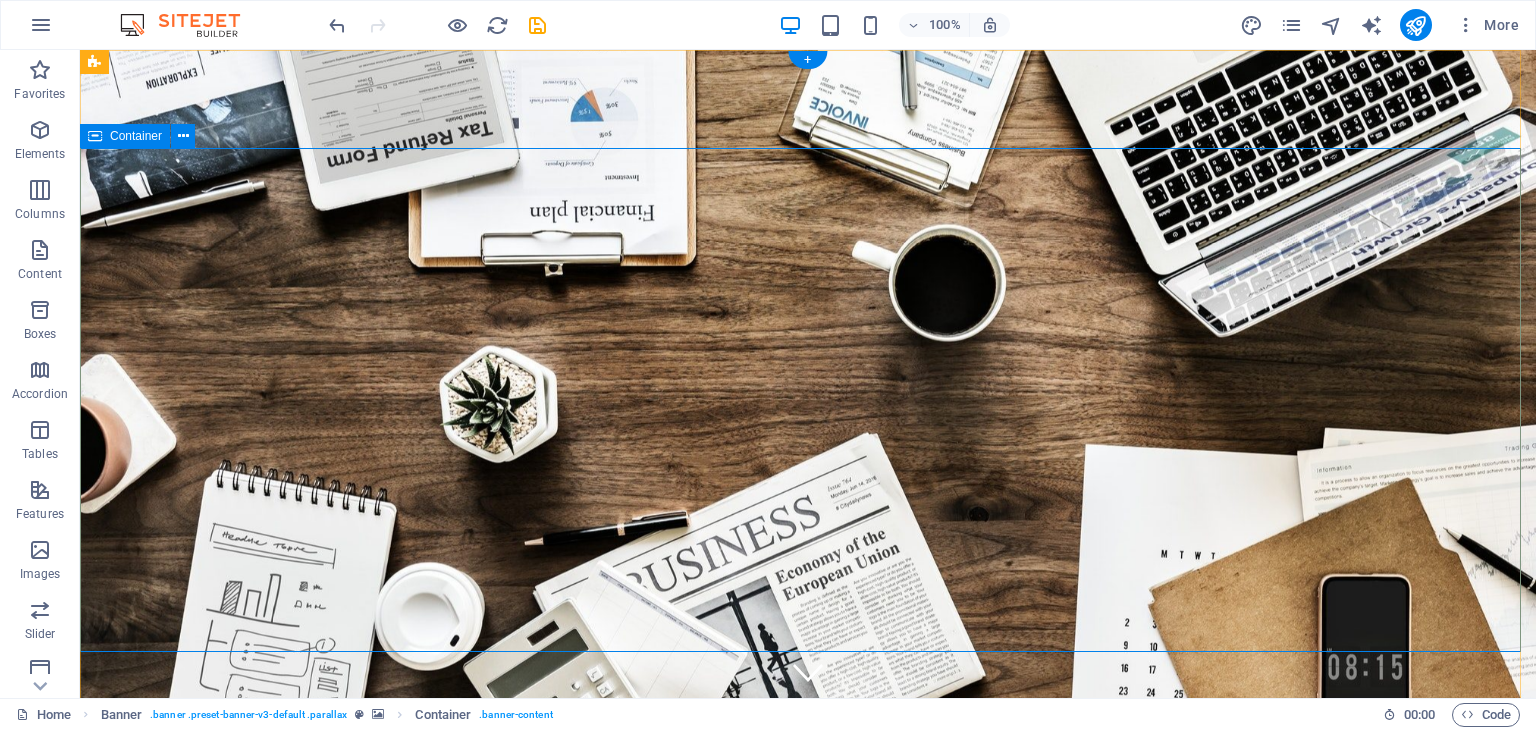 click on "W E SPECIALIZE IN CONNECTING YOU WITH EXCEPTIONAL ICT TALENT. C ONNECT WITH YOUR NEXT ICT HIRE E XPERTS IN IT AND TELECOMMUNICATION JOBS Learn more" at bounding box center (808, 1097) 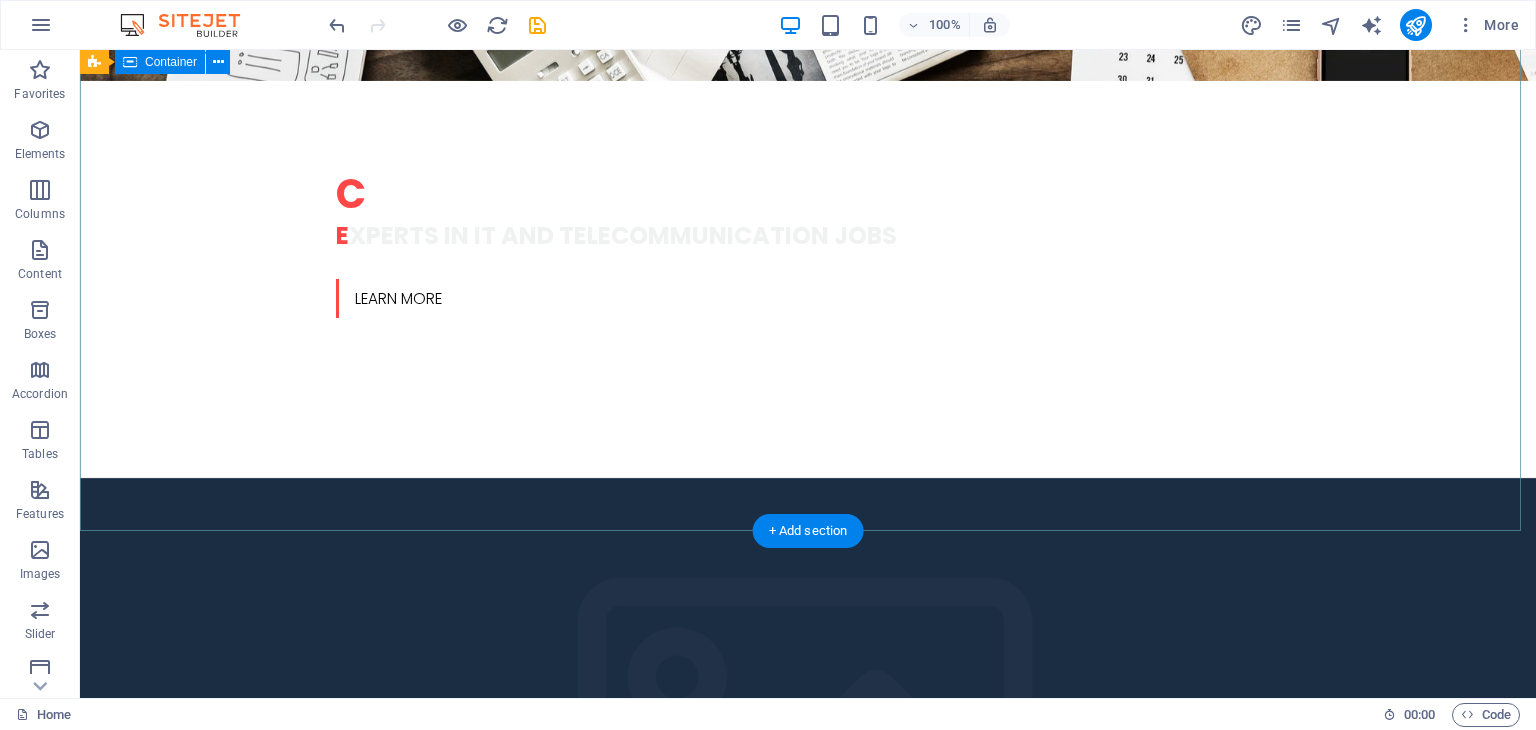 scroll, scrollTop: 600, scrollLeft: 0, axis: vertical 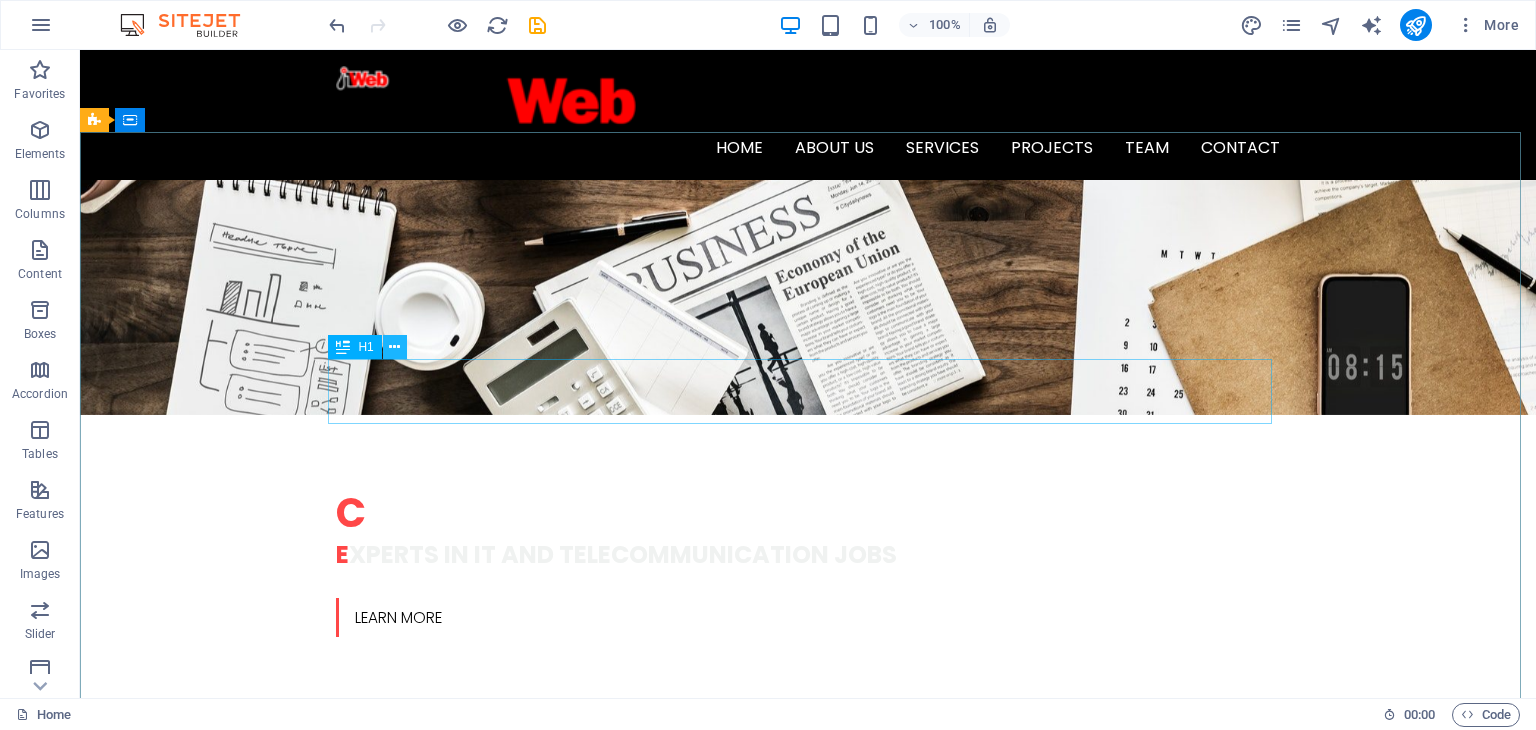 click at bounding box center [394, 347] 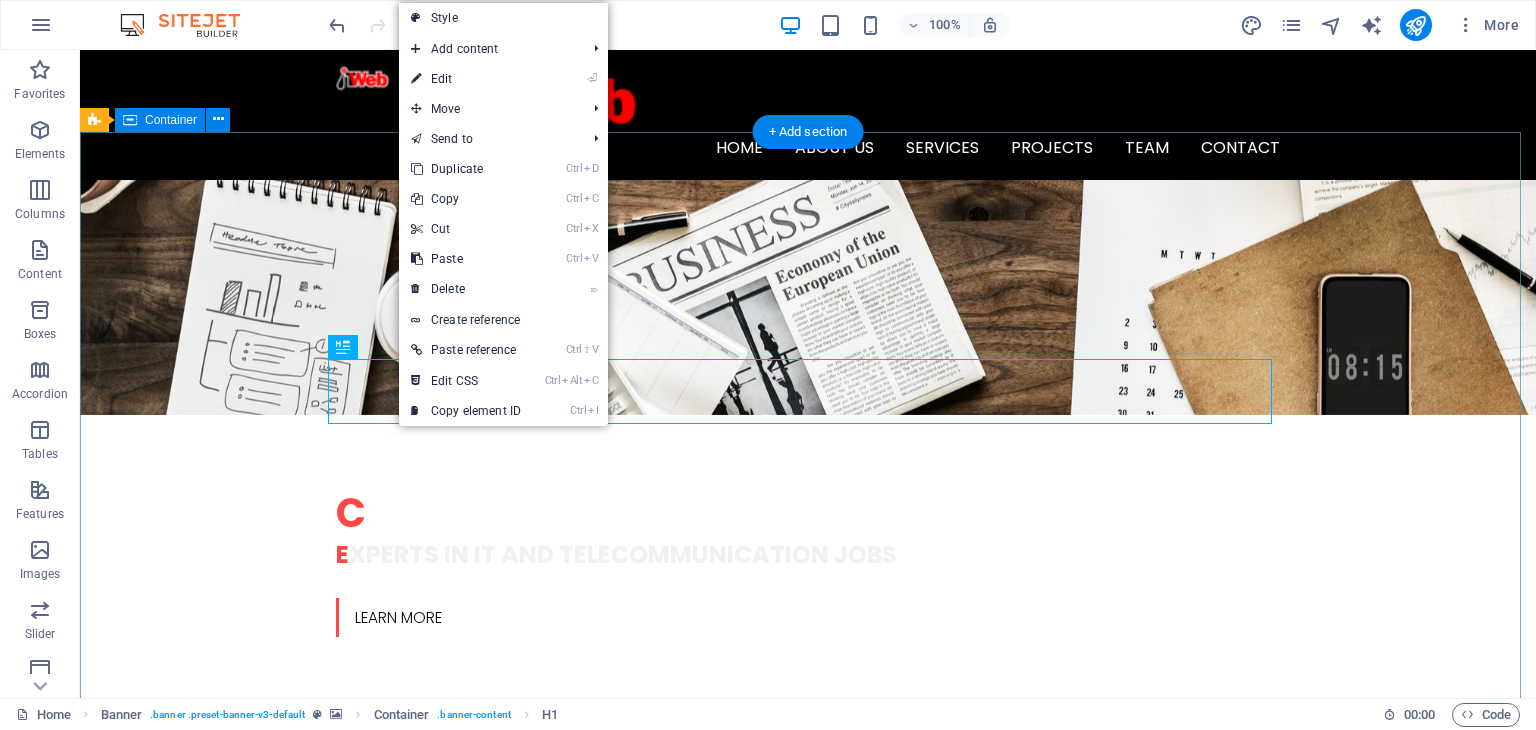 click on "Company Claim Subtitle Learn more" at bounding box center (808, 1584) 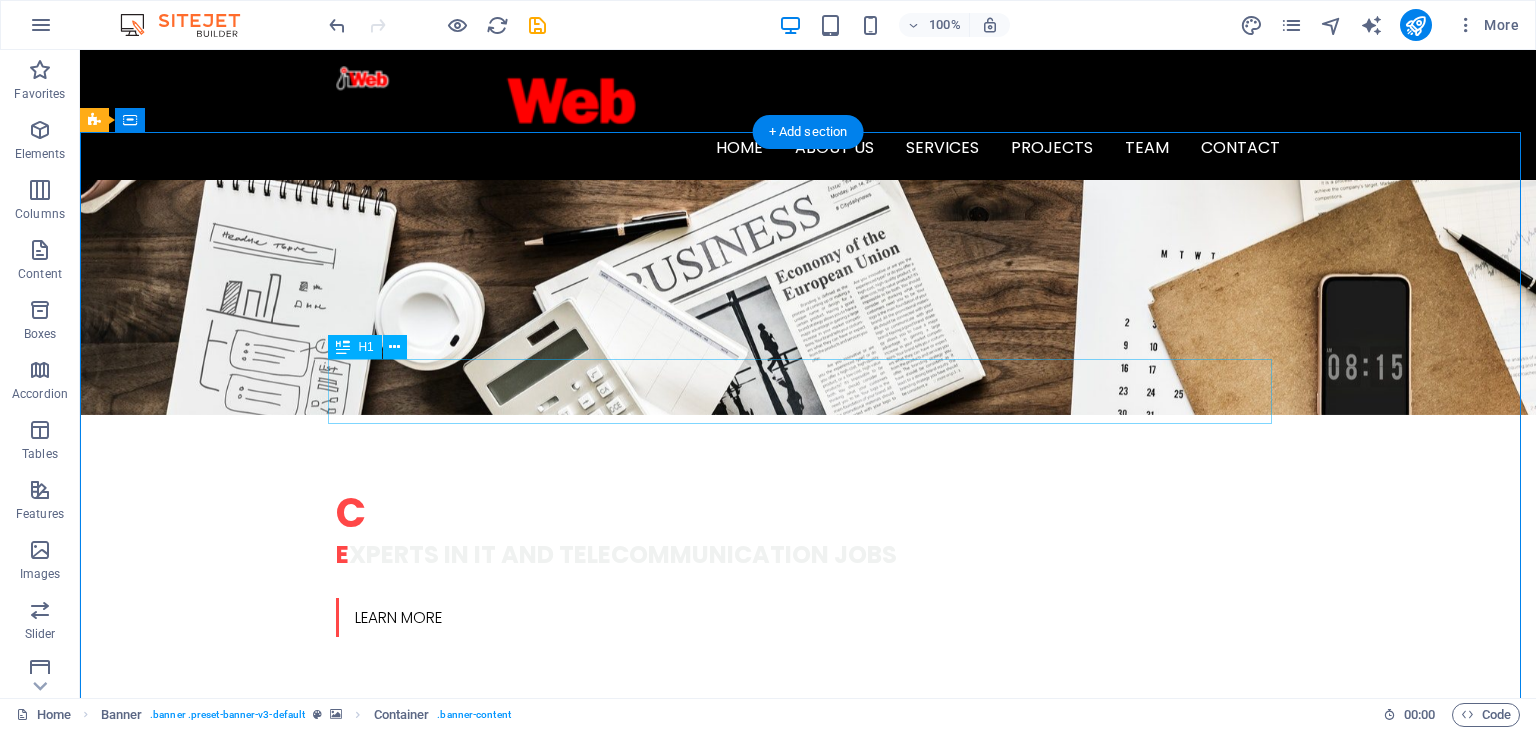 click on "Company Claim" at bounding box center [808, 1572] 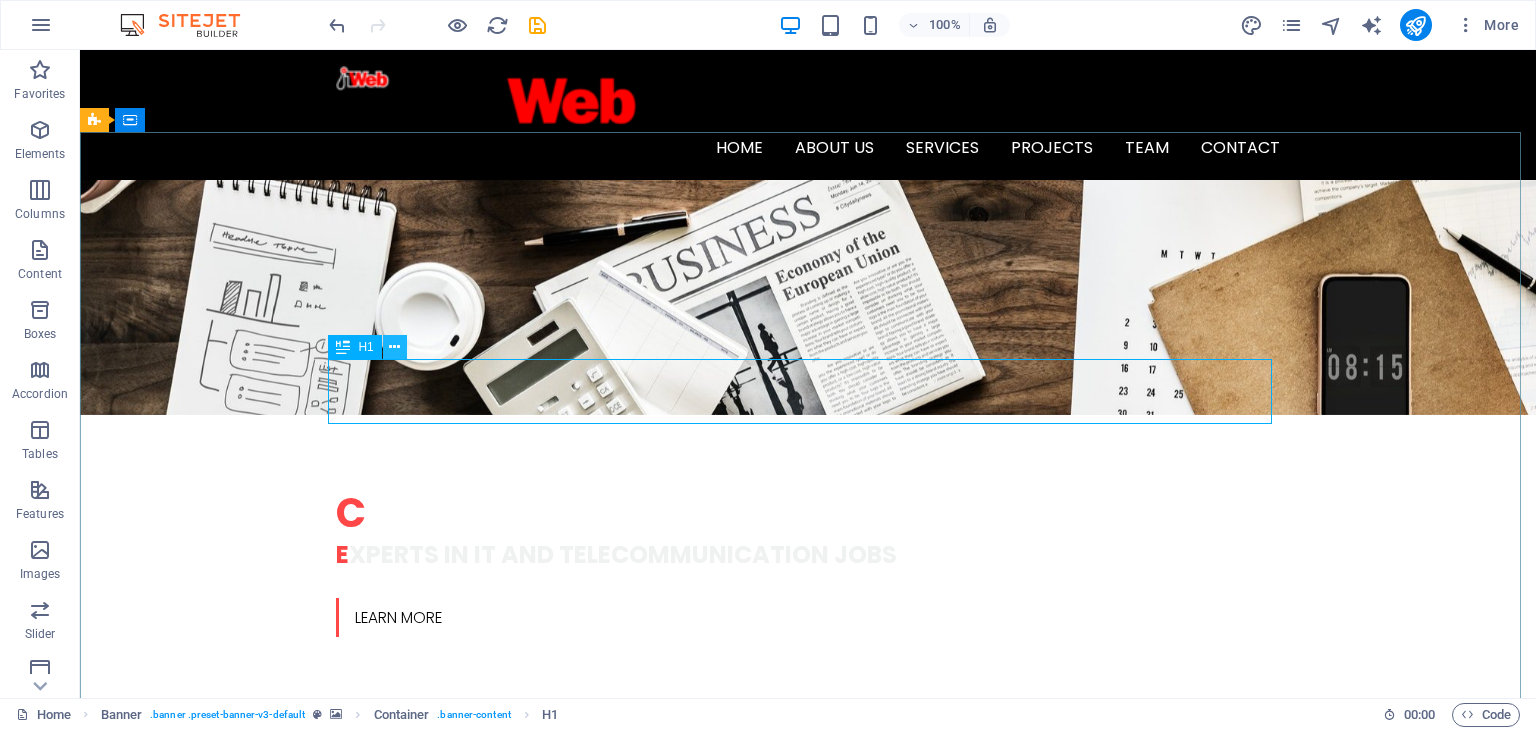 click at bounding box center [394, 347] 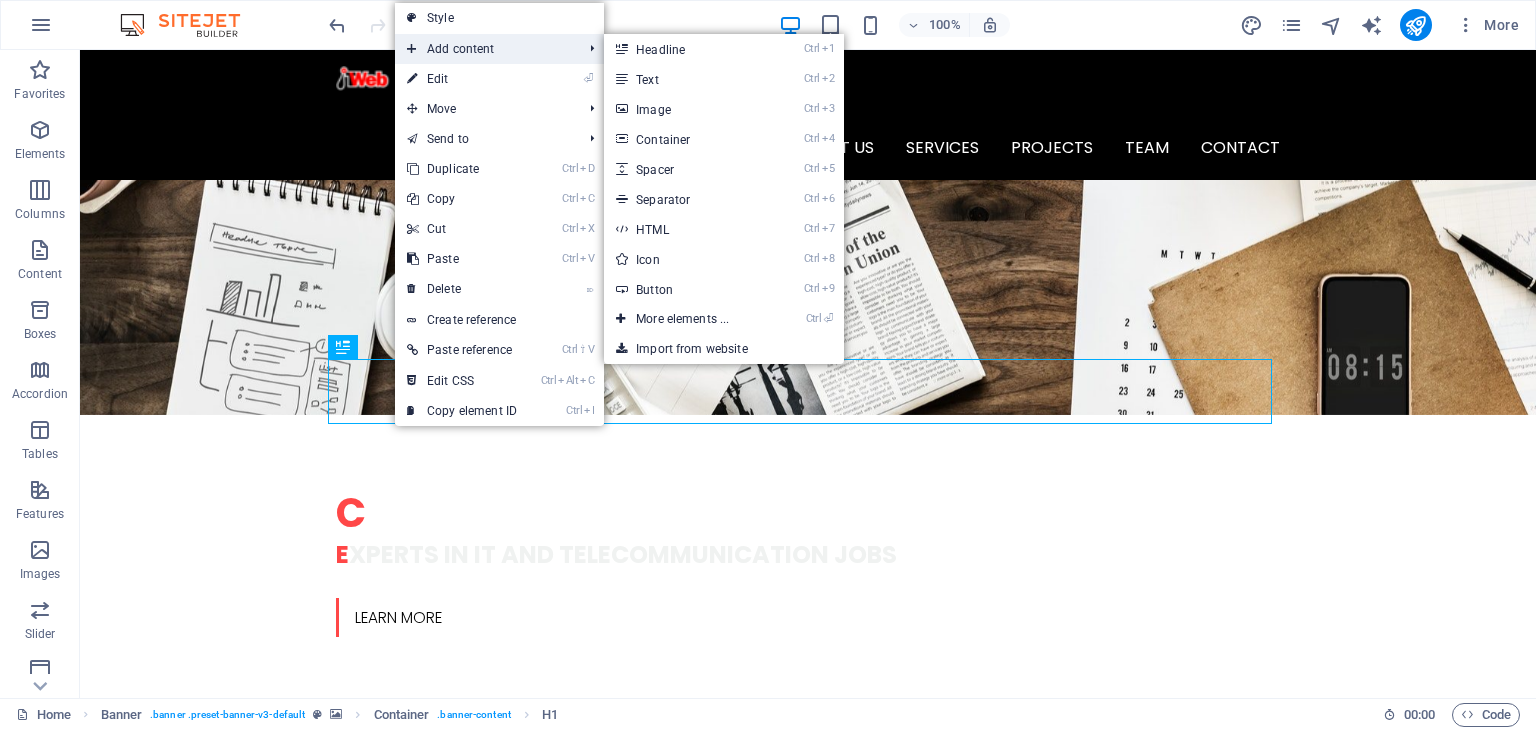 click on "Add content" at bounding box center [484, 49] 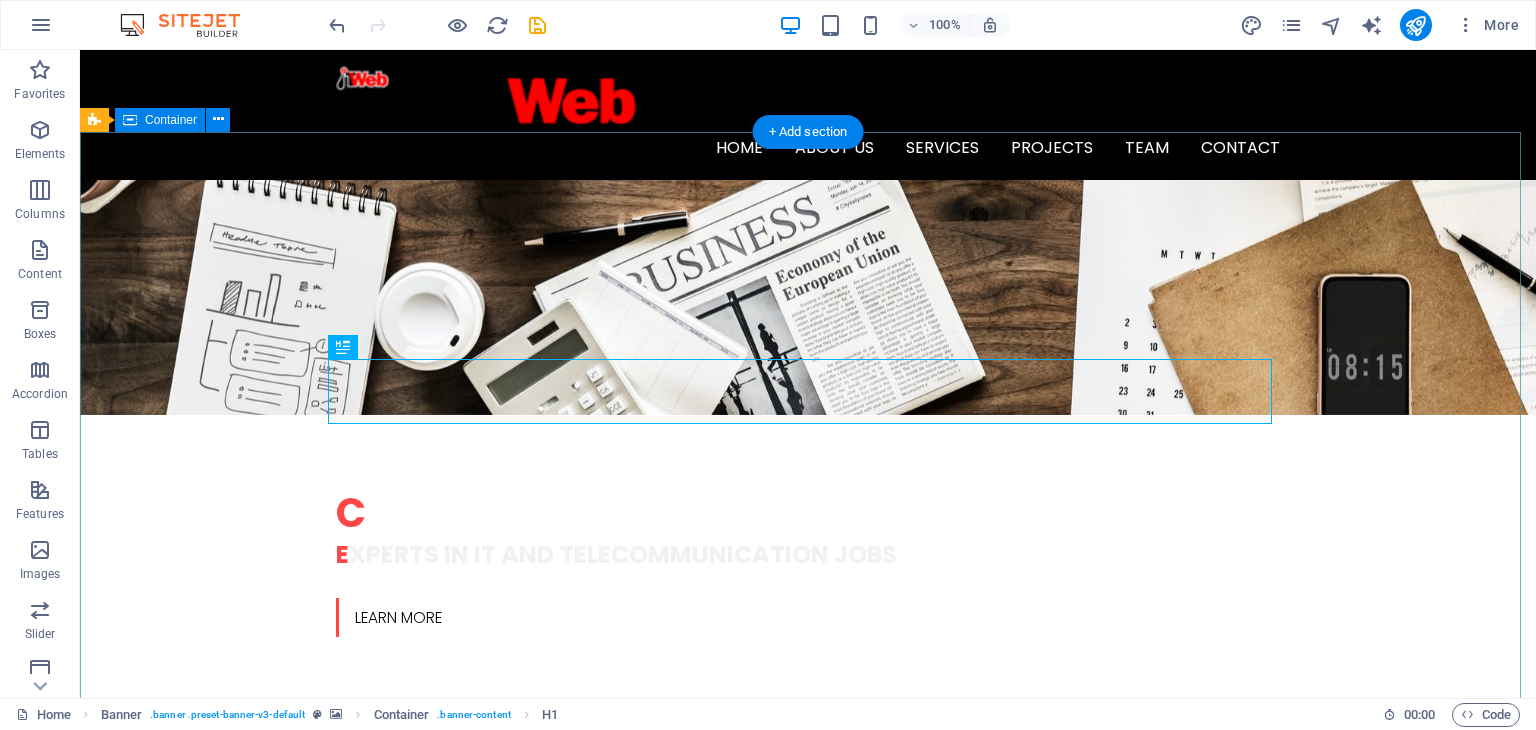 click on "Company Claim Subtitle Learn more" at bounding box center (808, 1584) 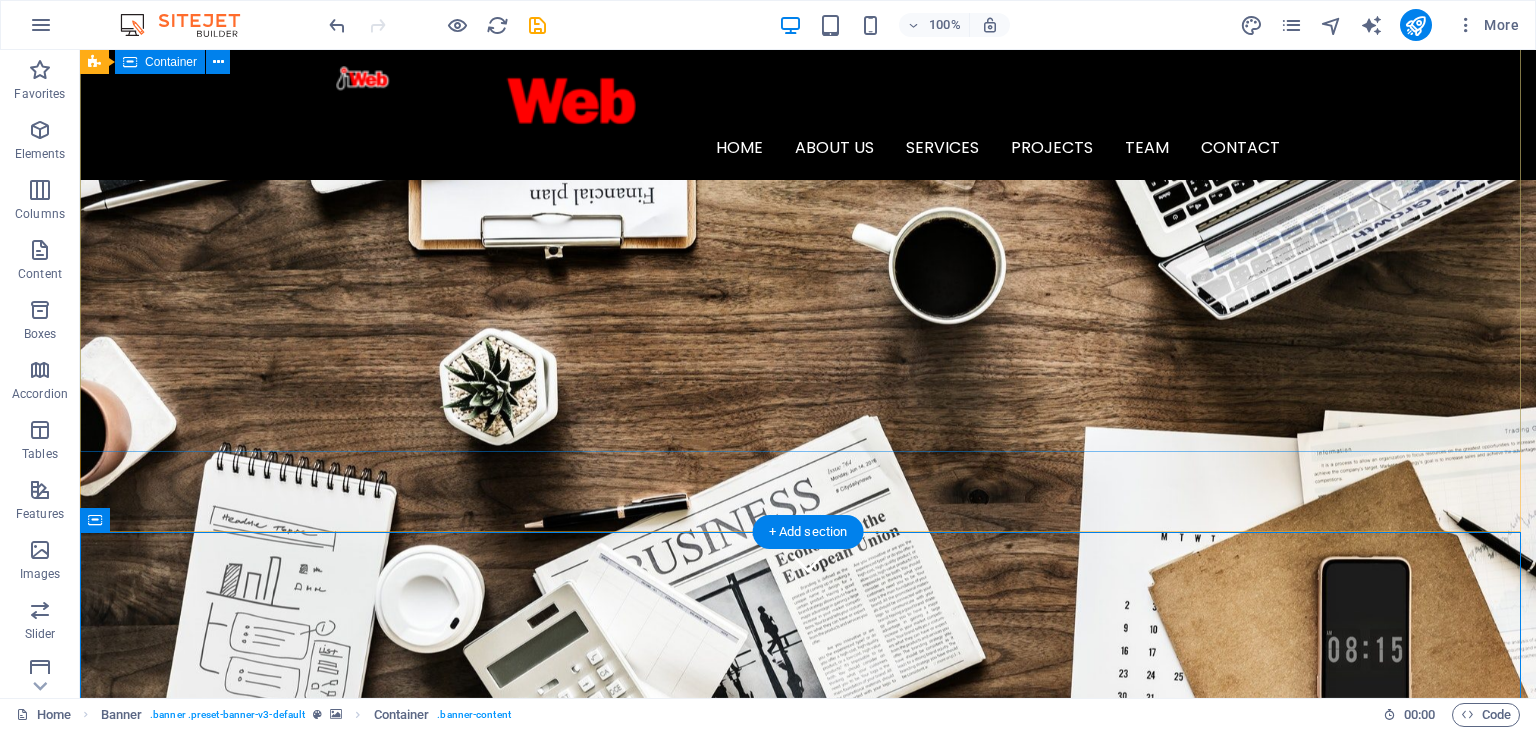 scroll, scrollTop: 0, scrollLeft: 0, axis: both 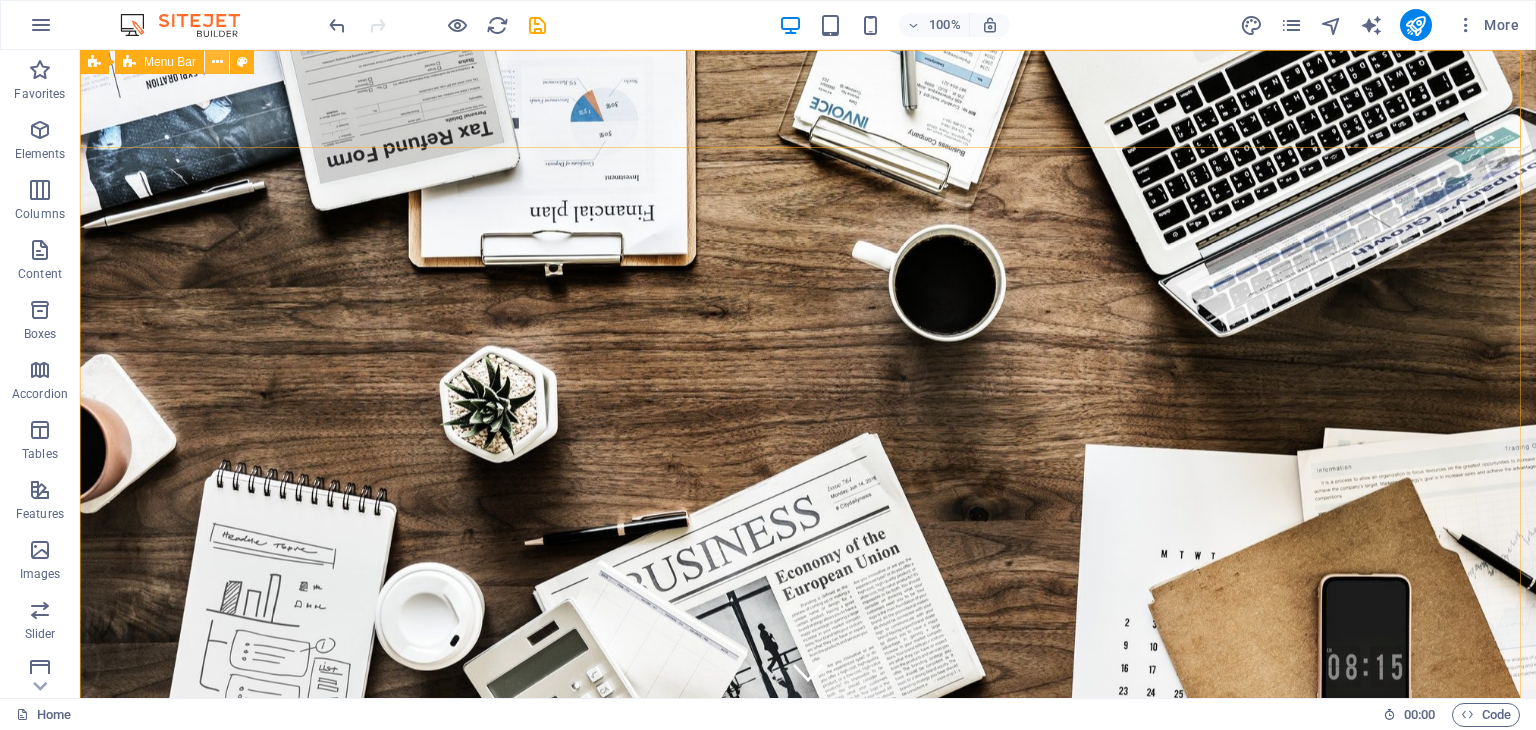 click at bounding box center [217, 62] 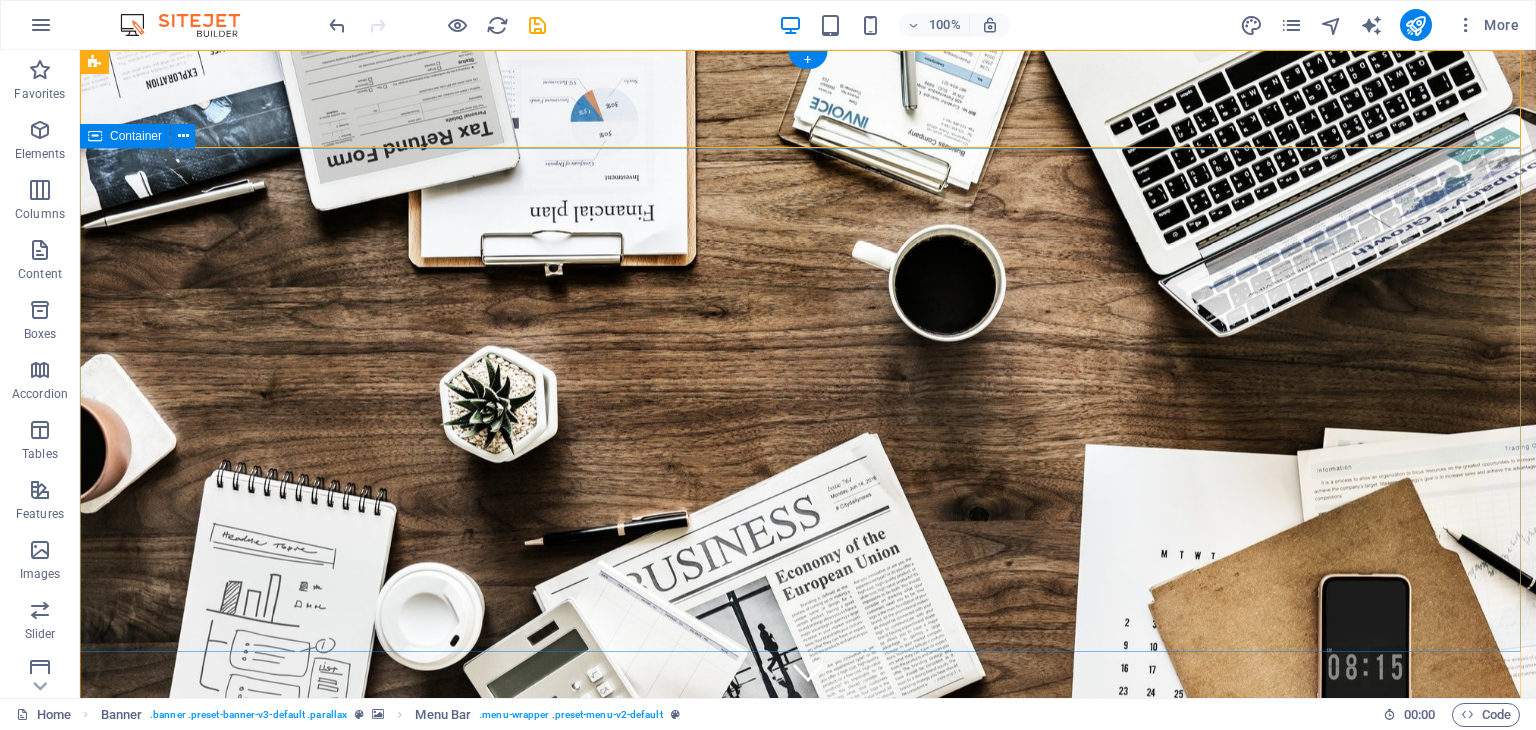 click on "W E SPECIALIZE IN CONNECTING YOU WITH EXCEPTIONAL ICT TALENT. C ONNECT WITH YOUR NEXT ICT HIRE E XPERTS IN IT AND TELECOMMUNICATION JOBS Learn more" at bounding box center [808, 1097] 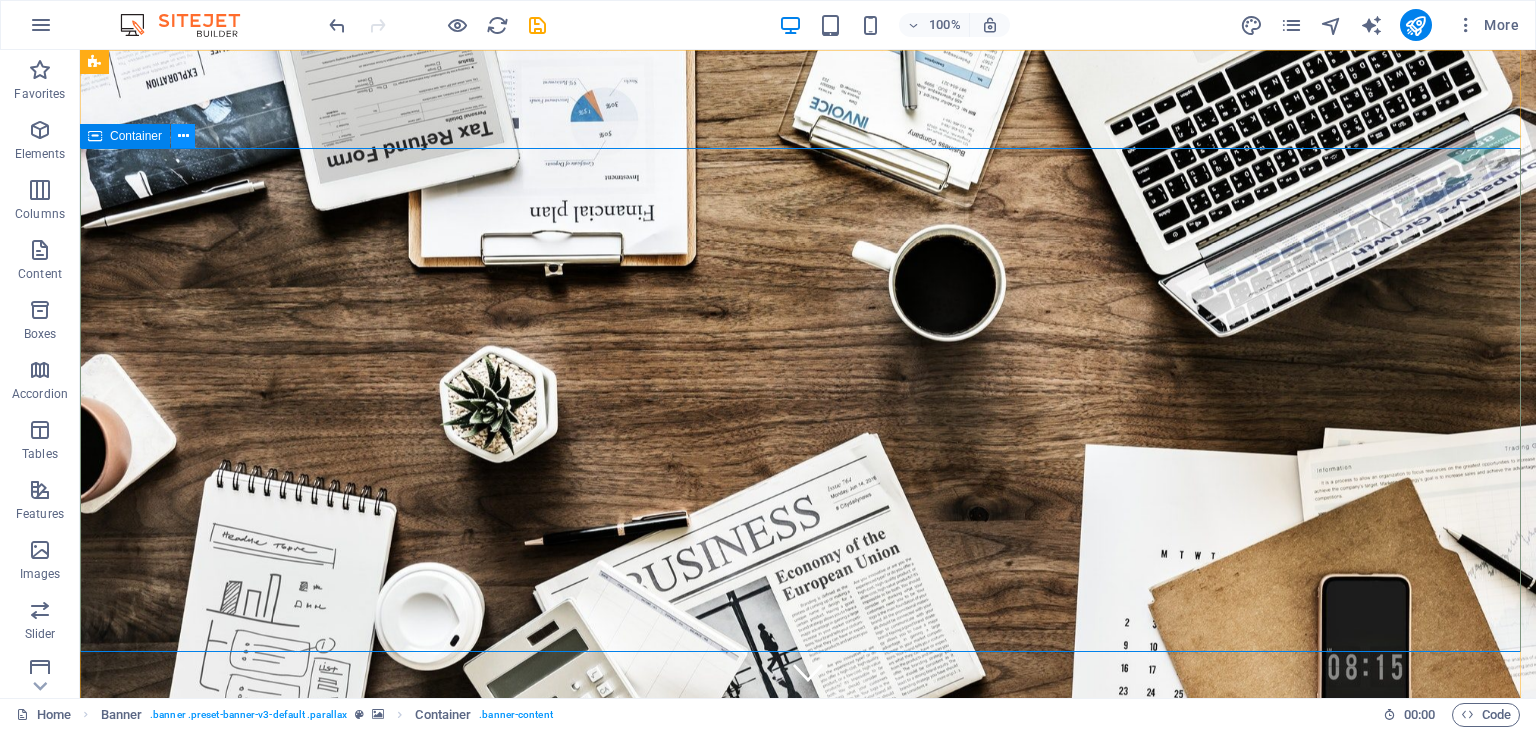 click at bounding box center [183, 136] 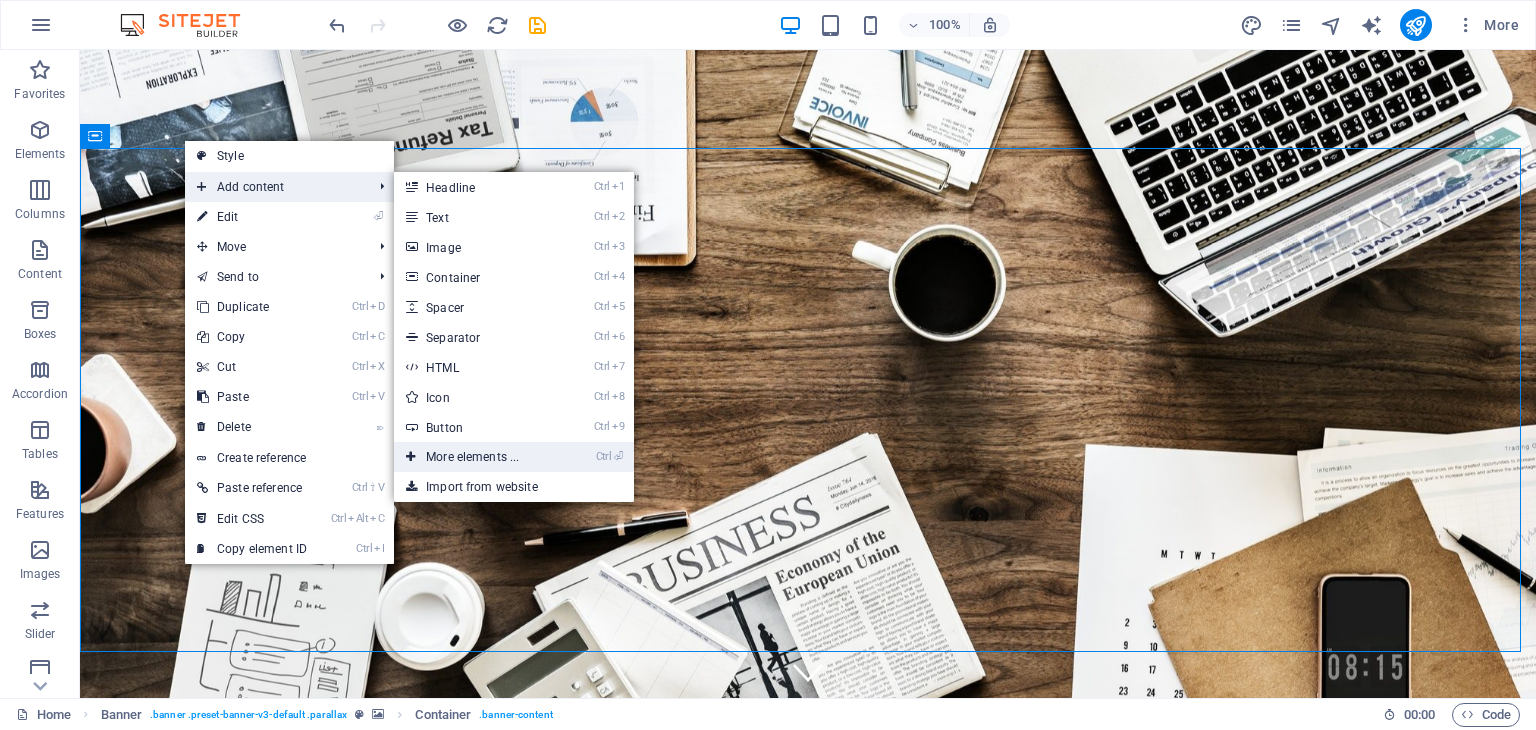 click on "Ctrl ⏎  More elements ..." at bounding box center [476, 457] 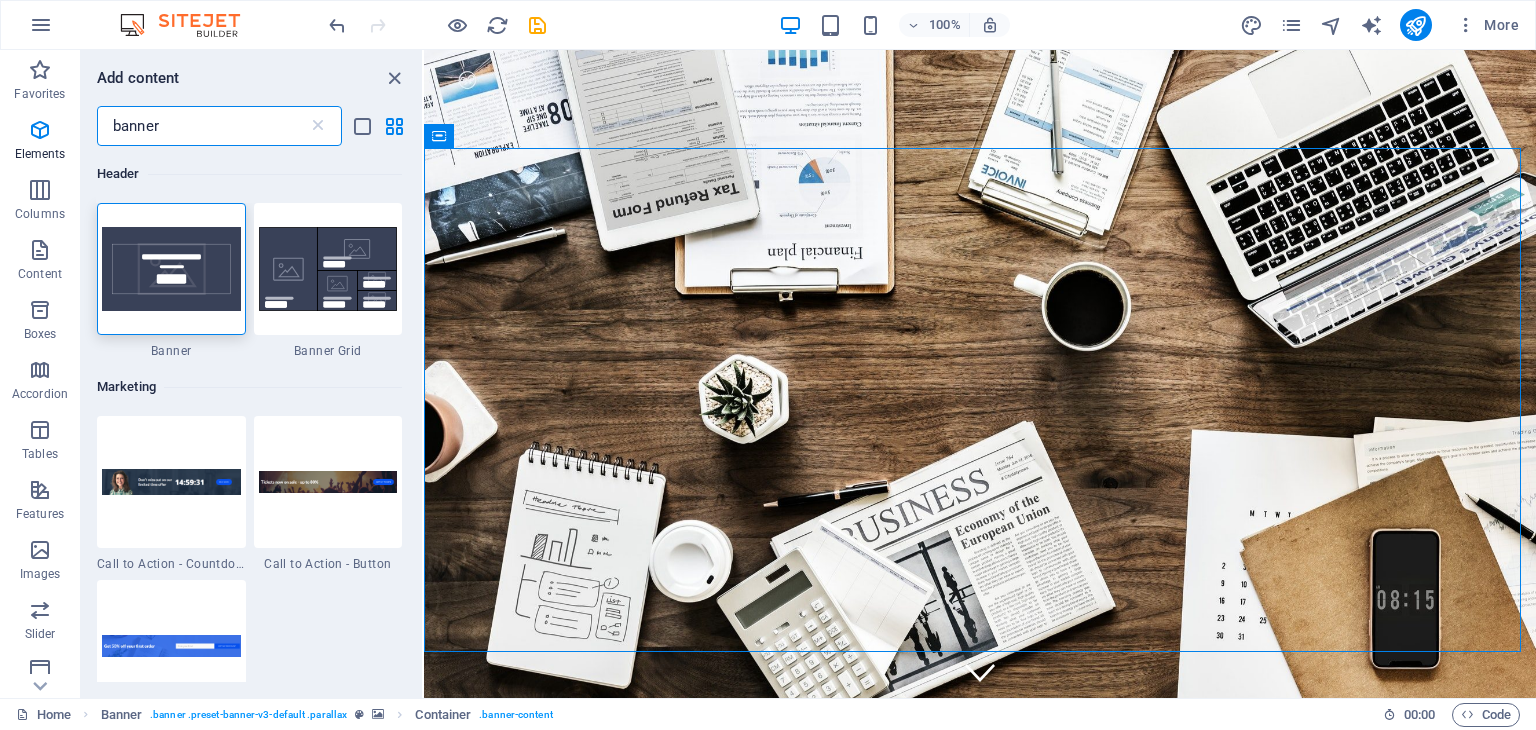 click on "banner" at bounding box center (202, 126) 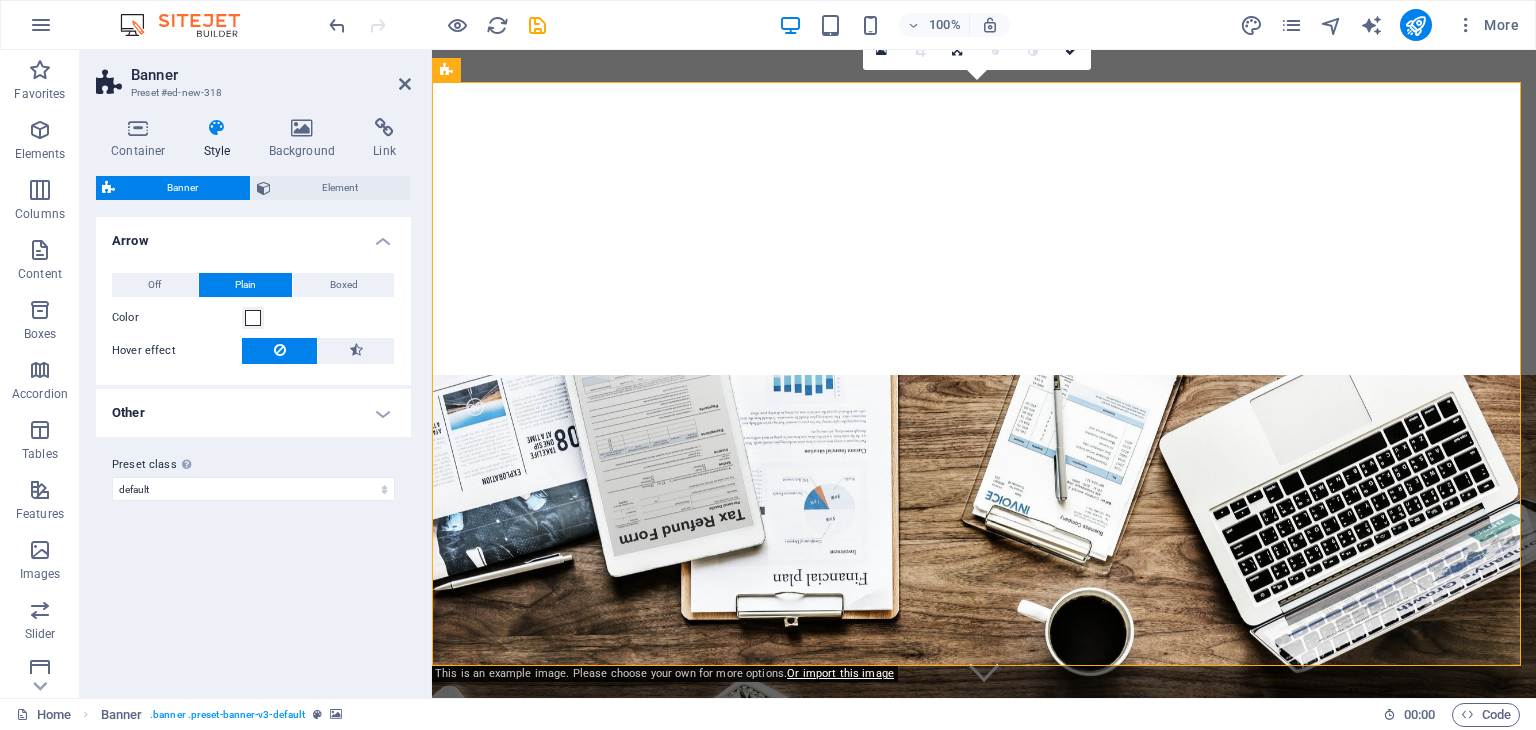 scroll, scrollTop: 649, scrollLeft: 0, axis: vertical 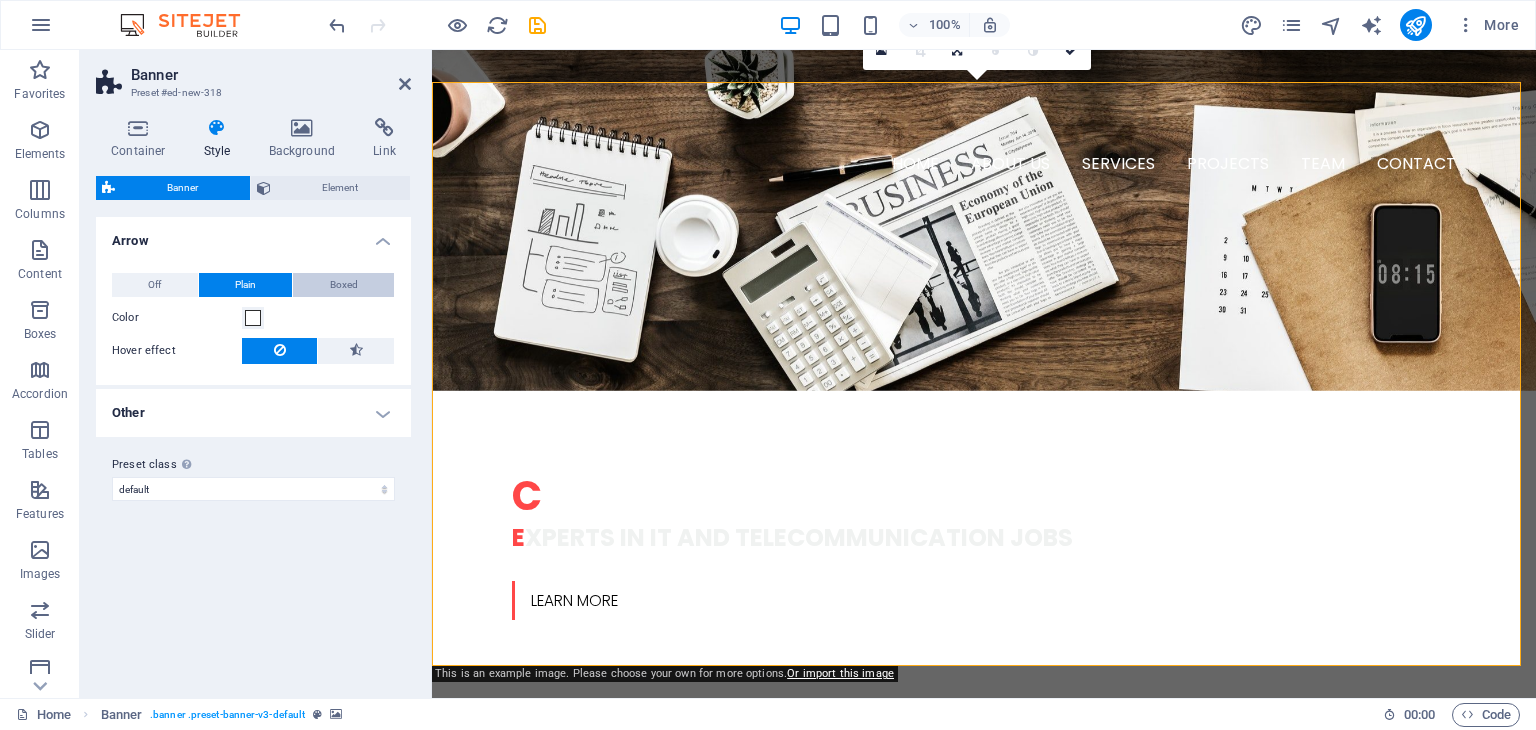 click on "Boxed" at bounding box center [343, 285] 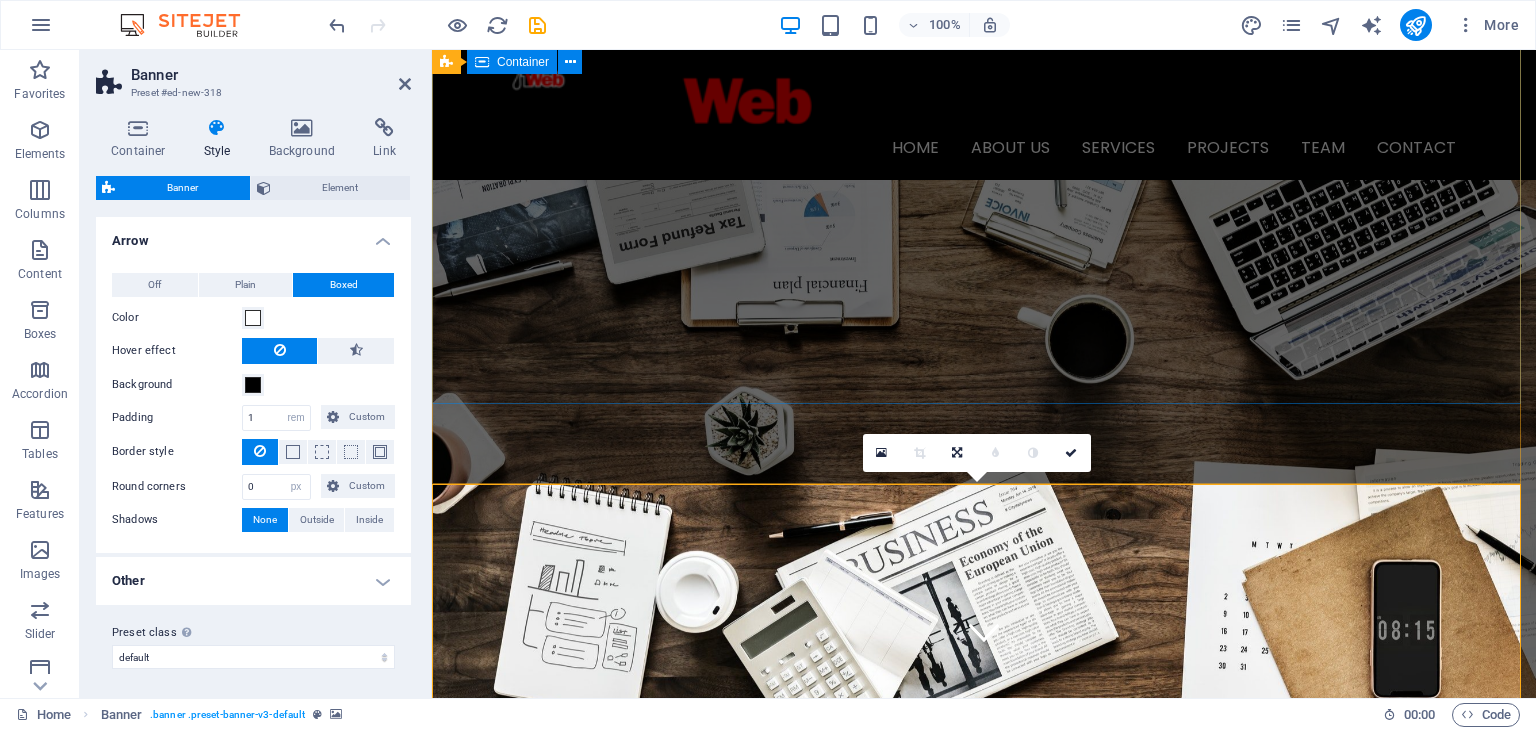 scroll, scrollTop: 0, scrollLeft: 0, axis: both 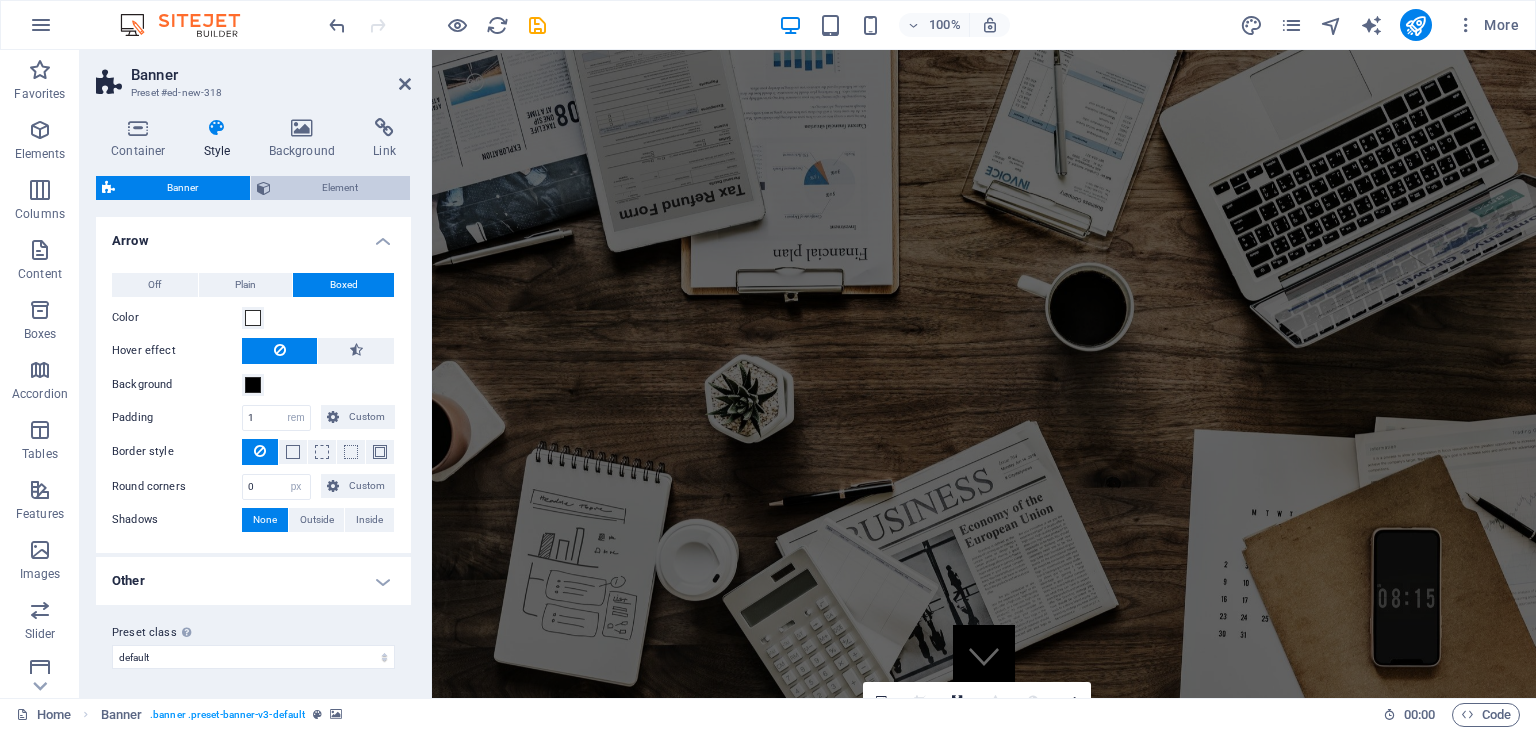 click on "Element" at bounding box center [341, 188] 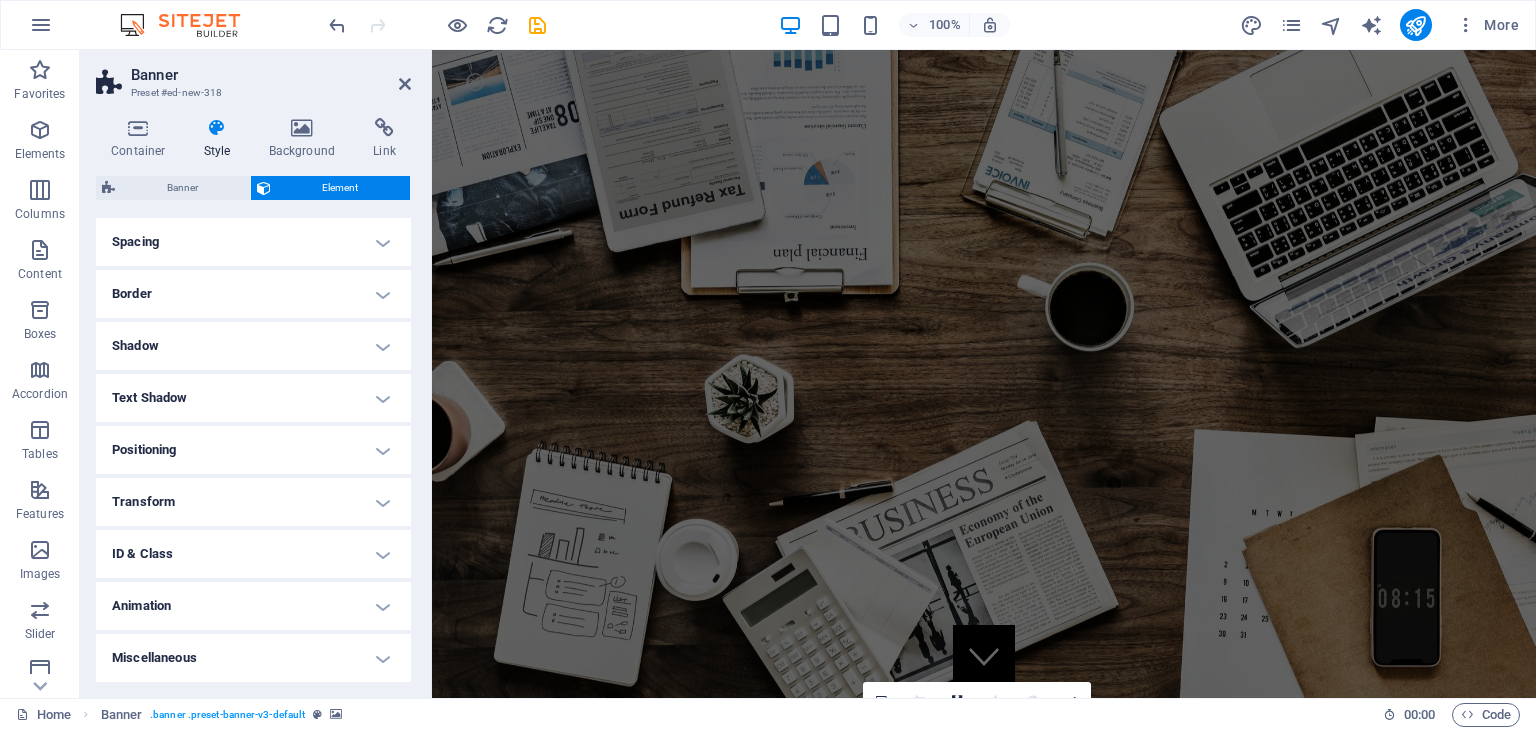 scroll, scrollTop: 0, scrollLeft: 0, axis: both 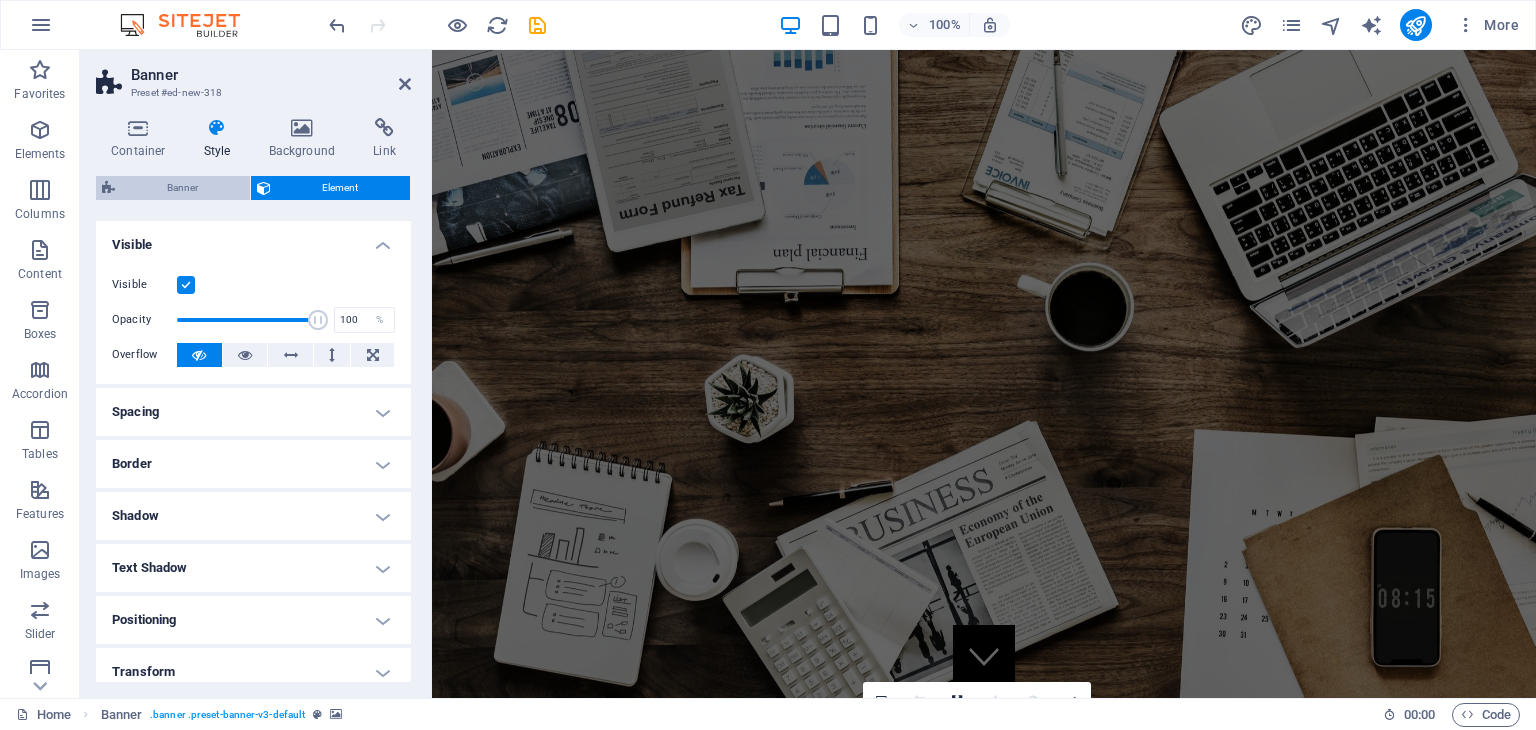 click on "Banner" at bounding box center (182, 188) 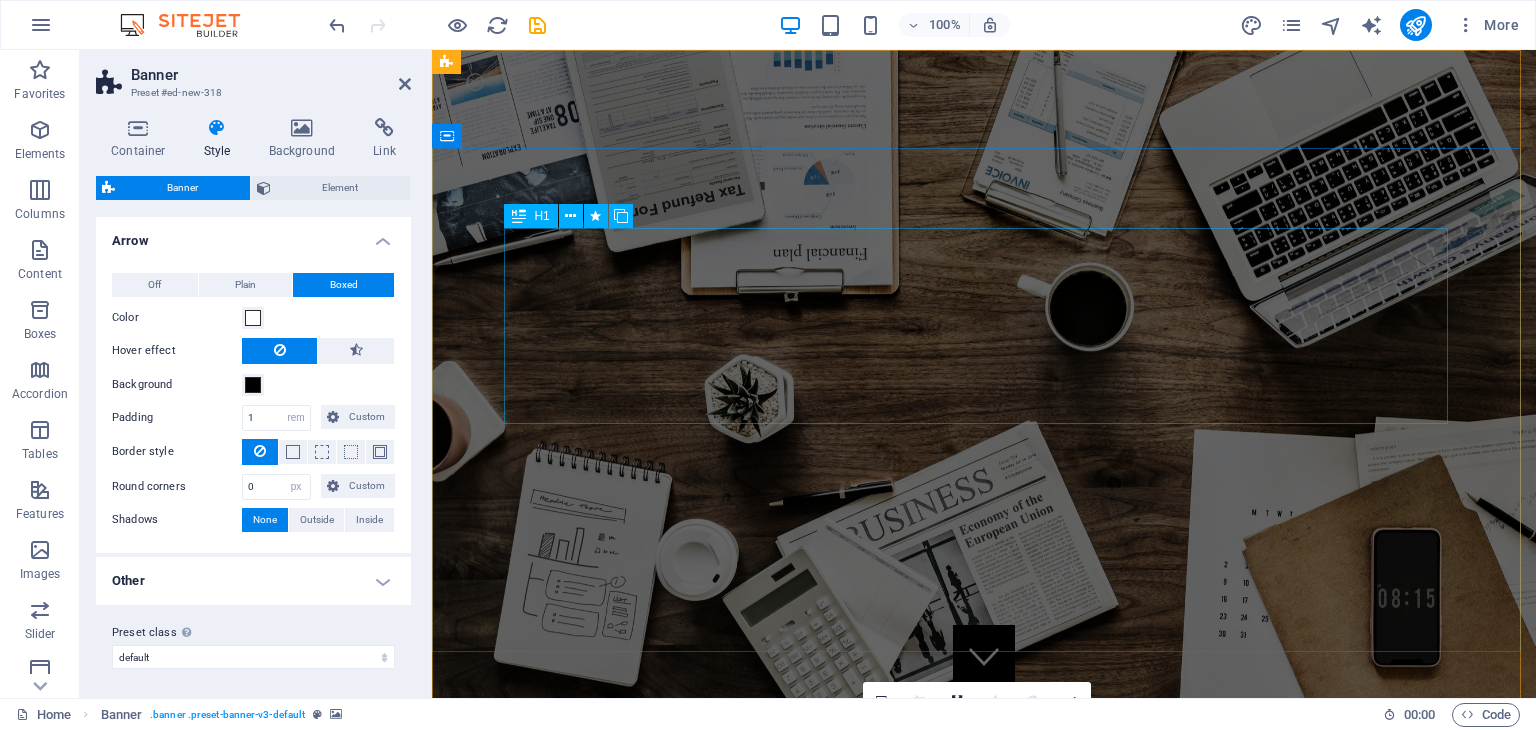 click on "W E SPECIALIZE IN CONNECTING YOU WITH EXCEPTIONAL ICT TALENT." at bounding box center [984, 1023] 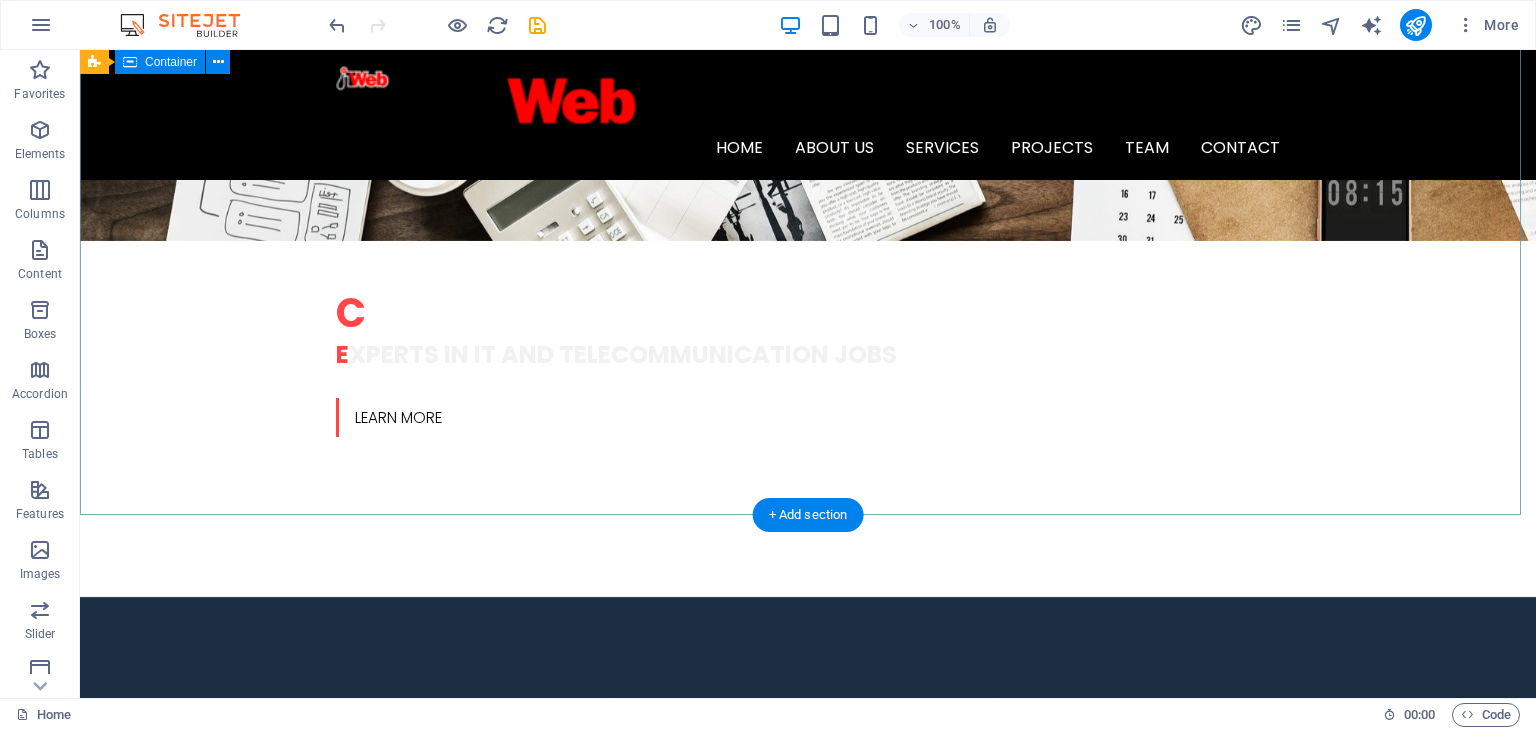 scroll, scrollTop: 600, scrollLeft: 0, axis: vertical 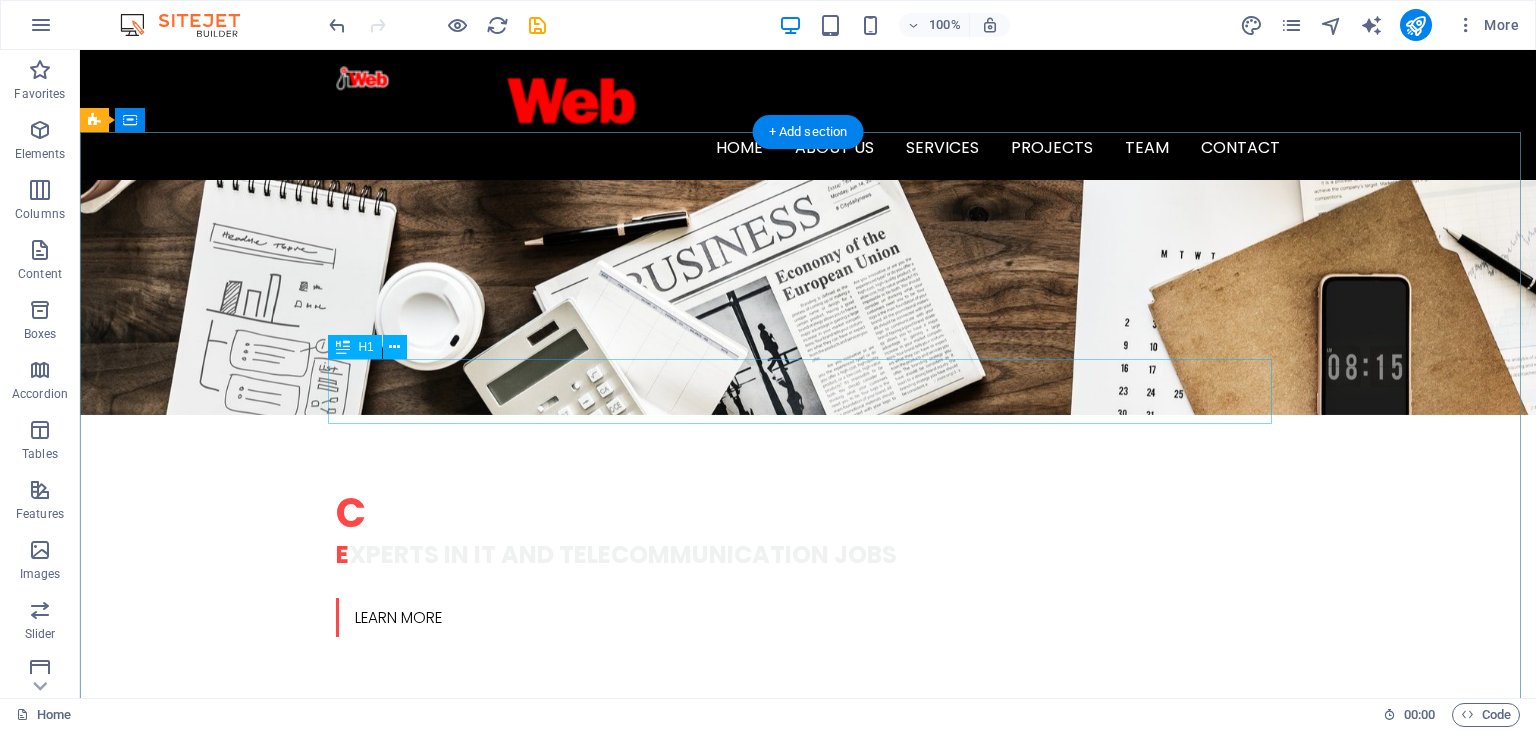 click on "Company Claim" at bounding box center [808, 1572] 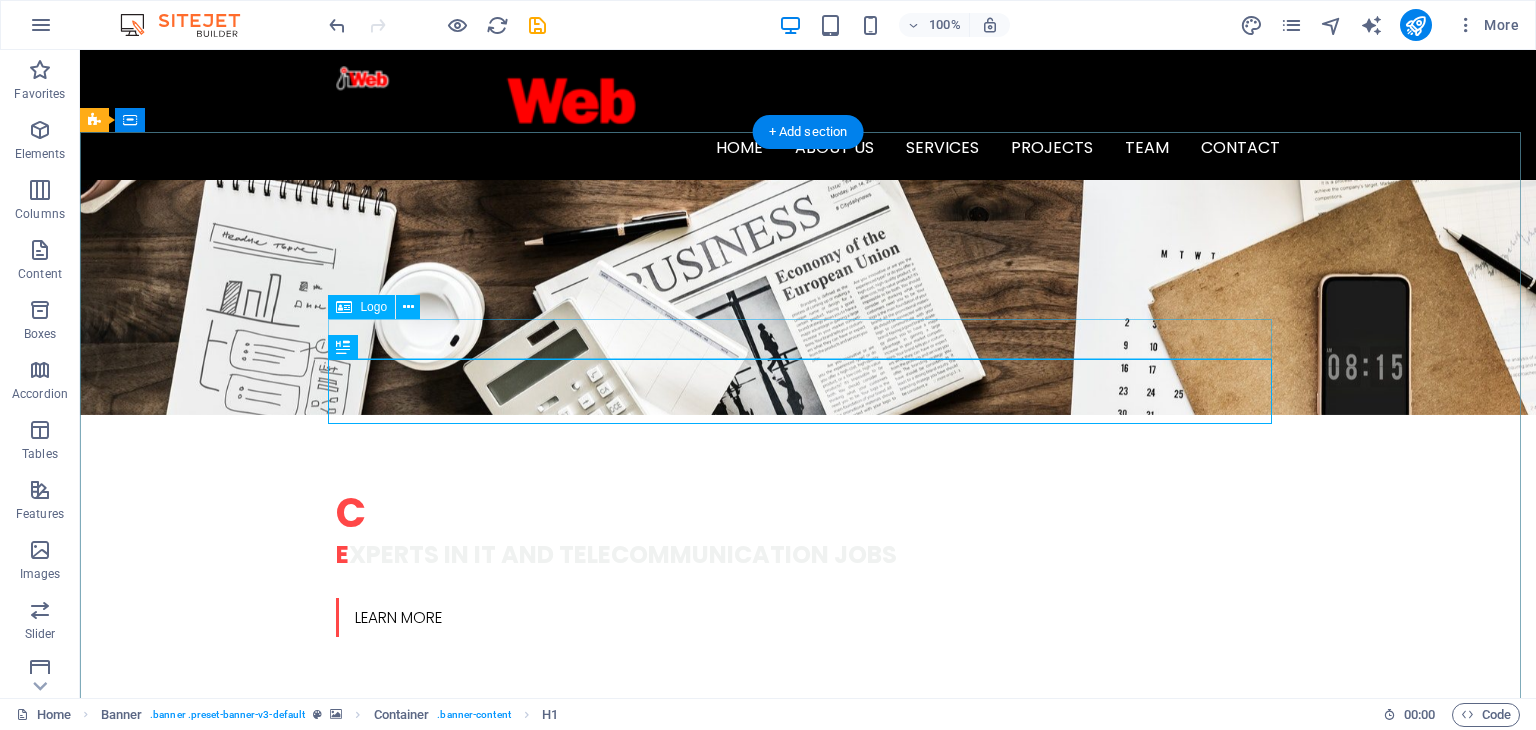 click at bounding box center [808, 1500] 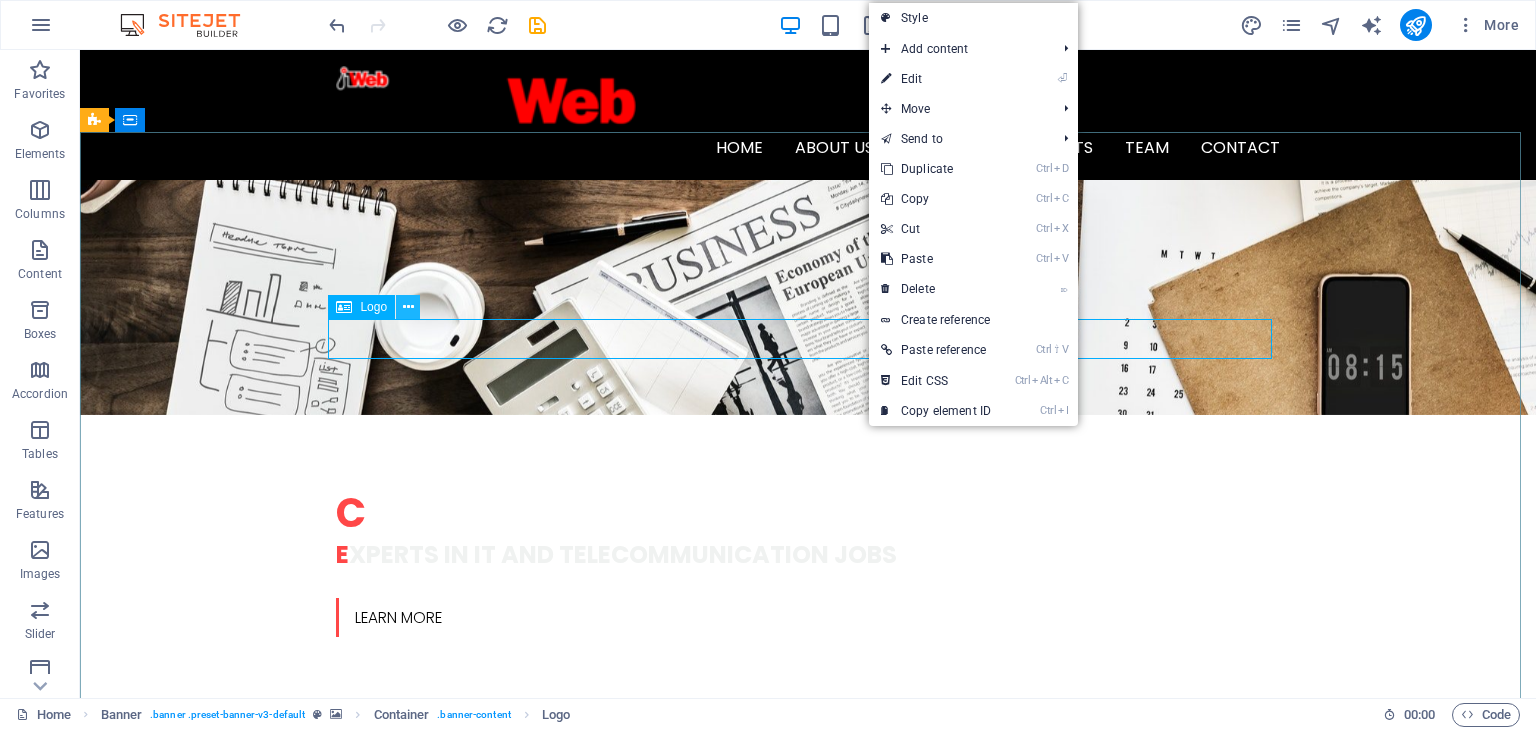 click at bounding box center [408, 307] 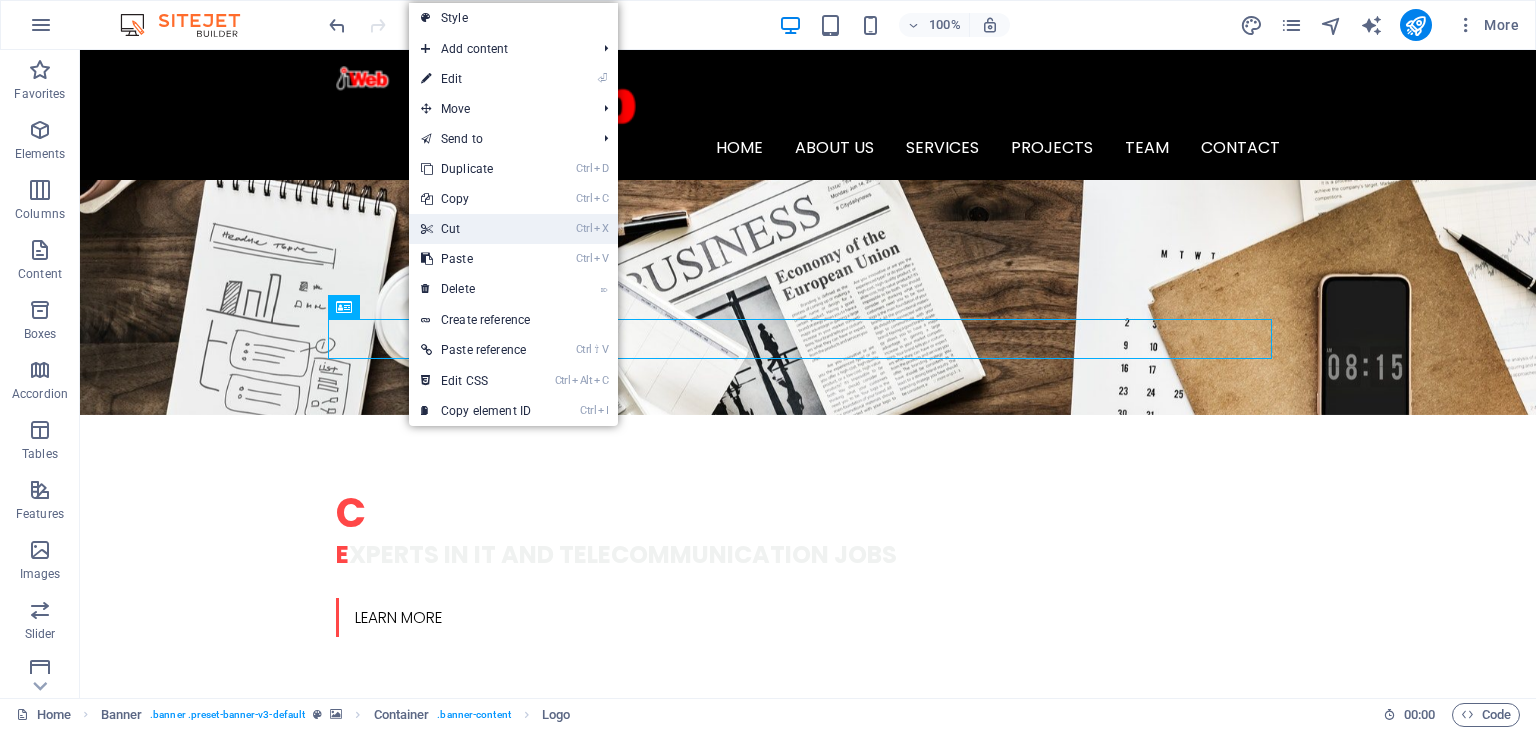 click on "Ctrl X  Cut" at bounding box center (476, 229) 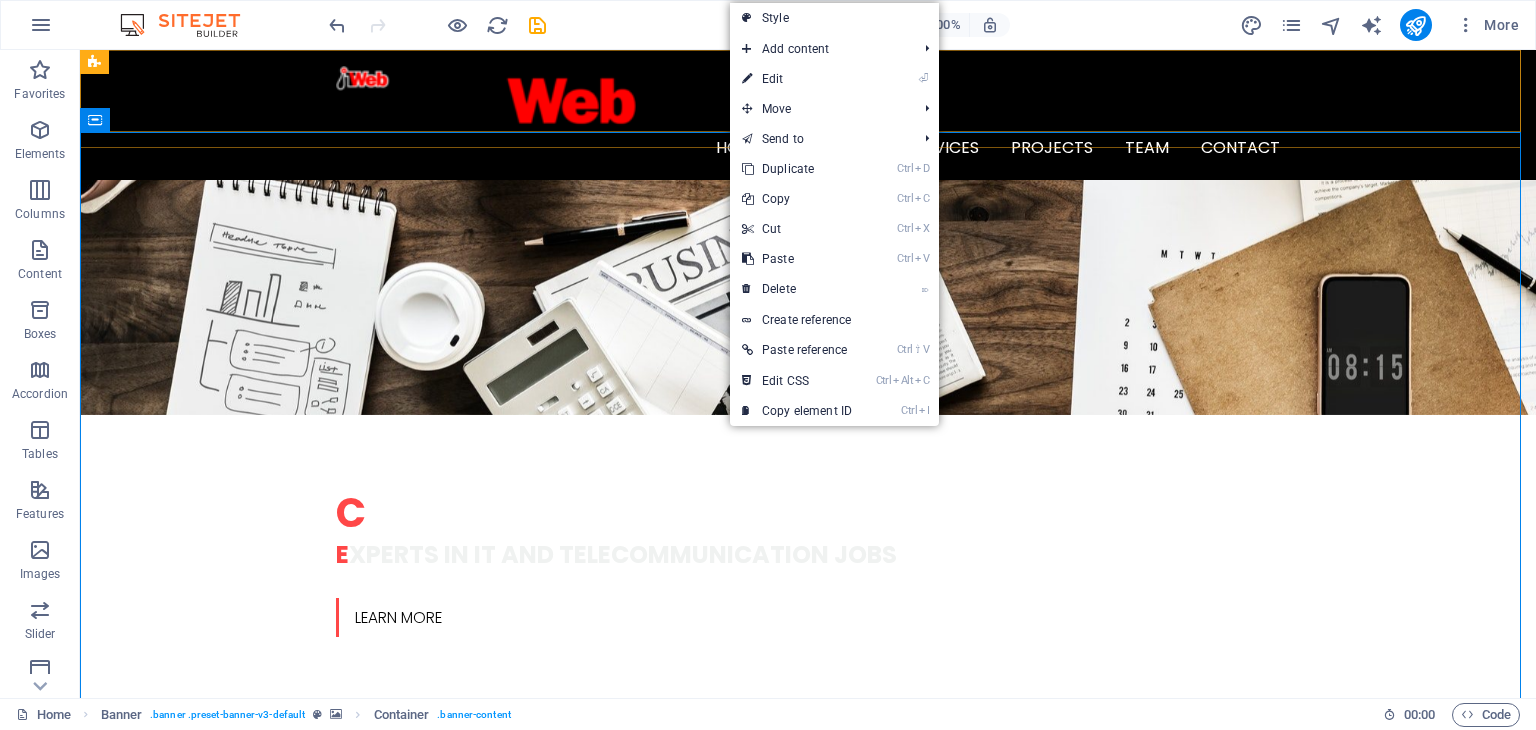 click on "Home About us Services Projects Team Contact" at bounding box center (808, 115) 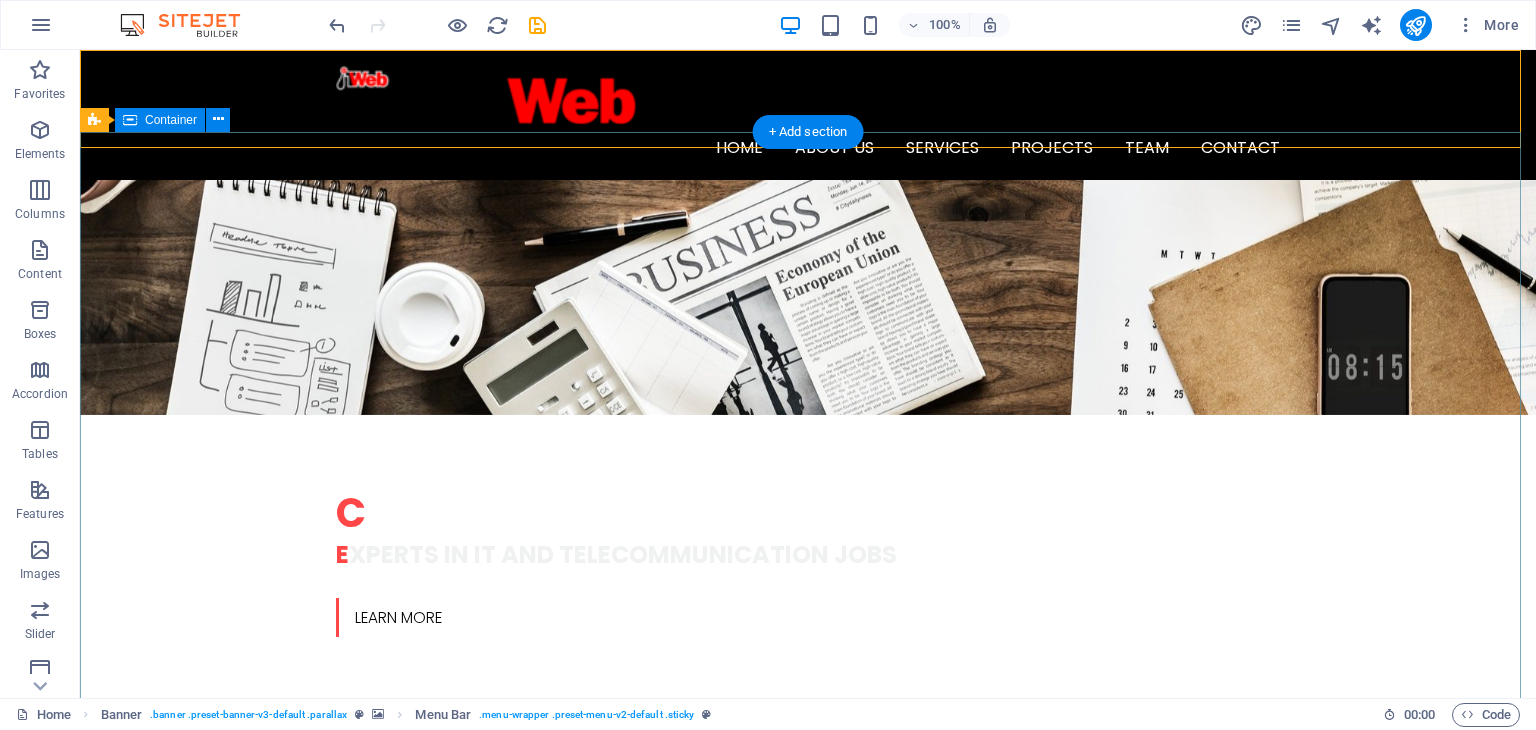 click on "Company Claim Subtitle Learn more" at bounding box center [808, 1544] 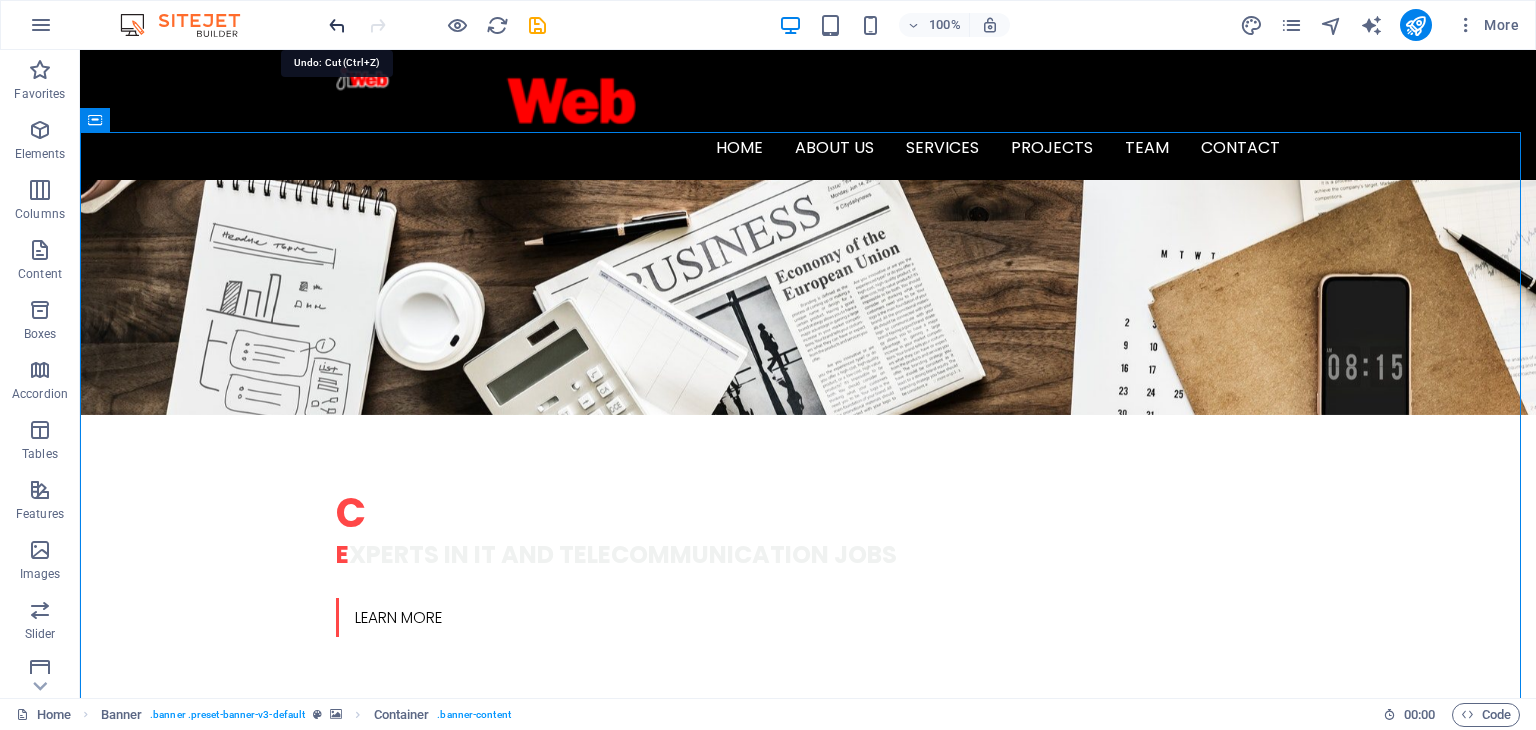 click at bounding box center [337, 25] 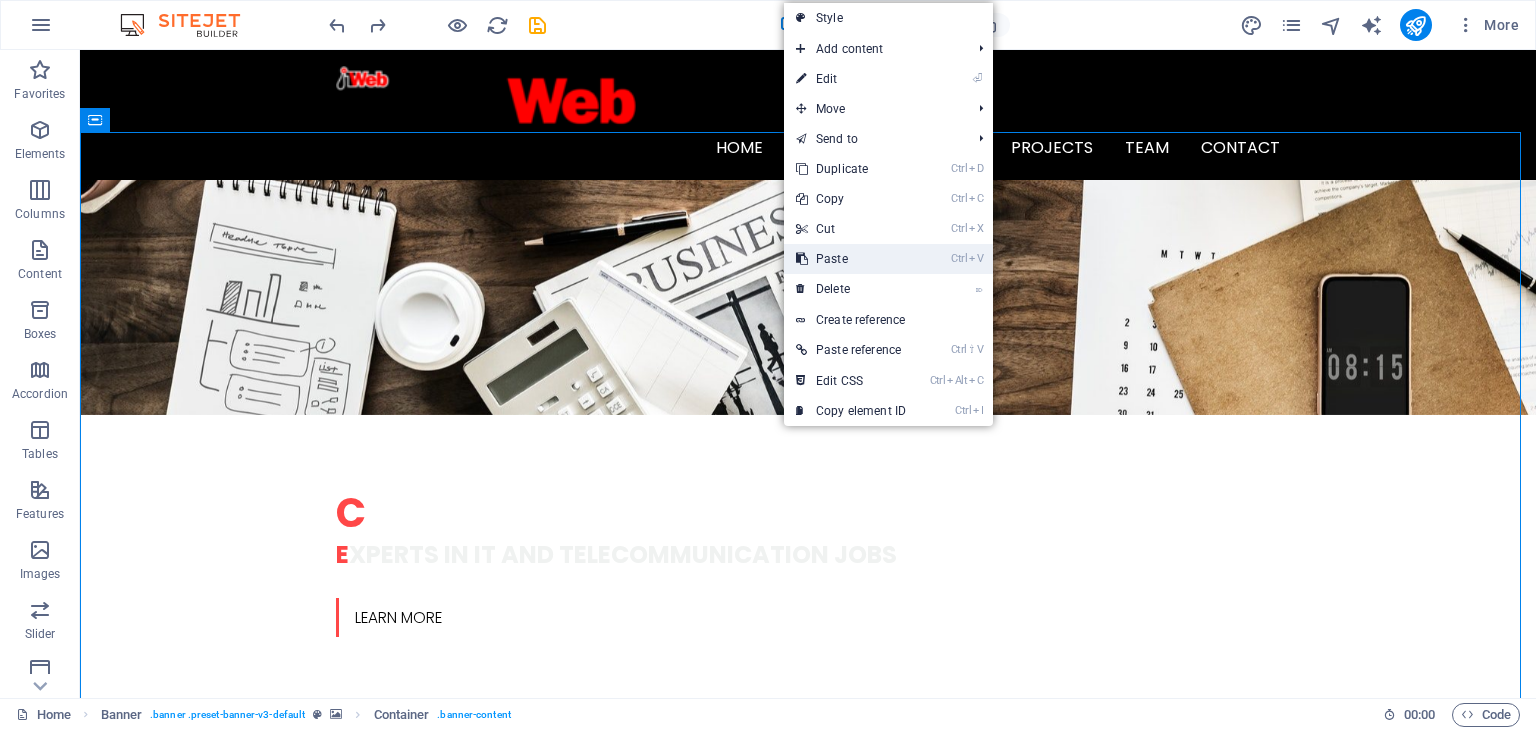 click on "Ctrl V  Paste" at bounding box center [851, 259] 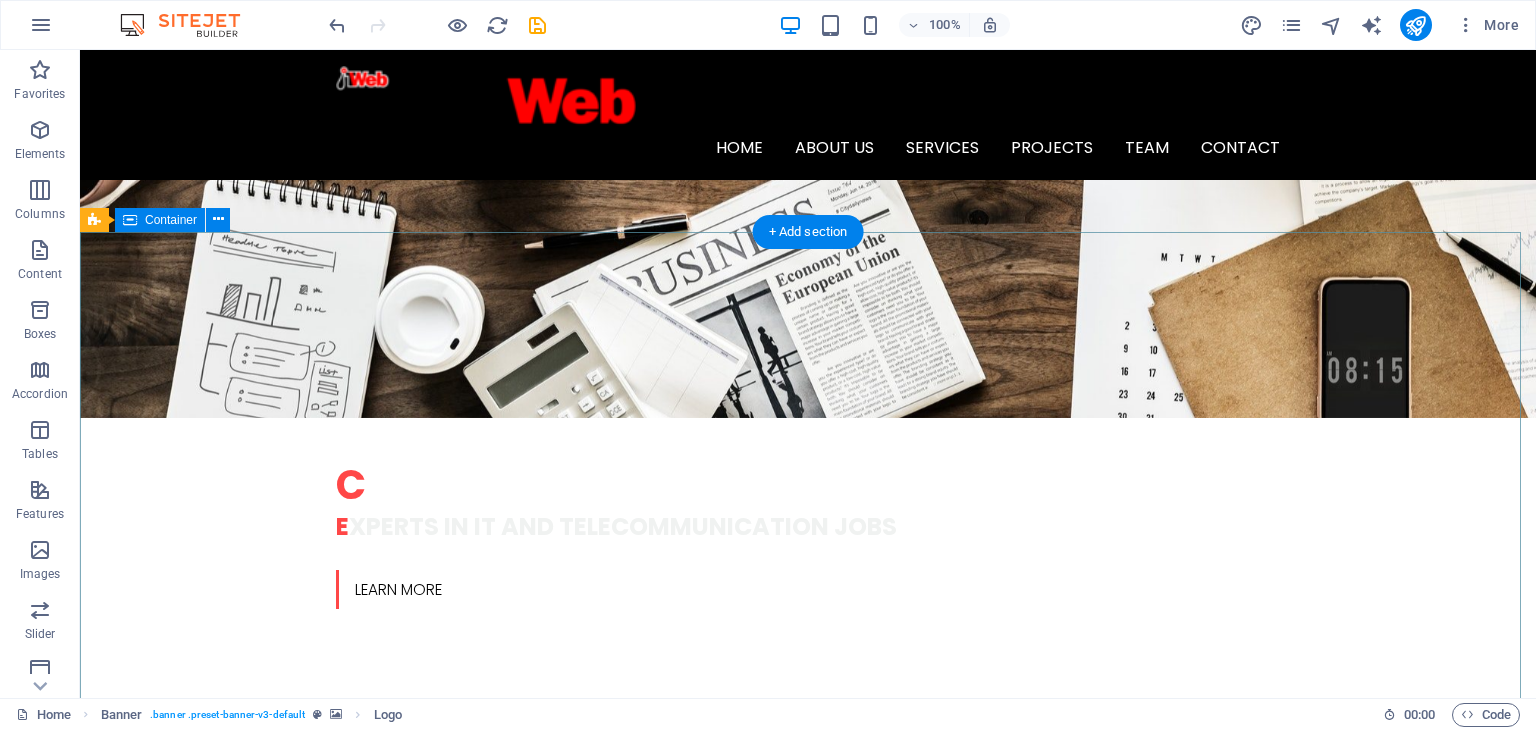 scroll, scrollTop: 500, scrollLeft: 0, axis: vertical 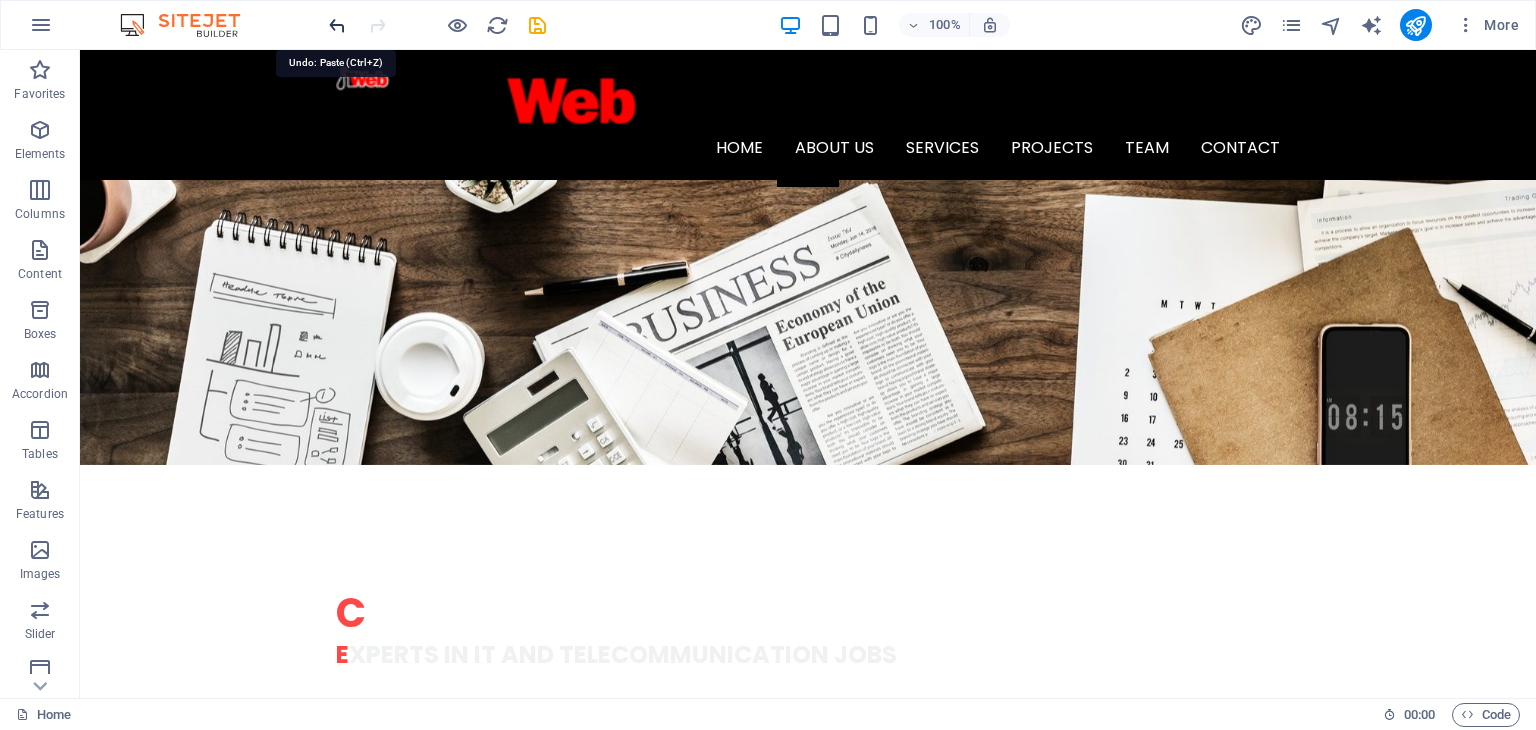 click at bounding box center (337, 25) 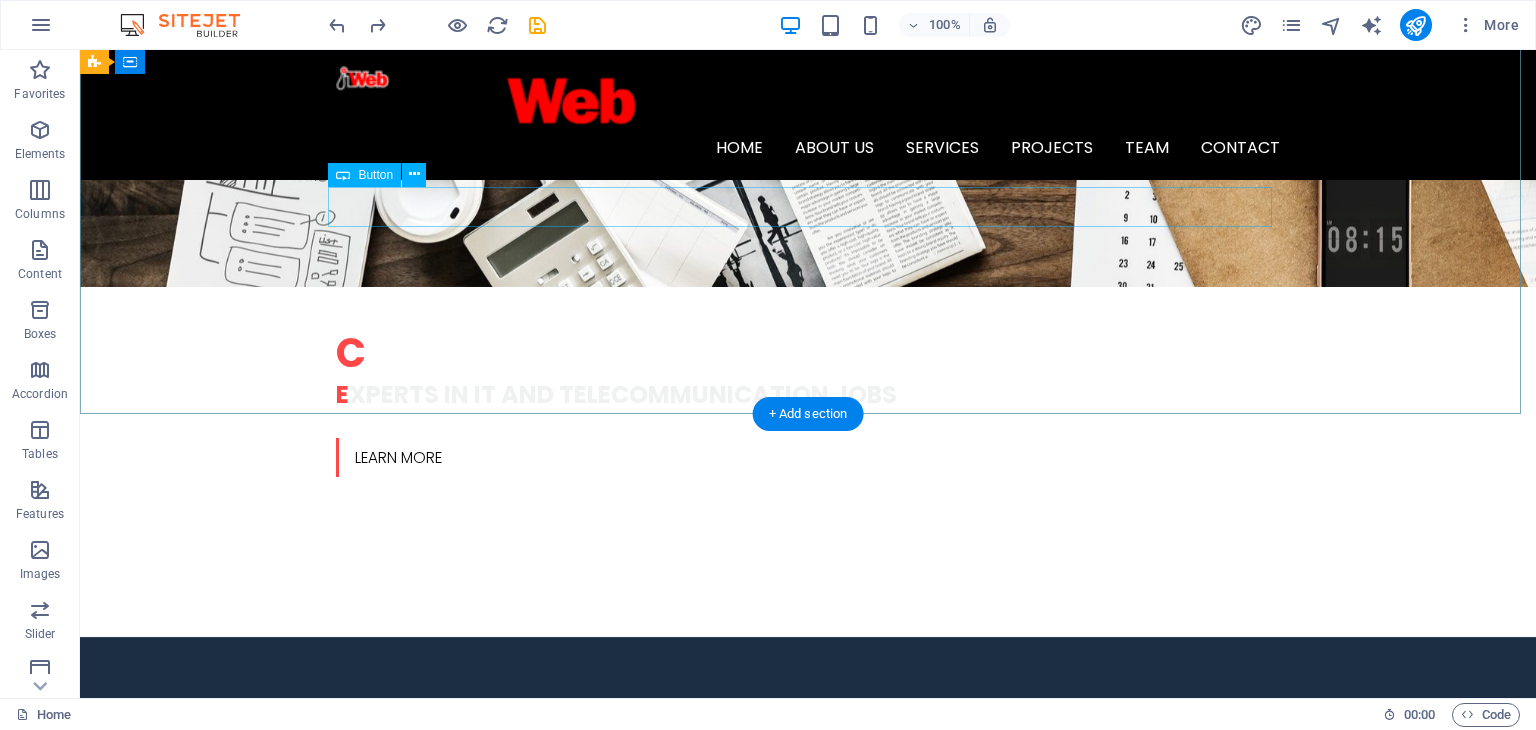 scroll, scrollTop: 600, scrollLeft: 0, axis: vertical 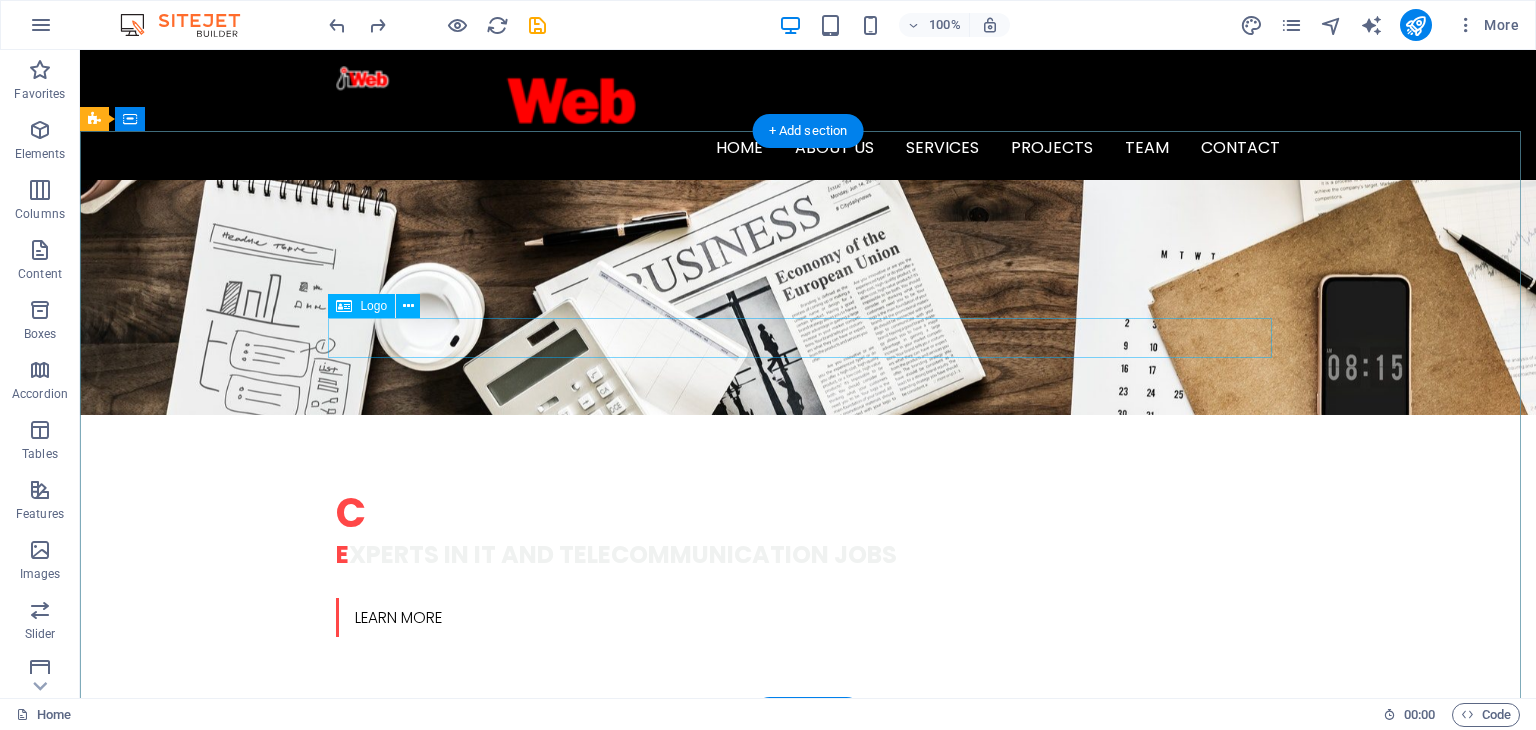 click at bounding box center [808, 1500] 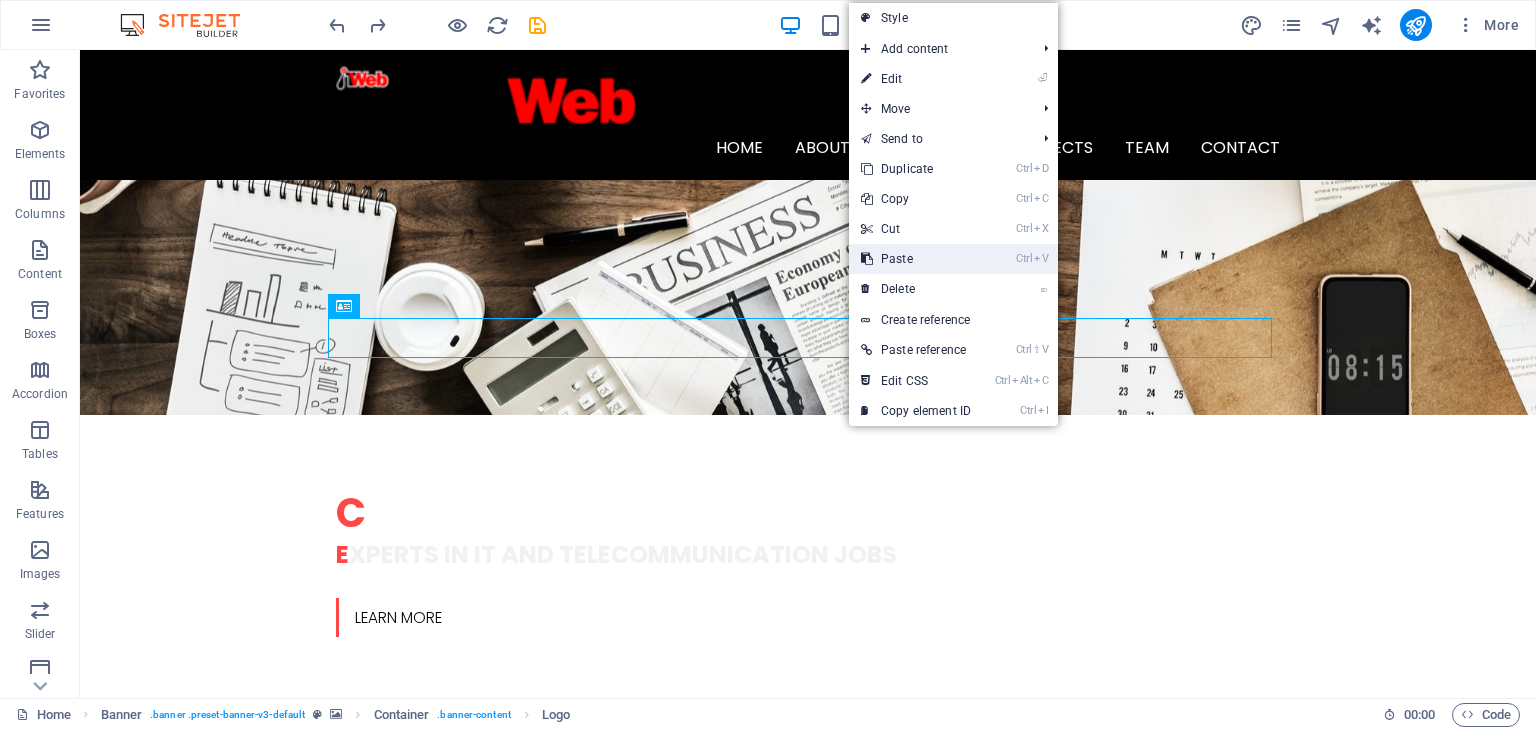 drag, startPoint x: 894, startPoint y: 256, endPoint x: 814, endPoint y: 206, distance: 94.33981 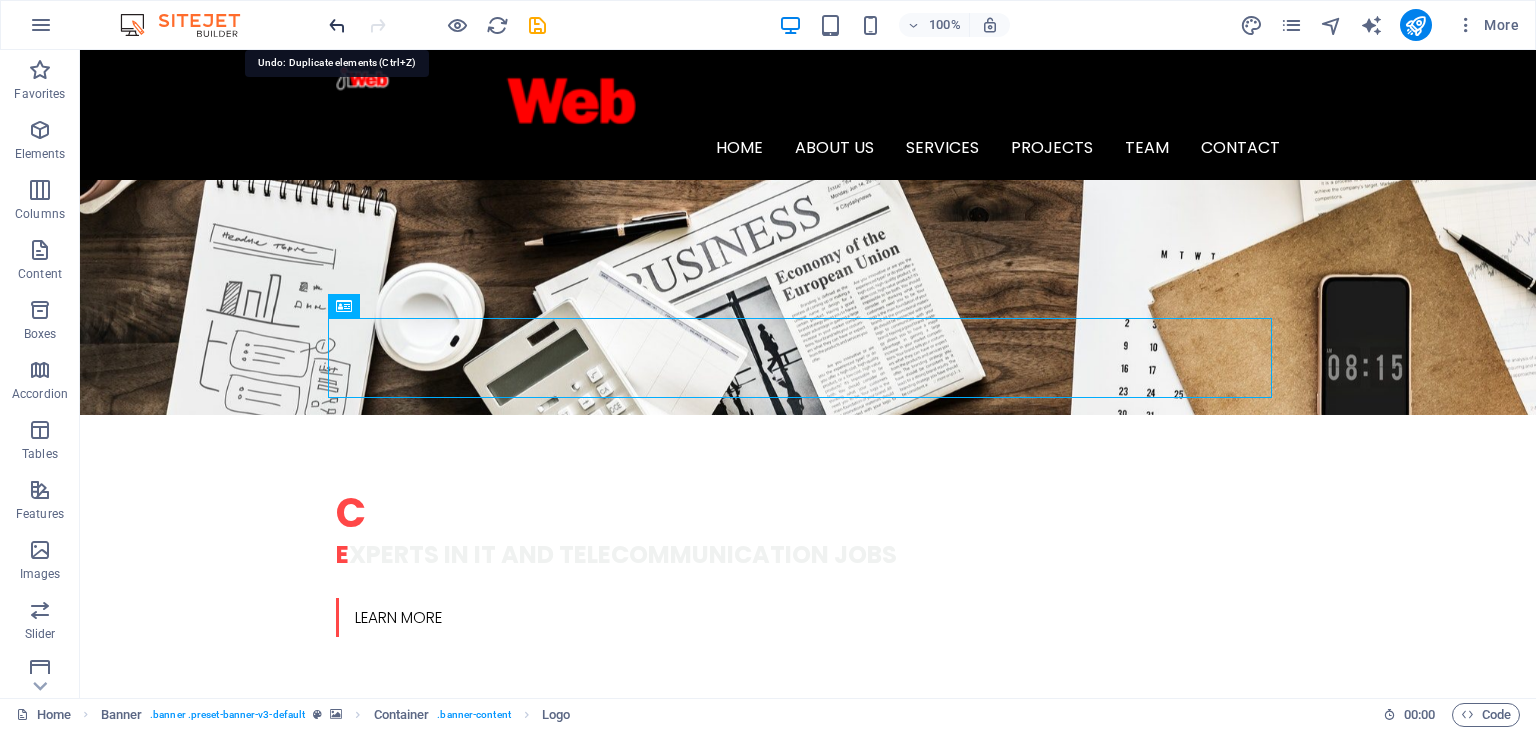 click at bounding box center (337, 25) 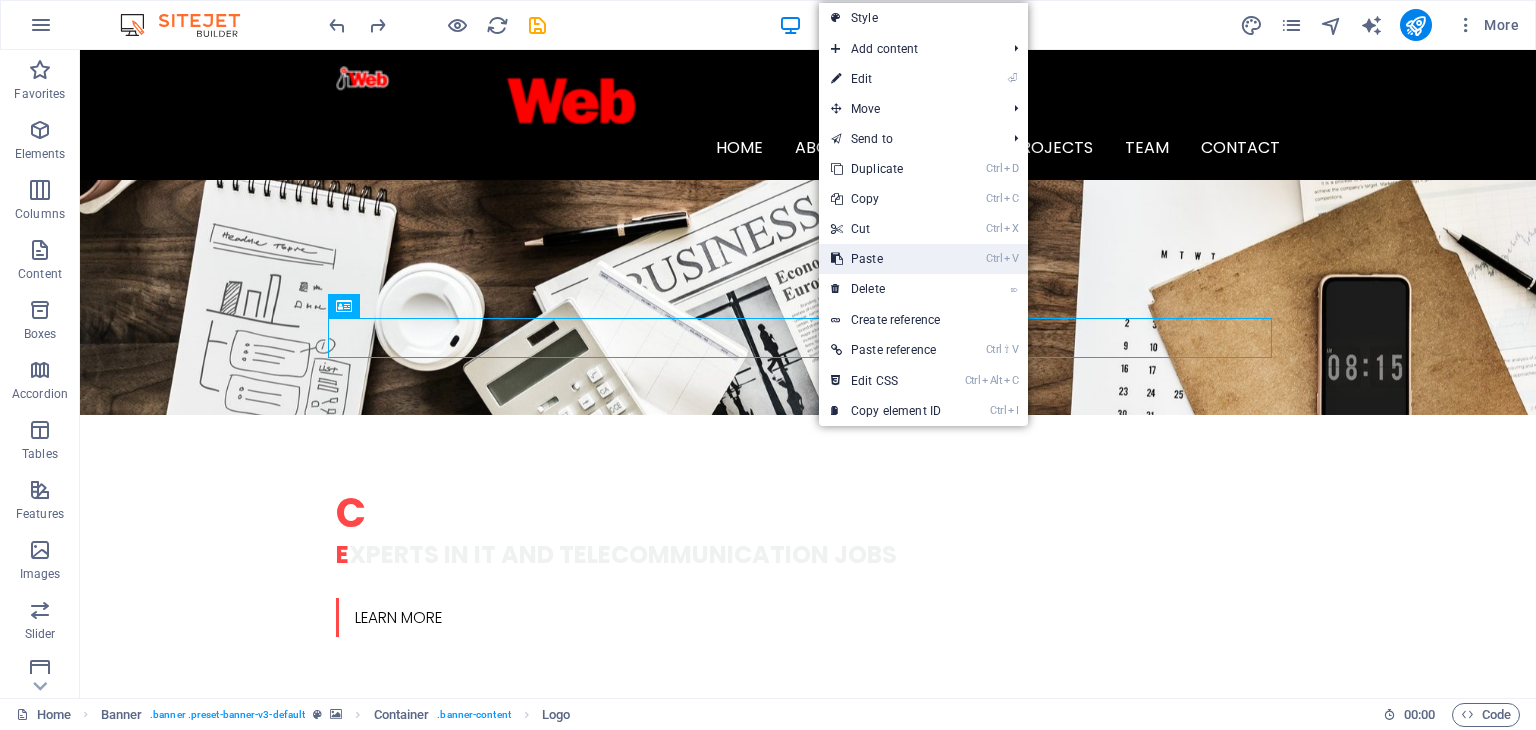 click on "Ctrl V  Paste" at bounding box center (886, 259) 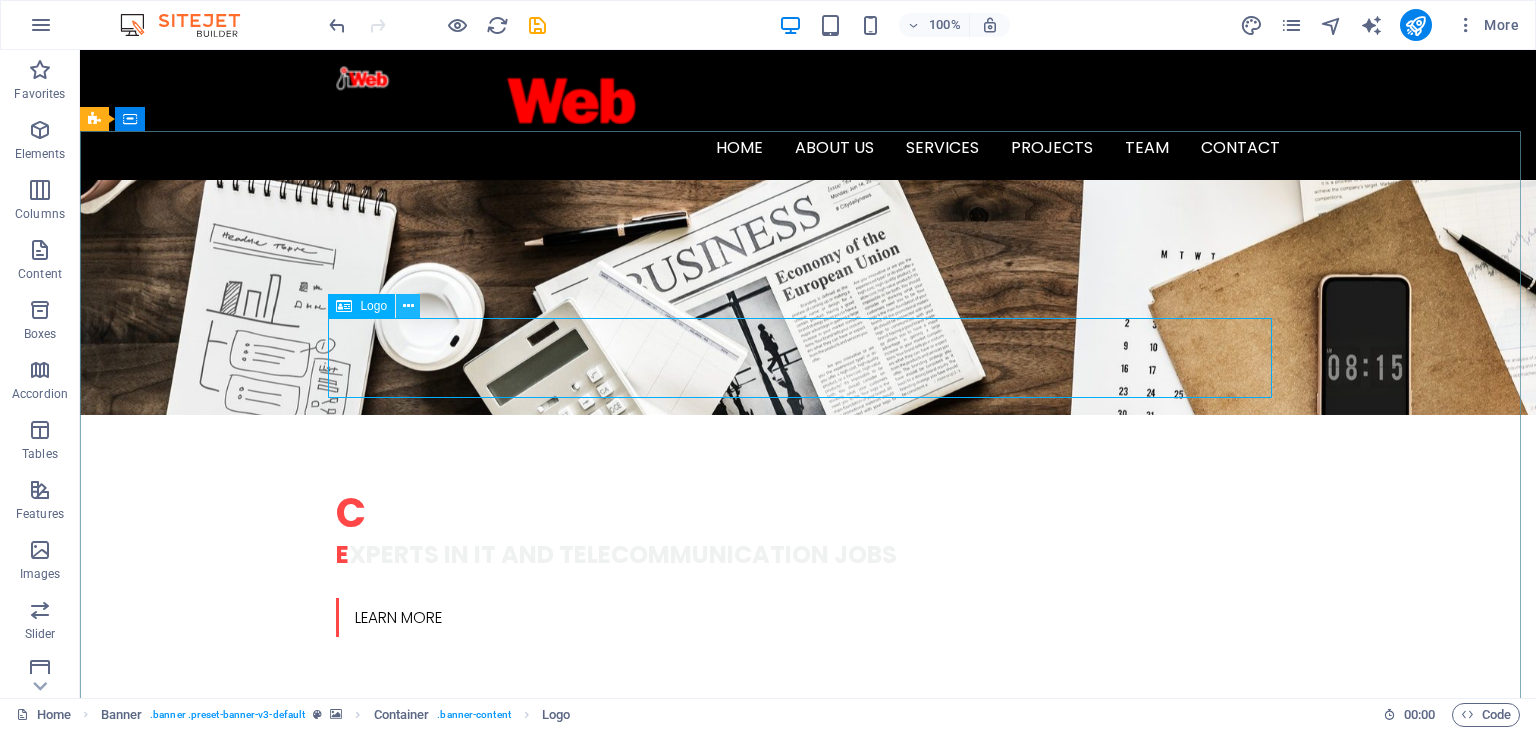 click at bounding box center (408, 306) 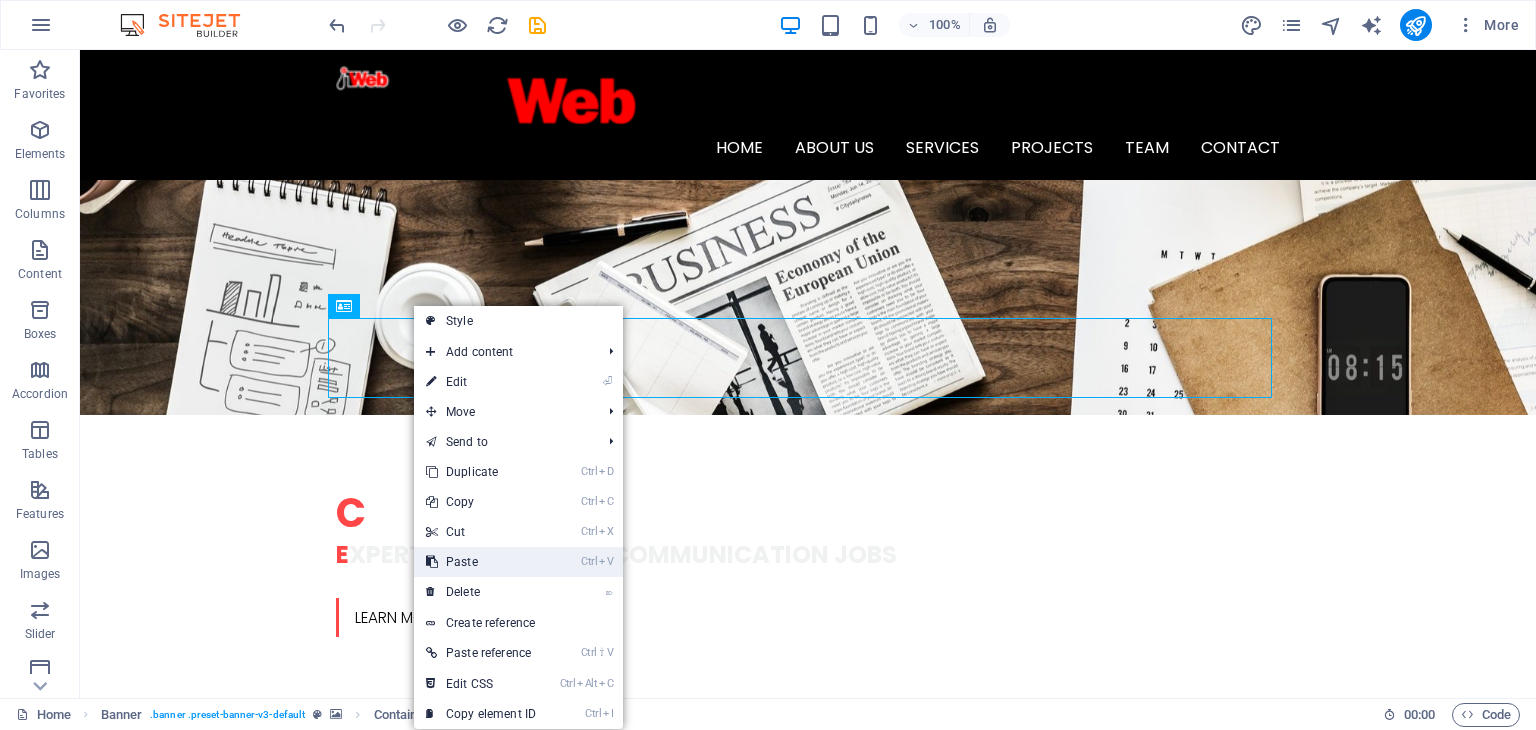 click on "Ctrl V  Paste" at bounding box center (481, 562) 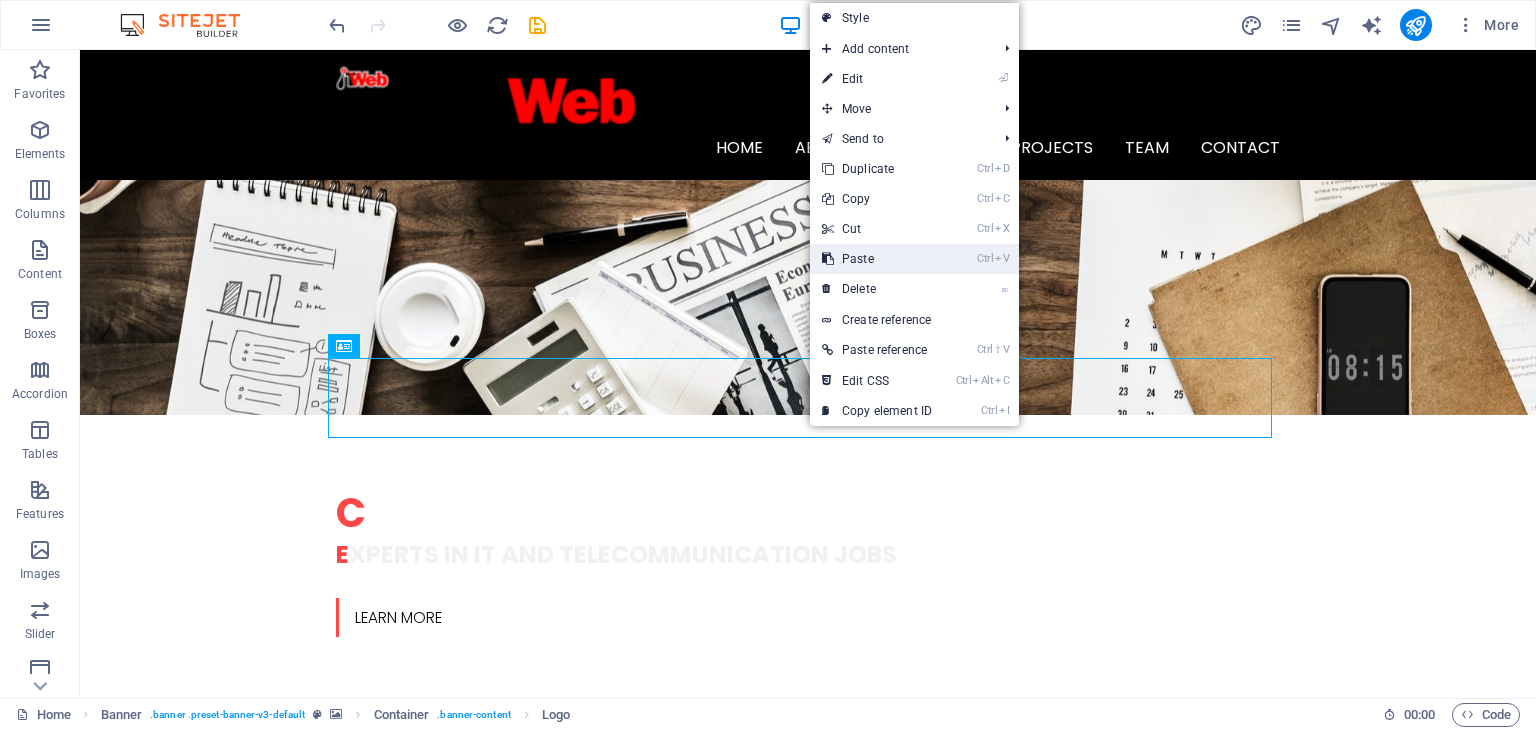 click on "Ctrl V  Paste" at bounding box center (877, 259) 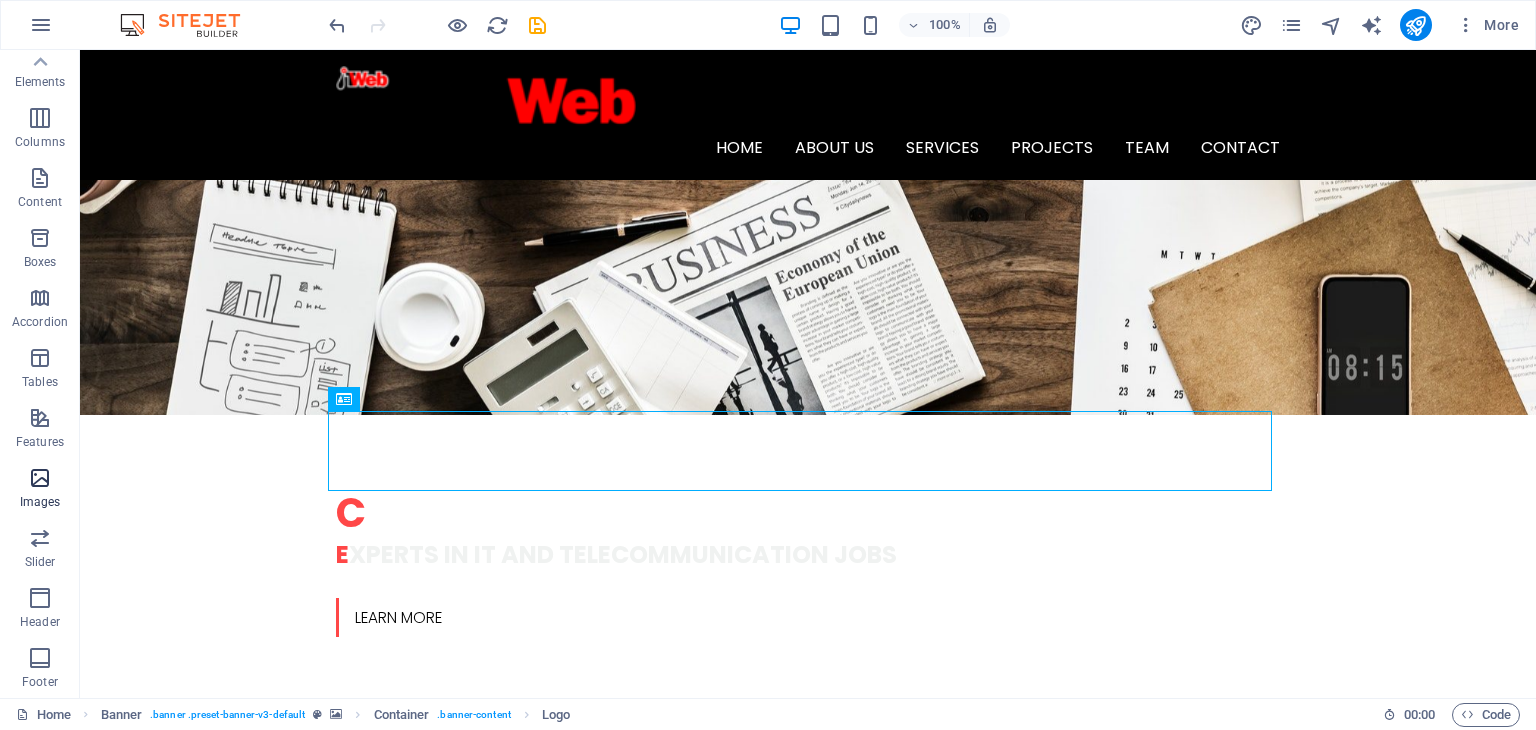 scroll, scrollTop: 0, scrollLeft: 0, axis: both 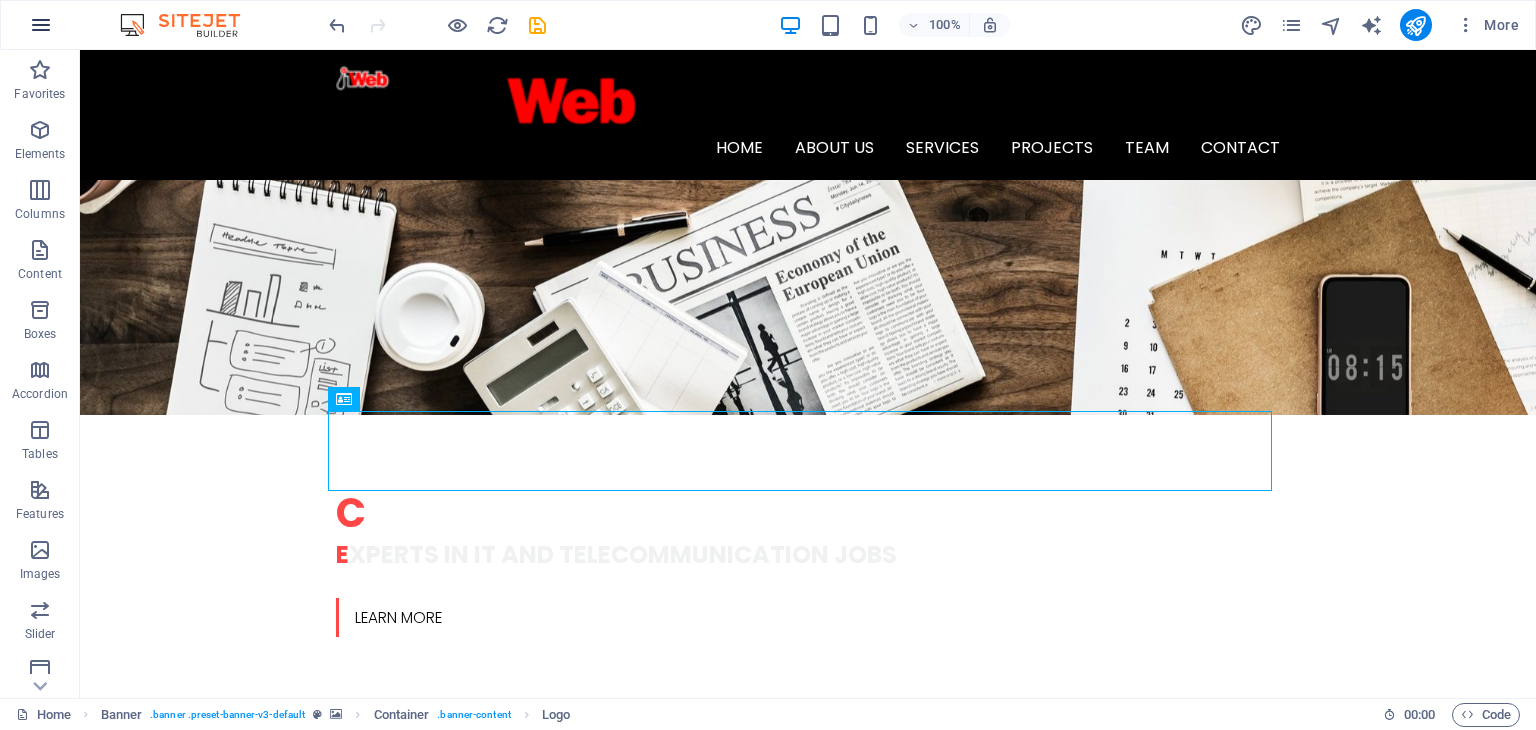 click at bounding box center [41, 25] 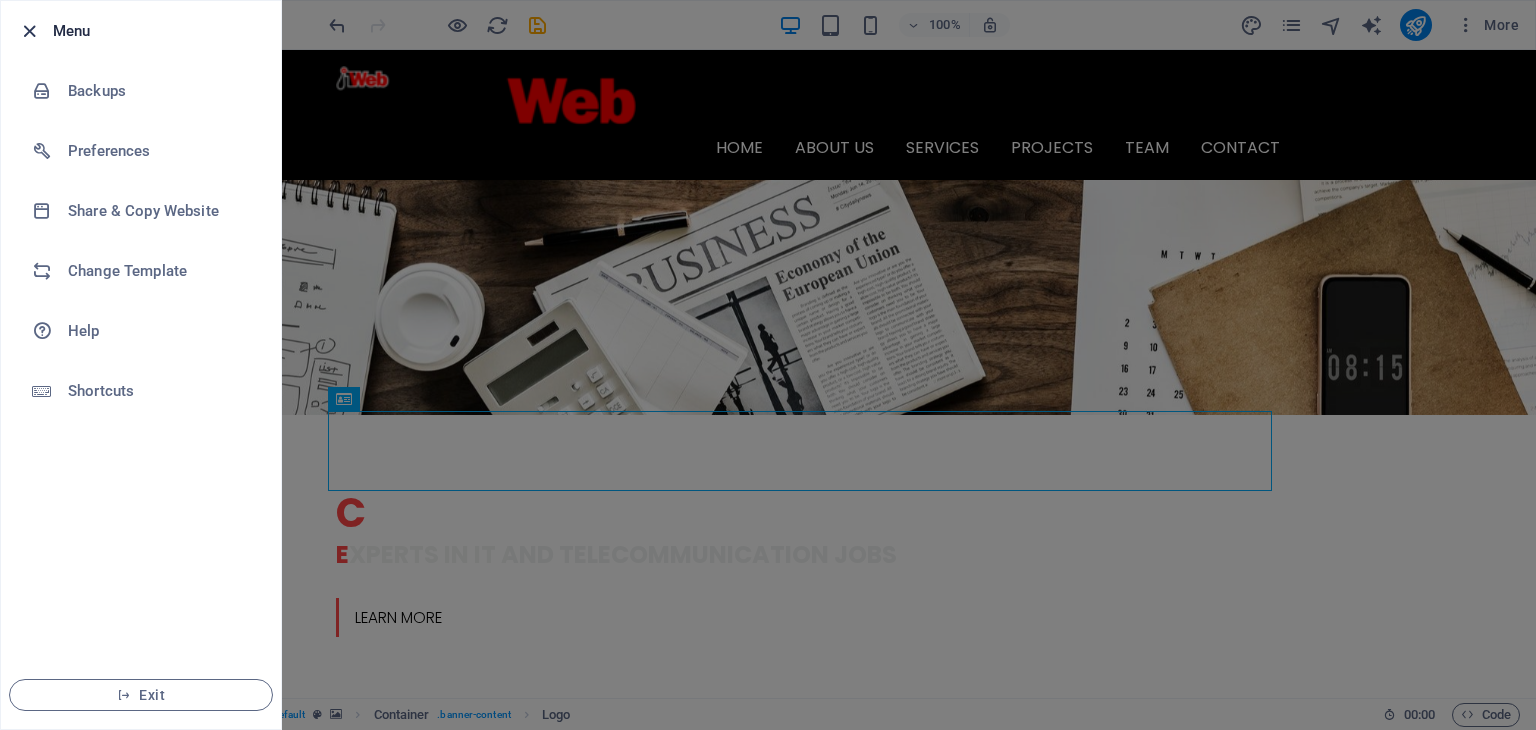 click at bounding box center (29, 31) 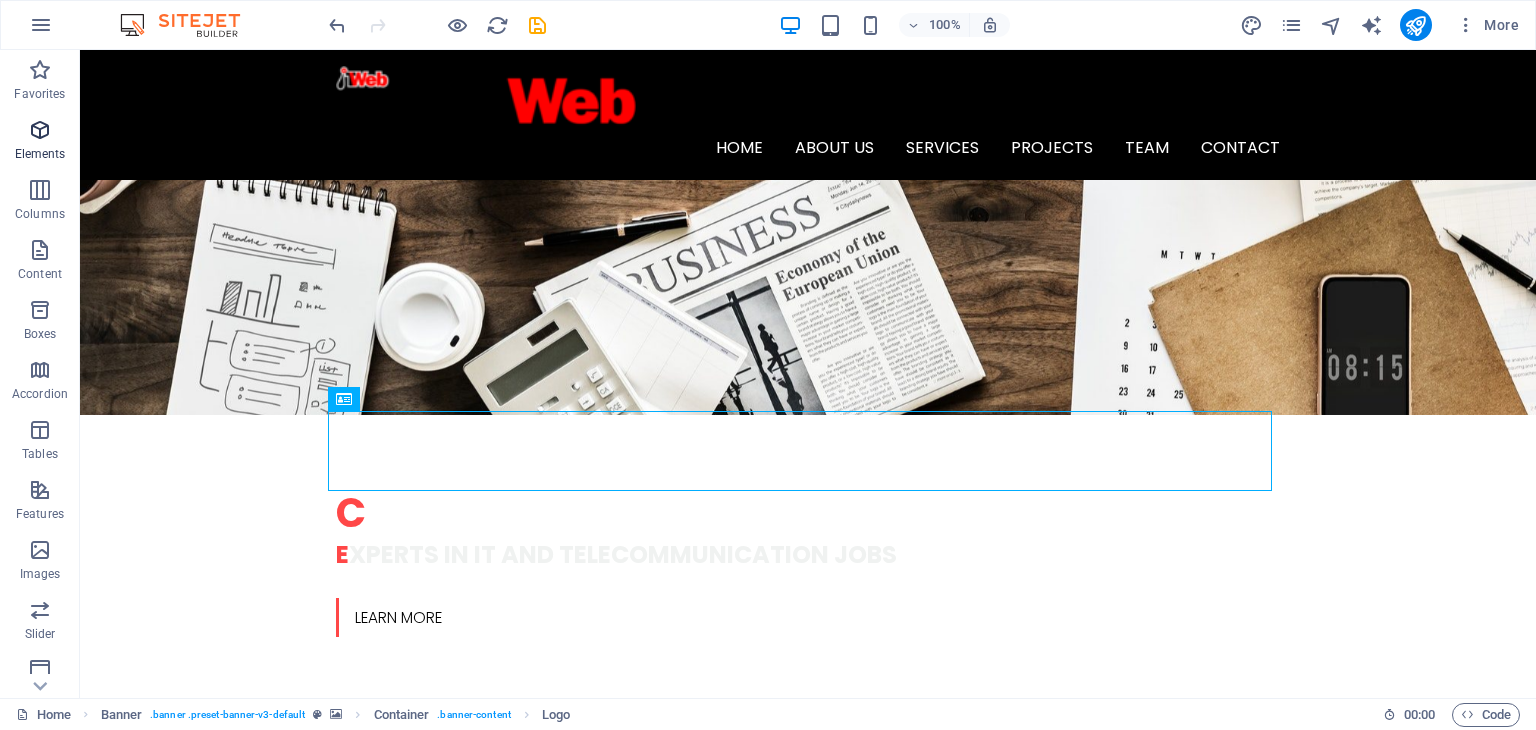 click at bounding box center [40, 130] 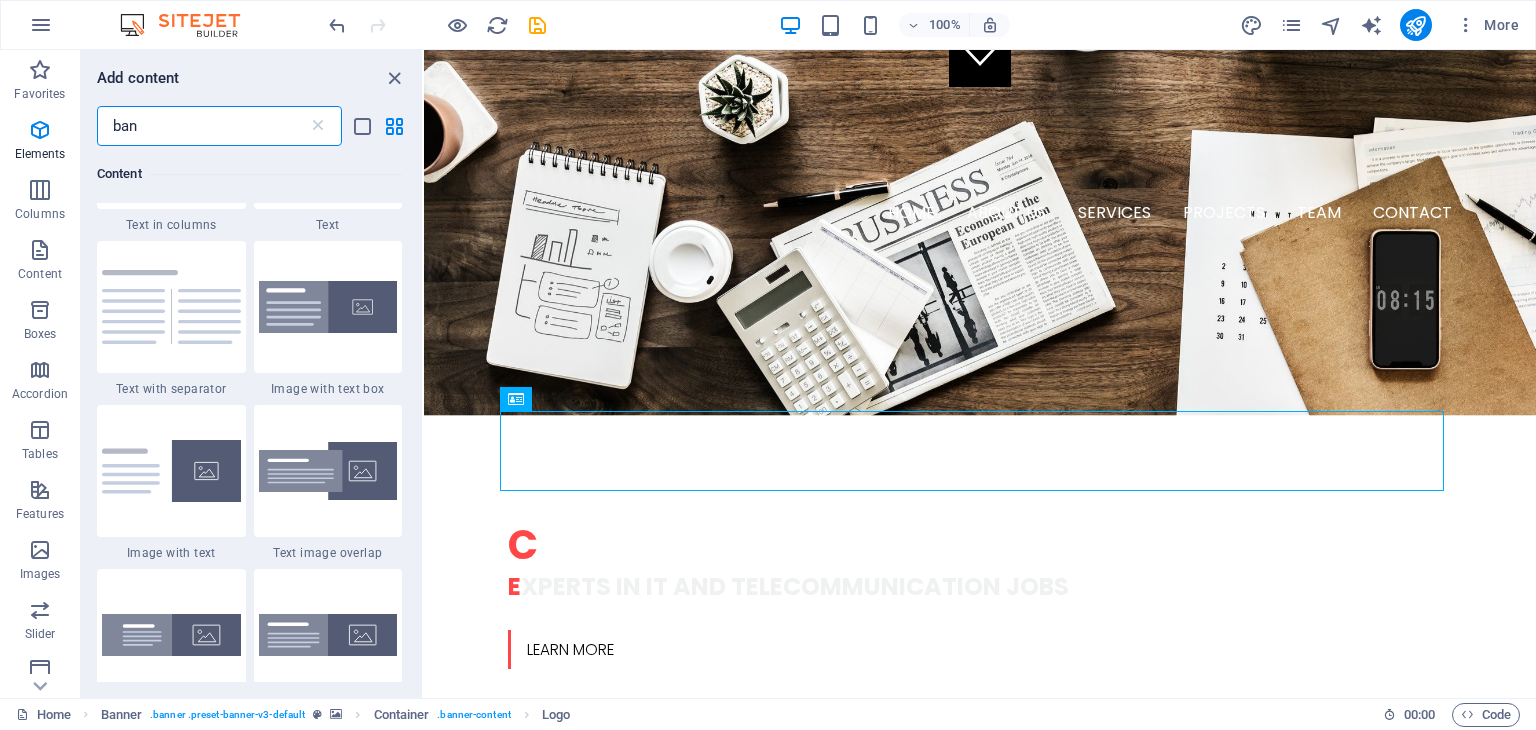 scroll, scrollTop: 0, scrollLeft: 0, axis: both 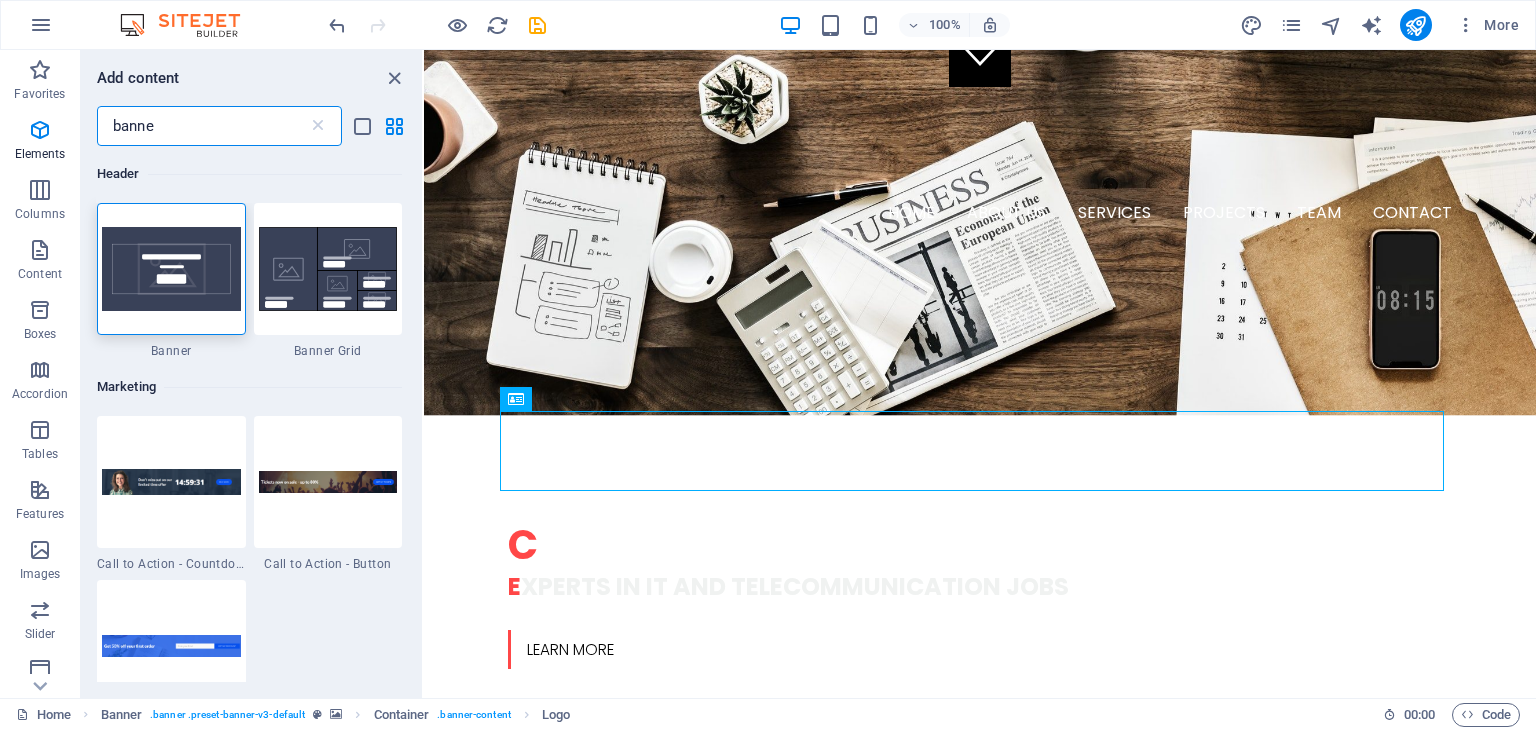 type on "banner" 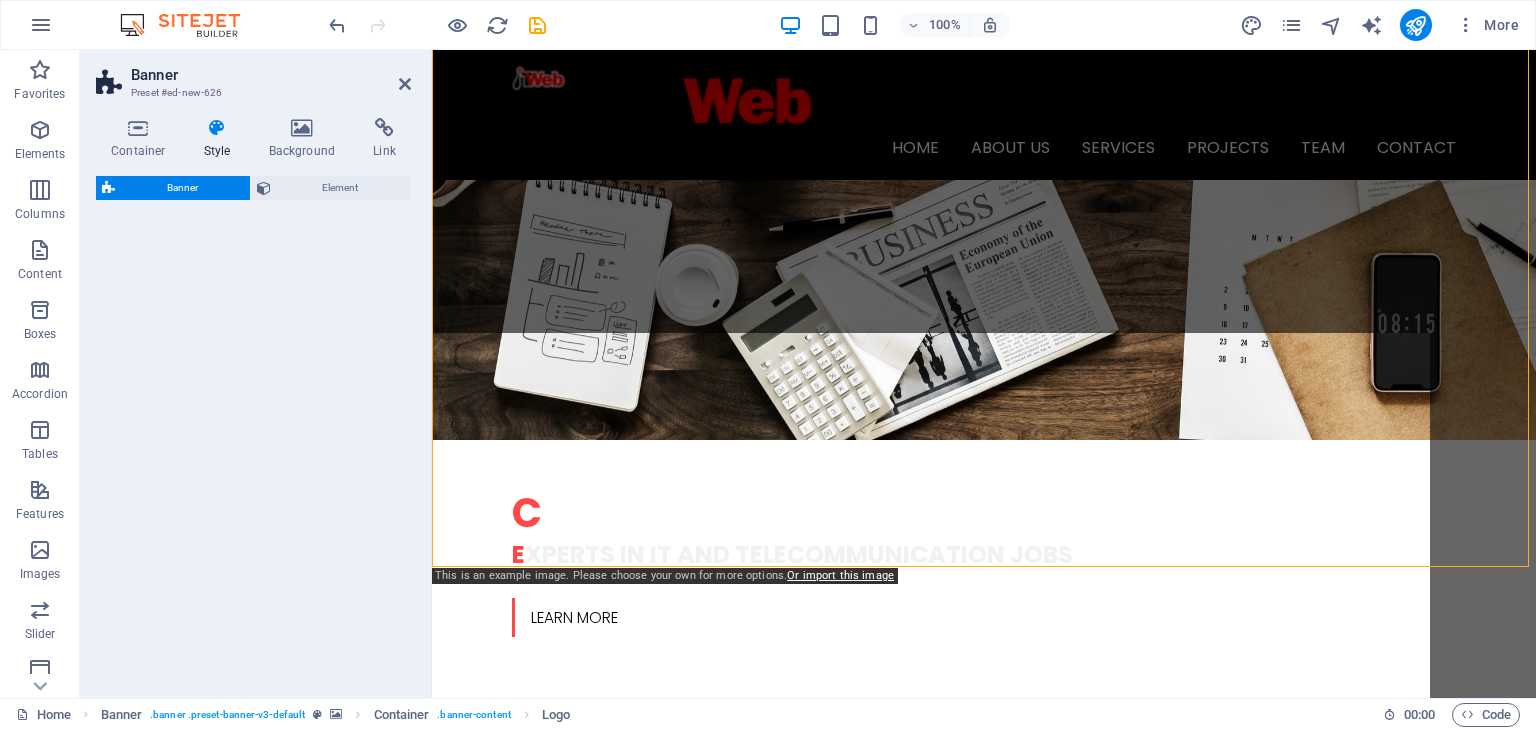 select on "rem" 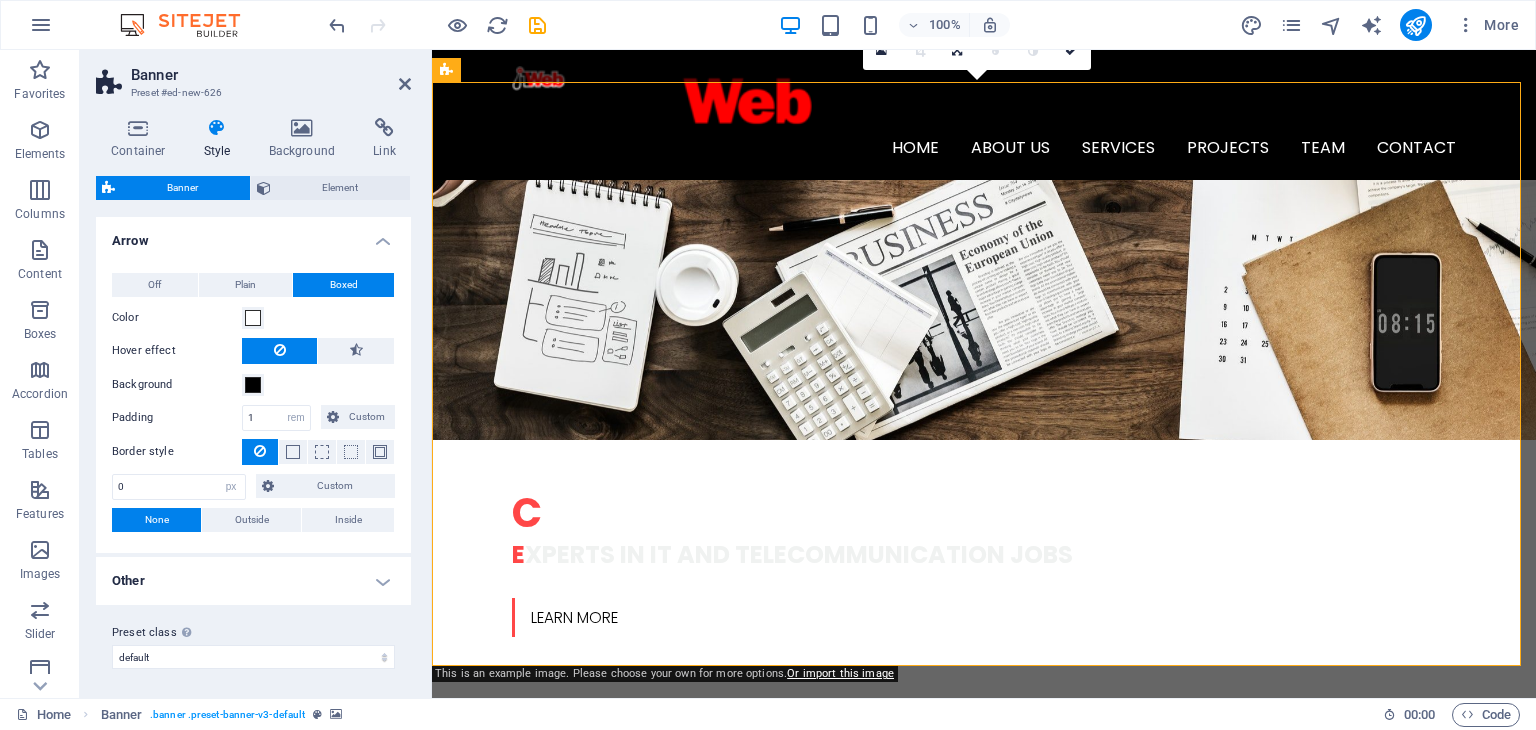 scroll, scrollTop: 1258, scrollLeft: 0, axis: vertical 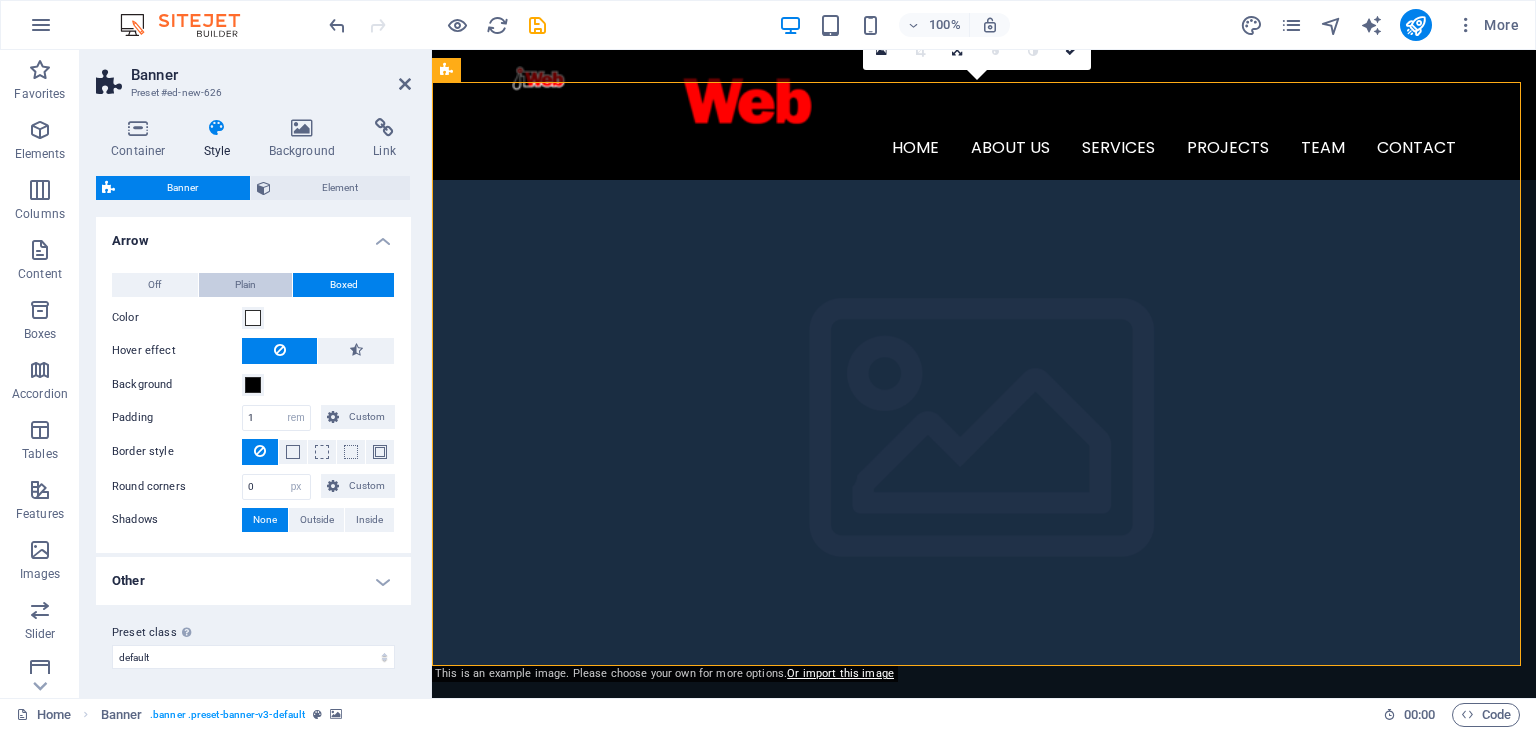 click on "Plain" at bounding box center [245, 285] 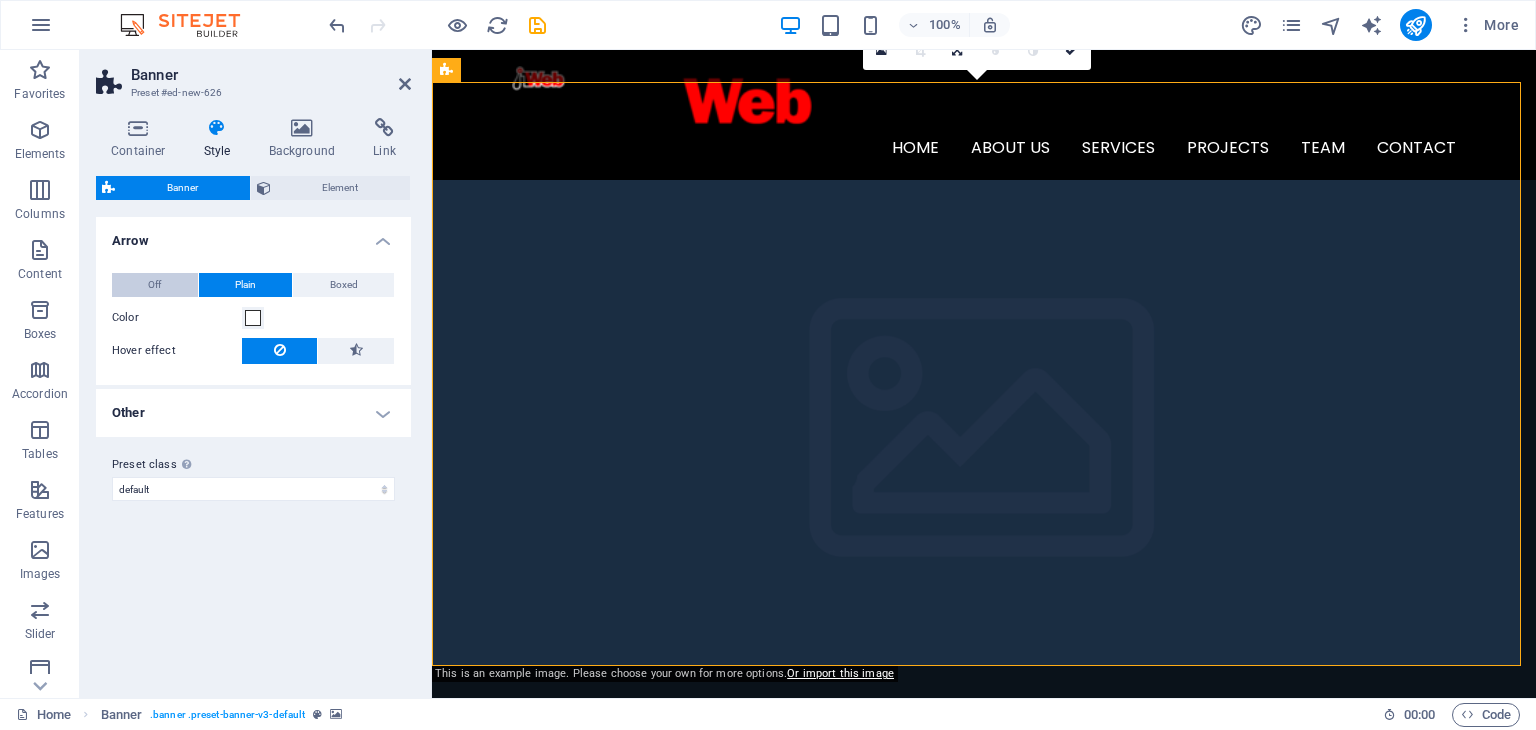 click on "Off" at bounding box center [155, 285] 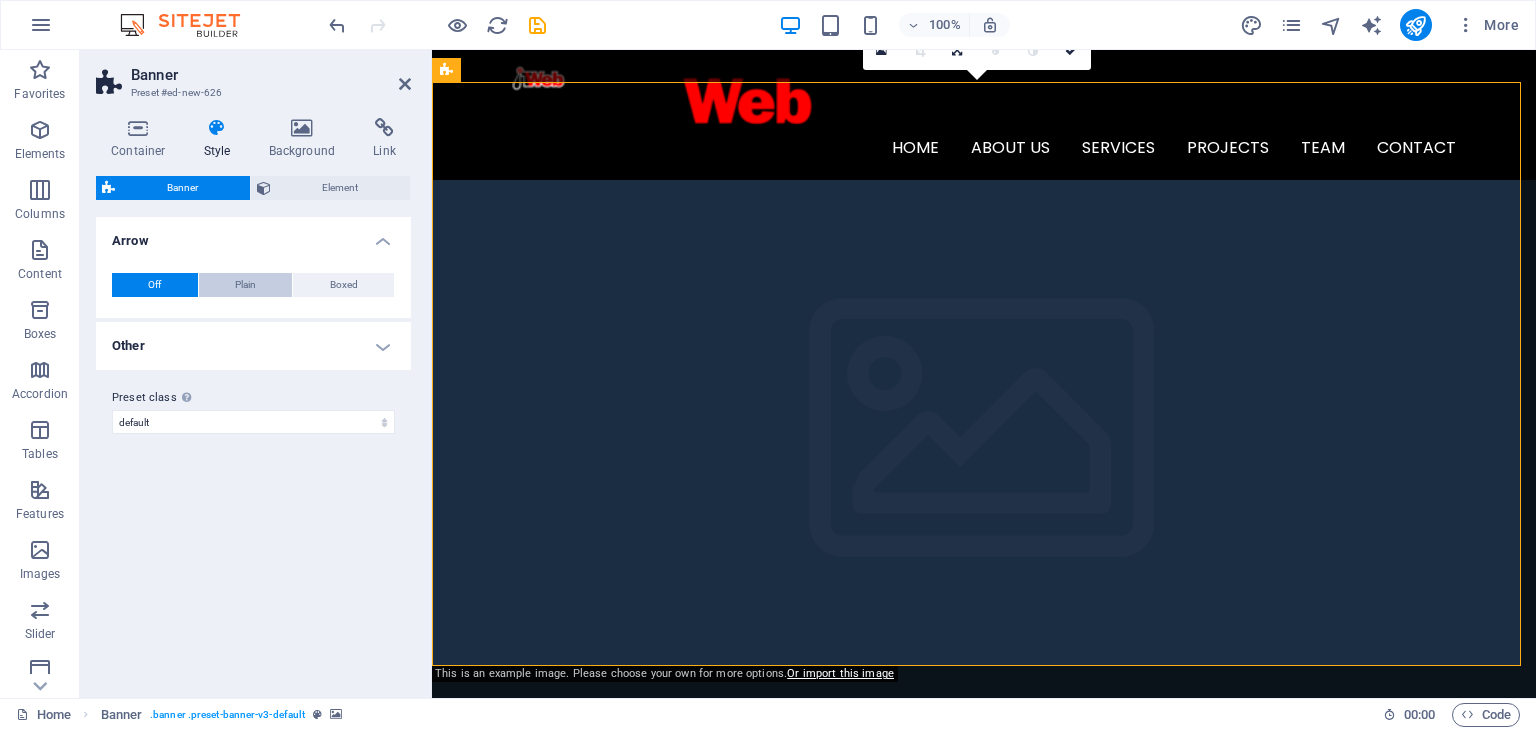 click on "Plain" at bounding box center [245, 285] 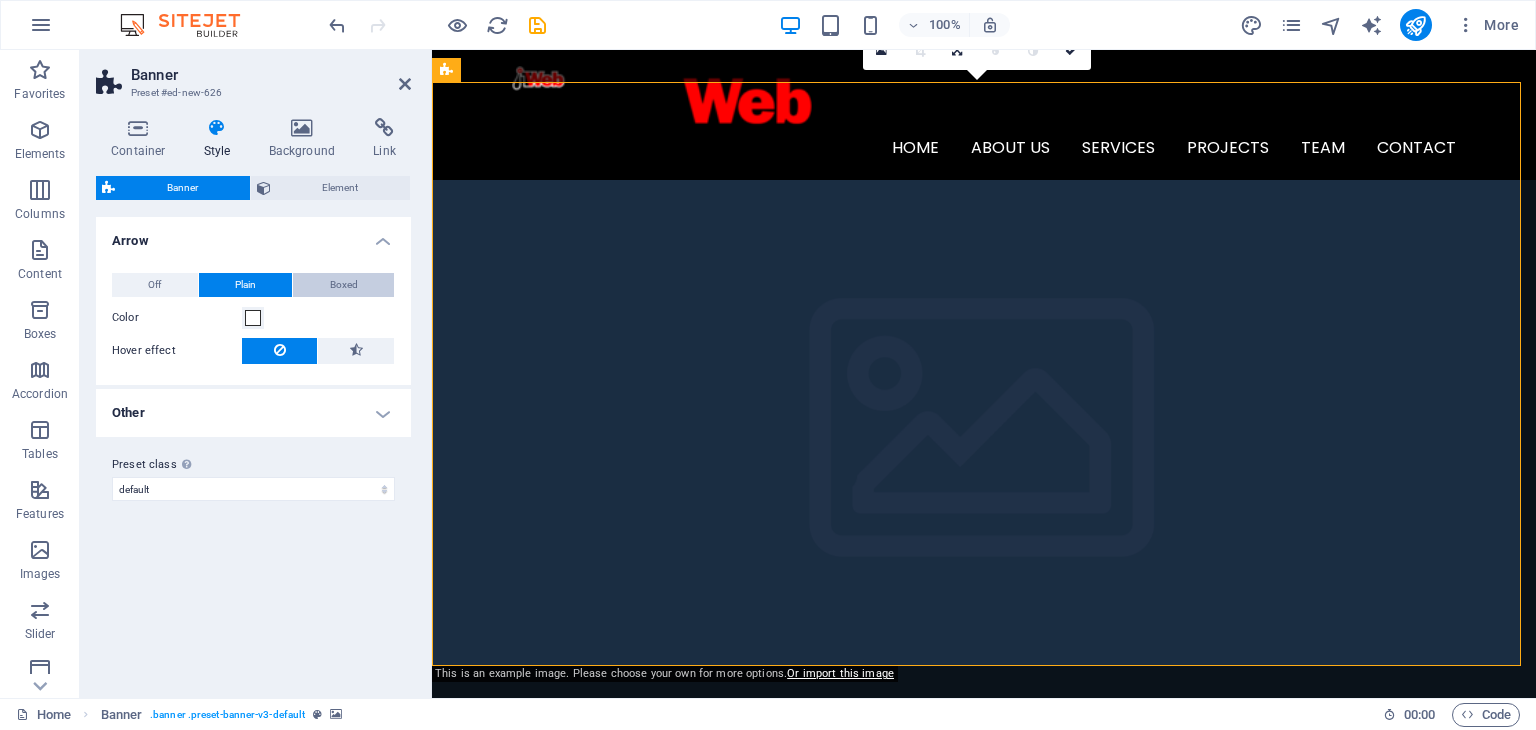 click on "Boxed" at bounding box center (344, 285) 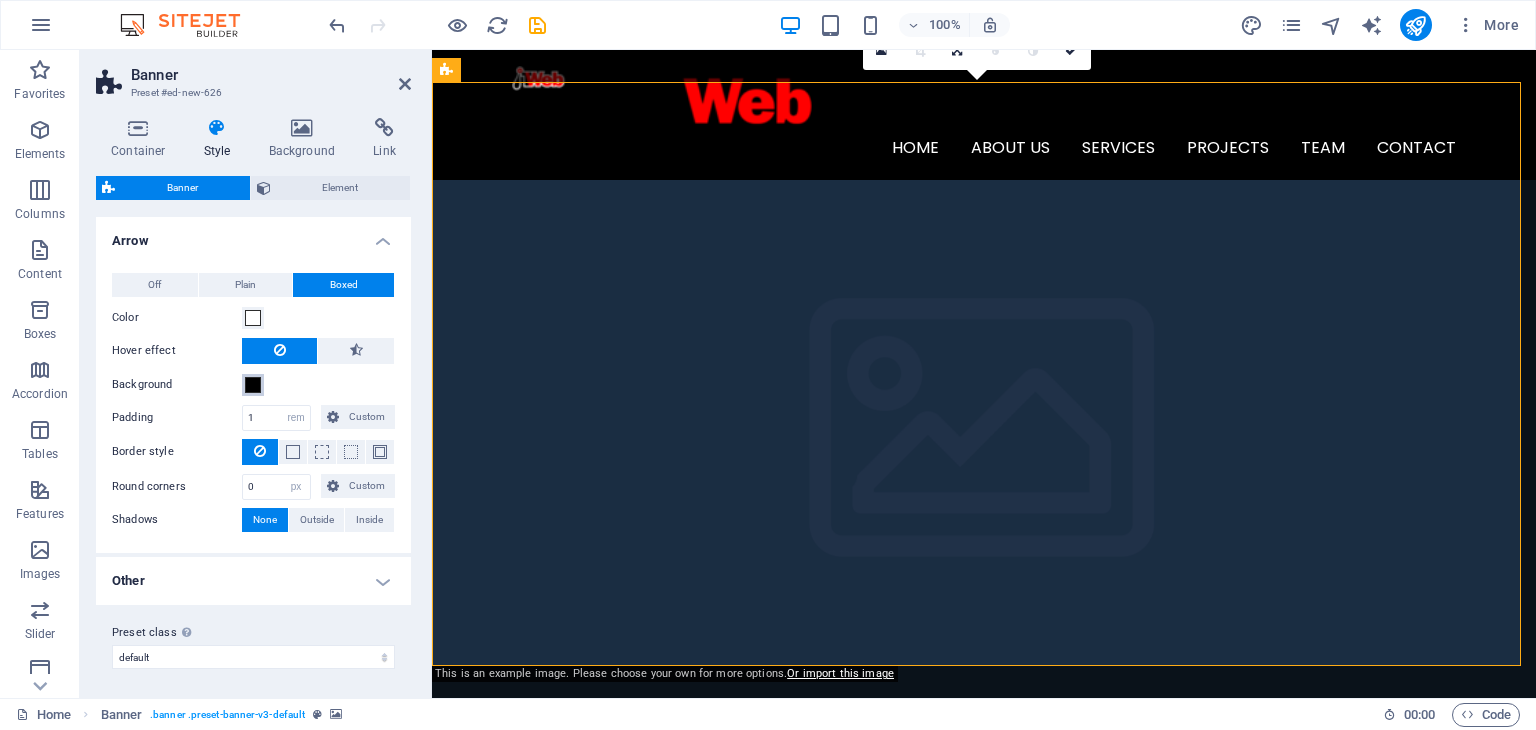 click at bounding box center [253, 385] 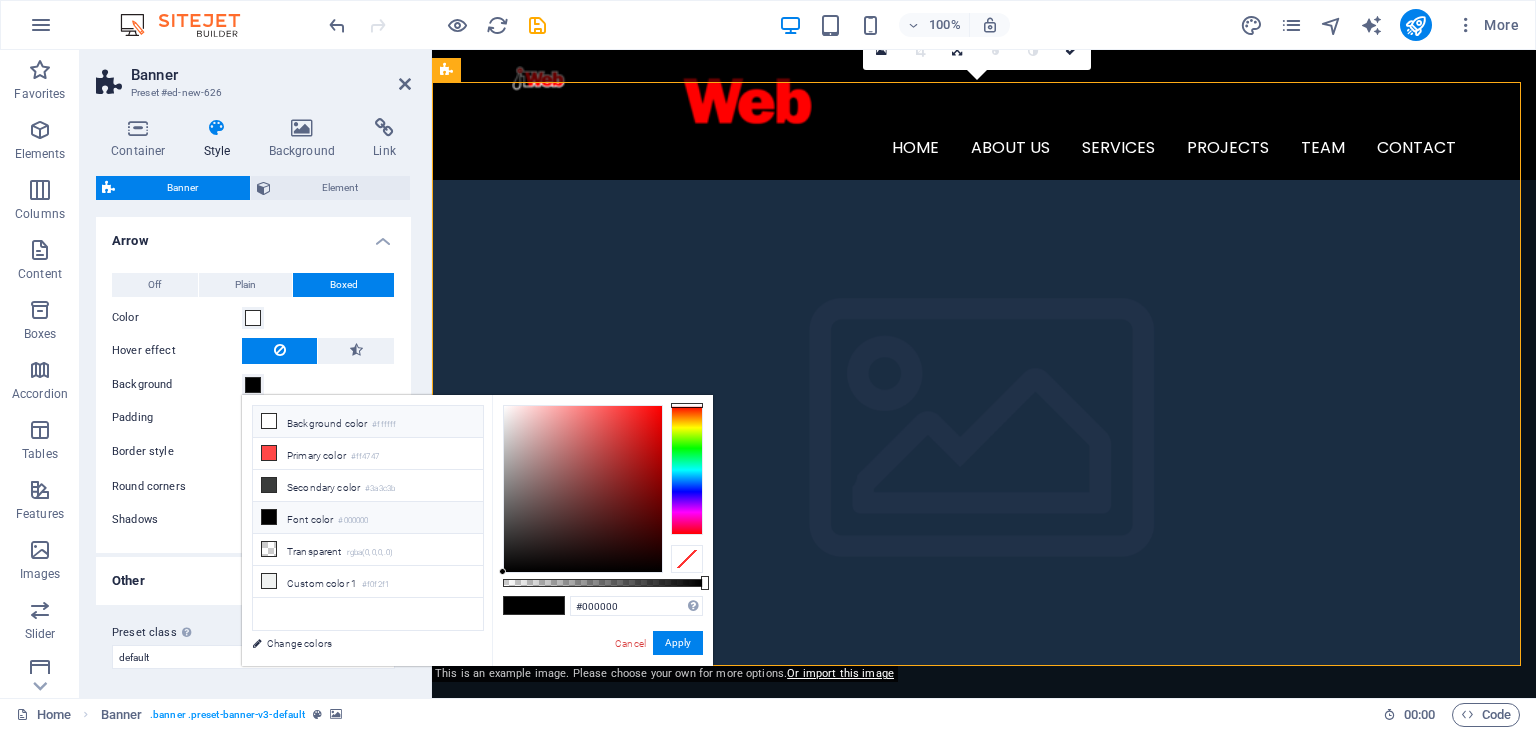click at bounding box center [269, 421] 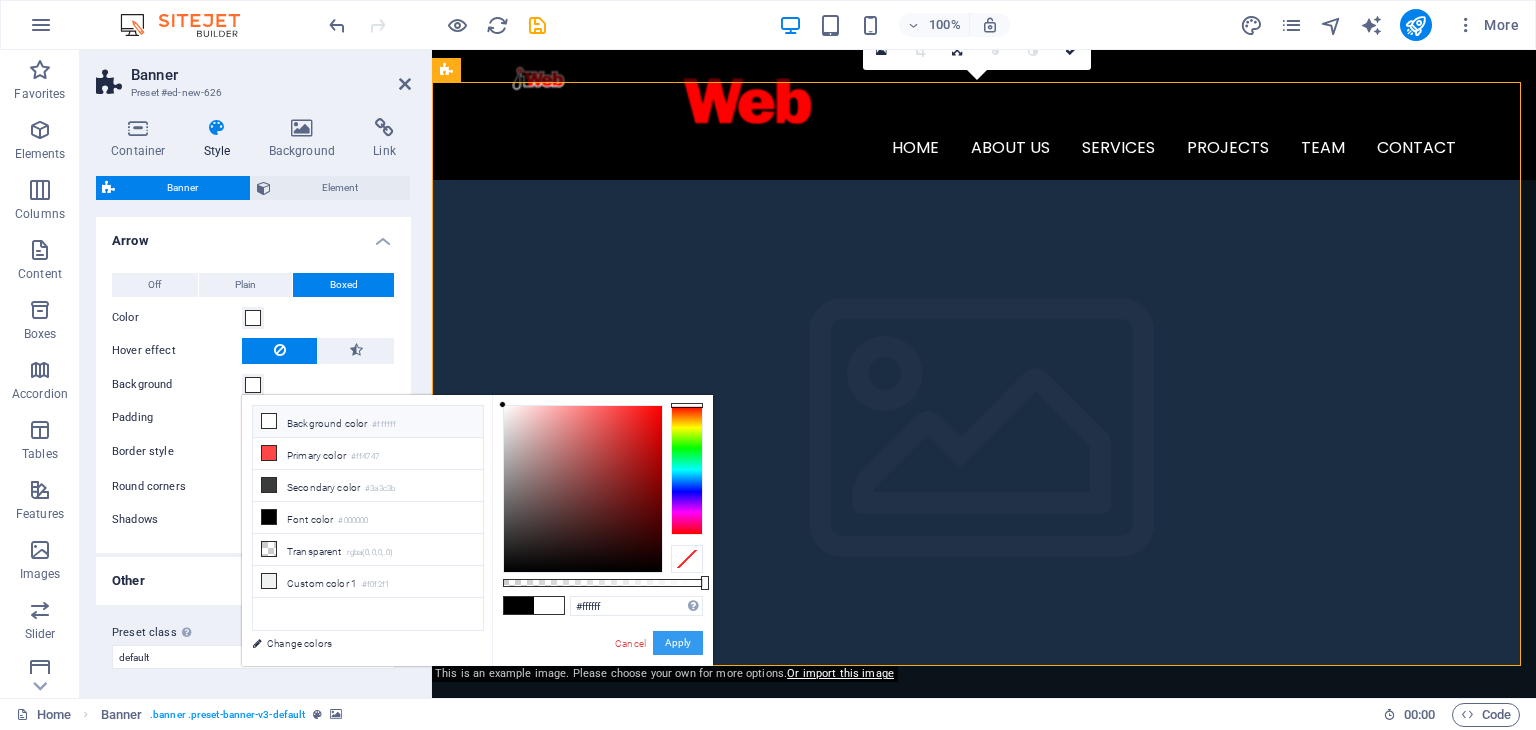 click on "Apply" at bounding box center [678, 643] 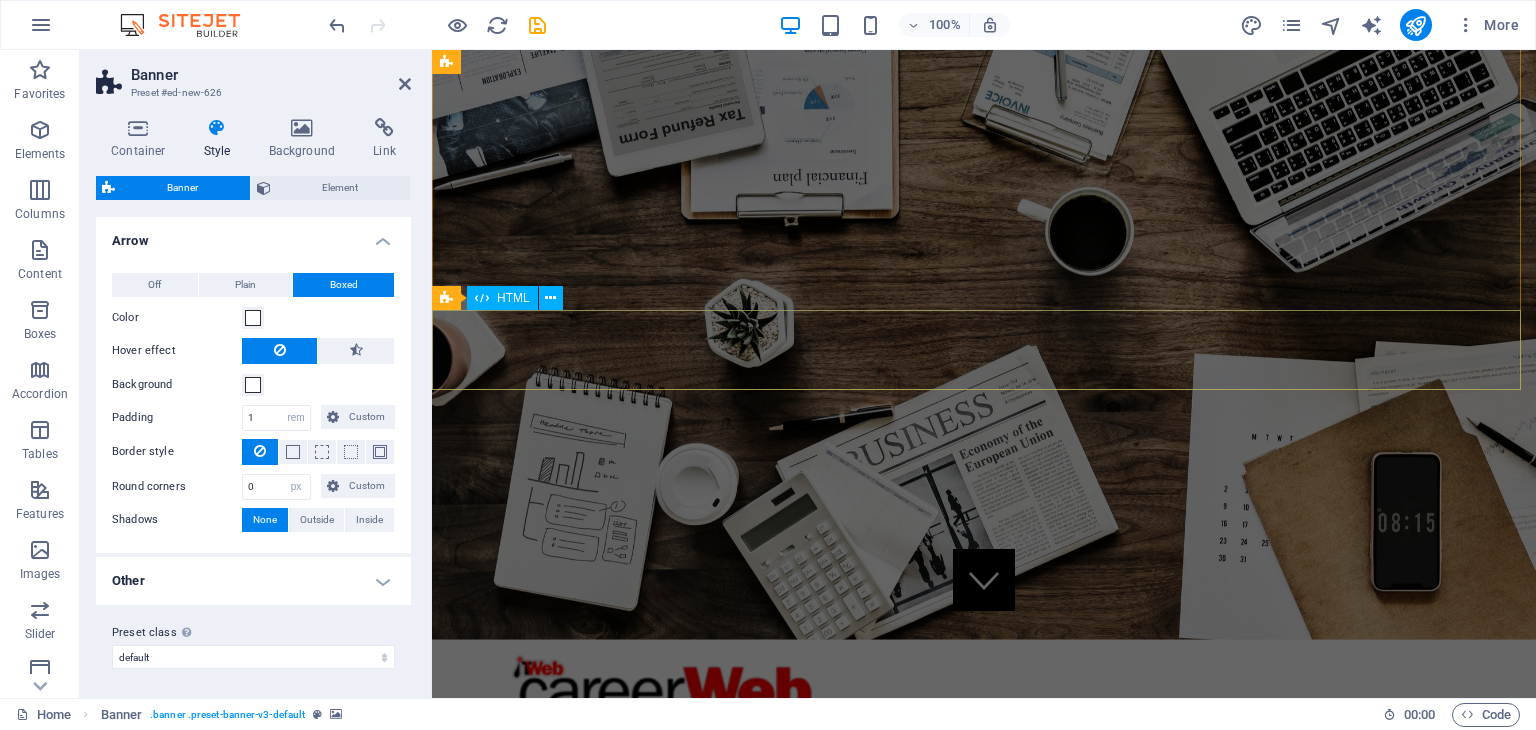 scroll, scrollTop: 0, scrollLeft: 0, axis: both 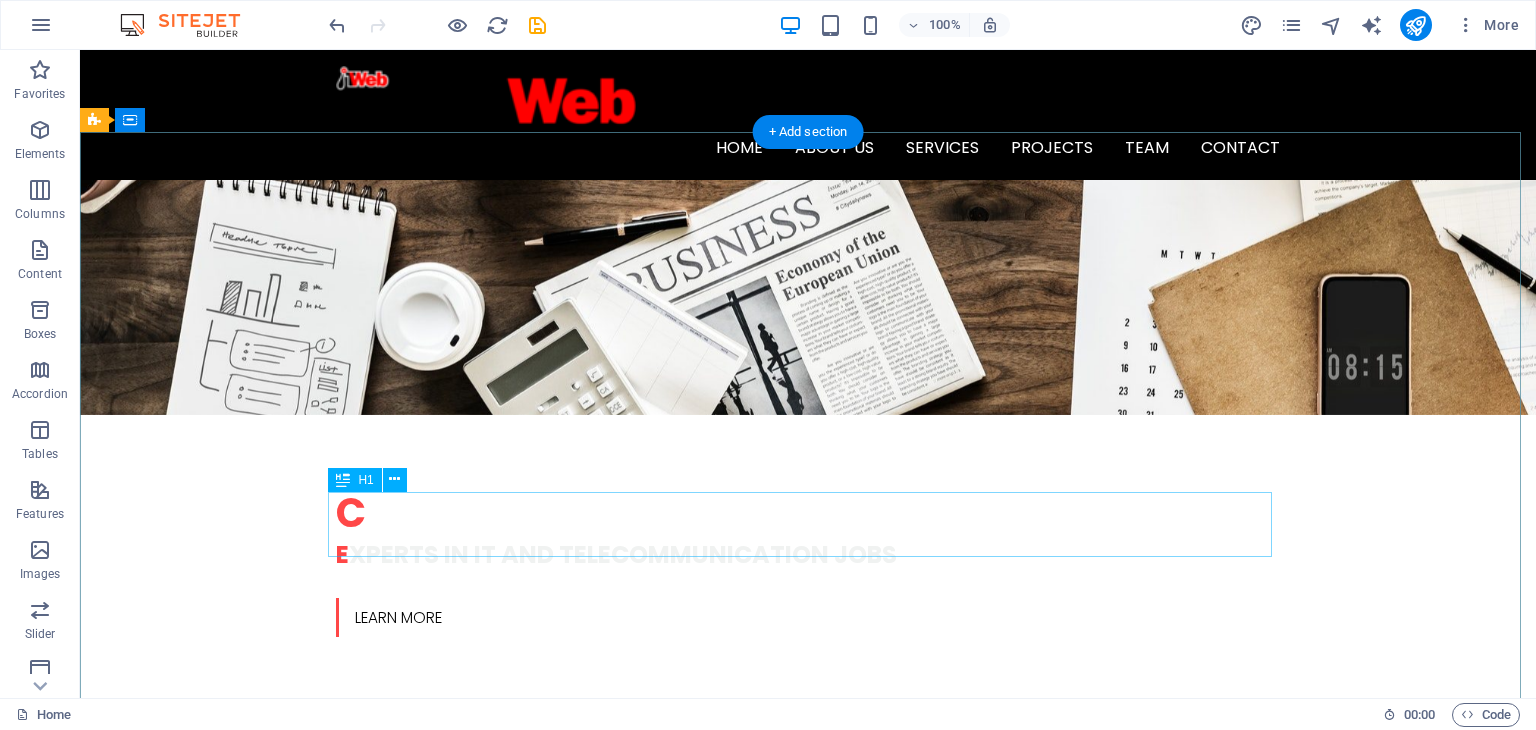 click on "Company Claim" at bounding box center [808, 1838] 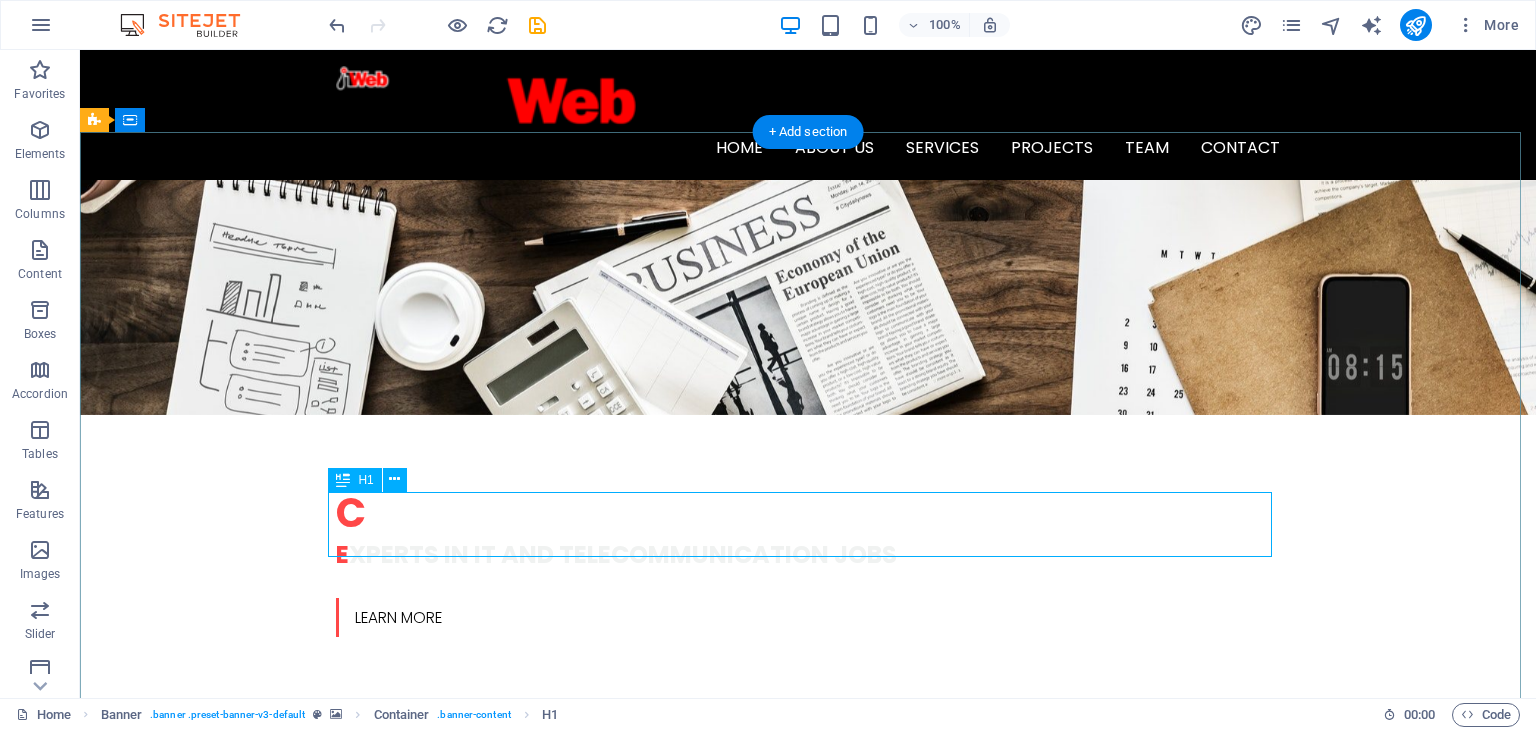 click on "Company Claim" at bounding box center (808, 1838) 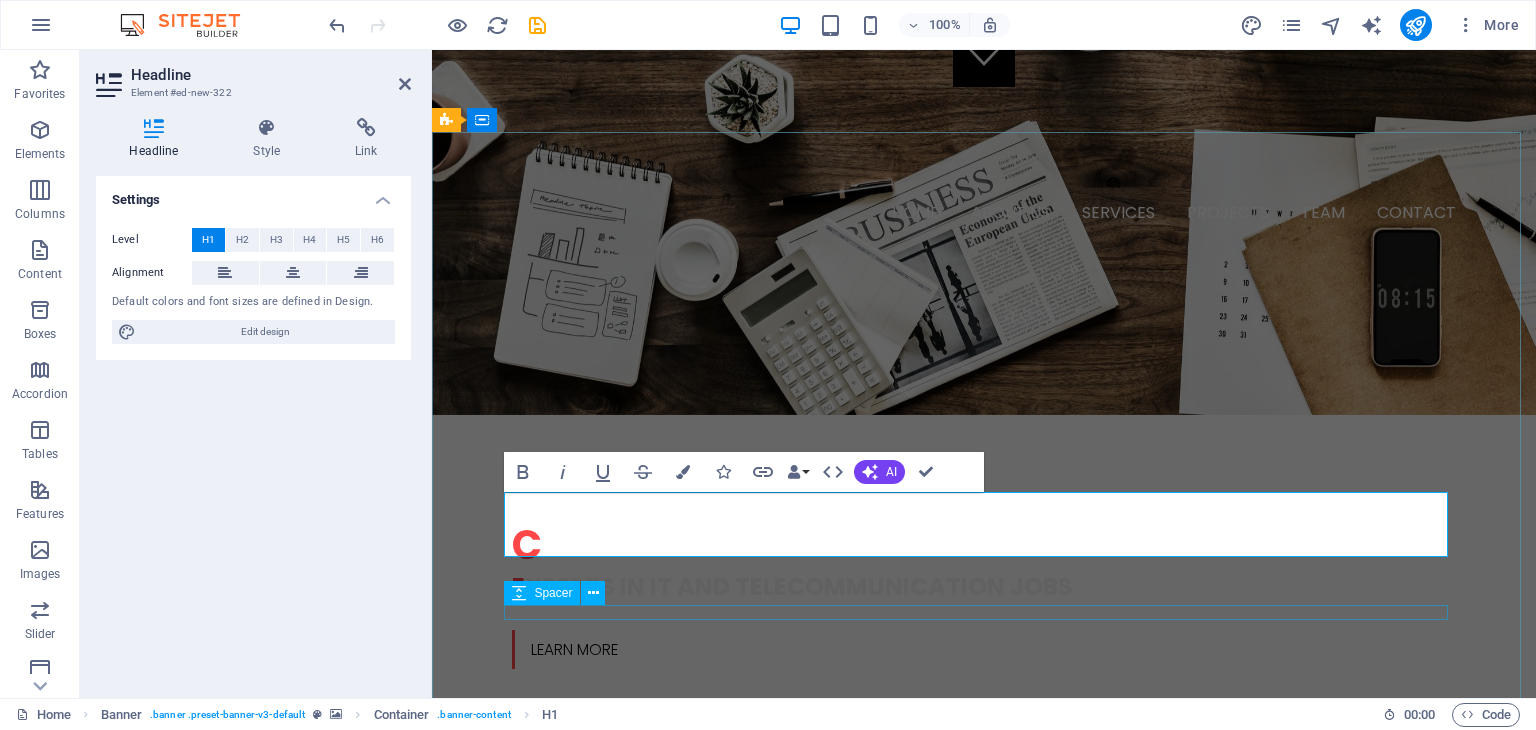 type 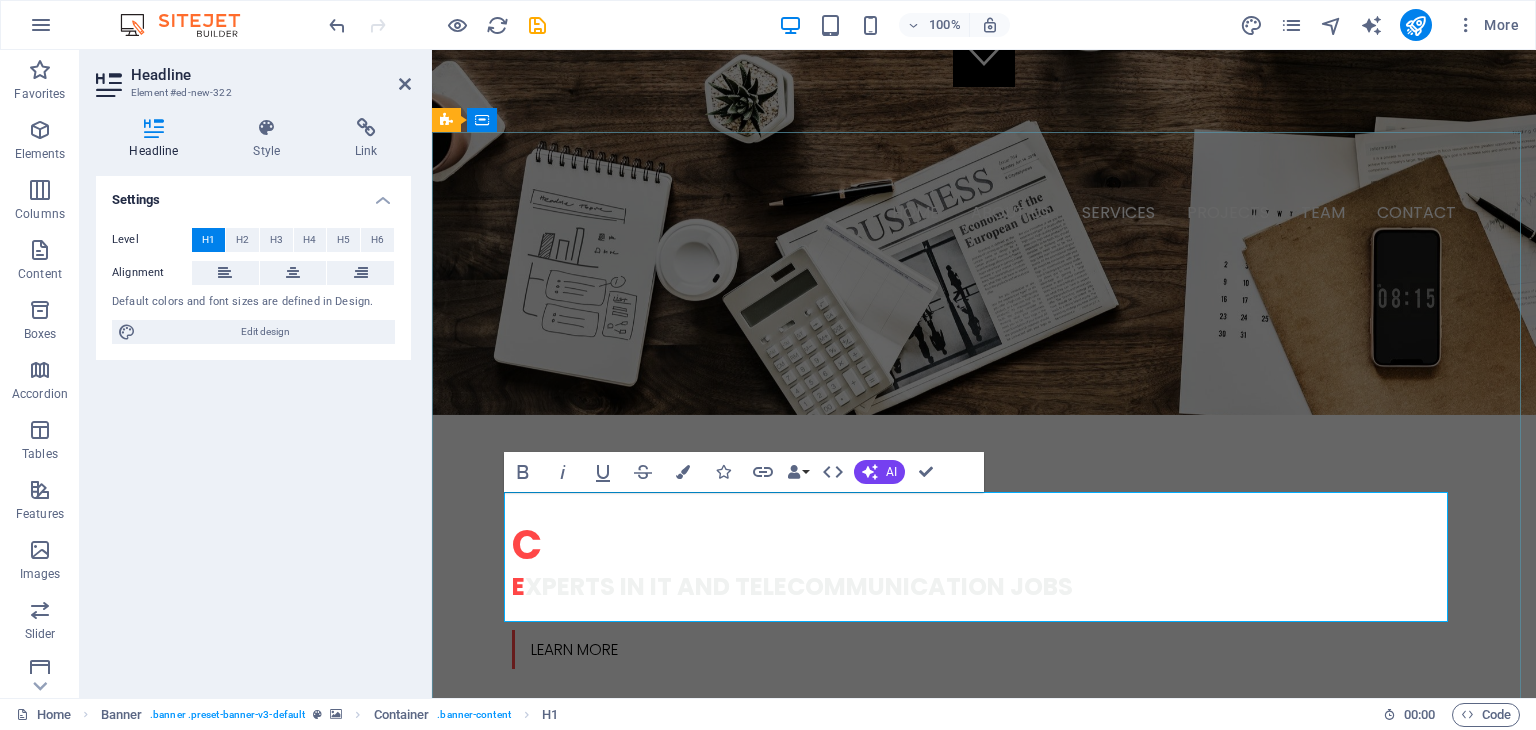drag, startPoint x: 1153, startPoint y: 581, endPoint x: 551, endPoint y: 527, distance: 604.41705 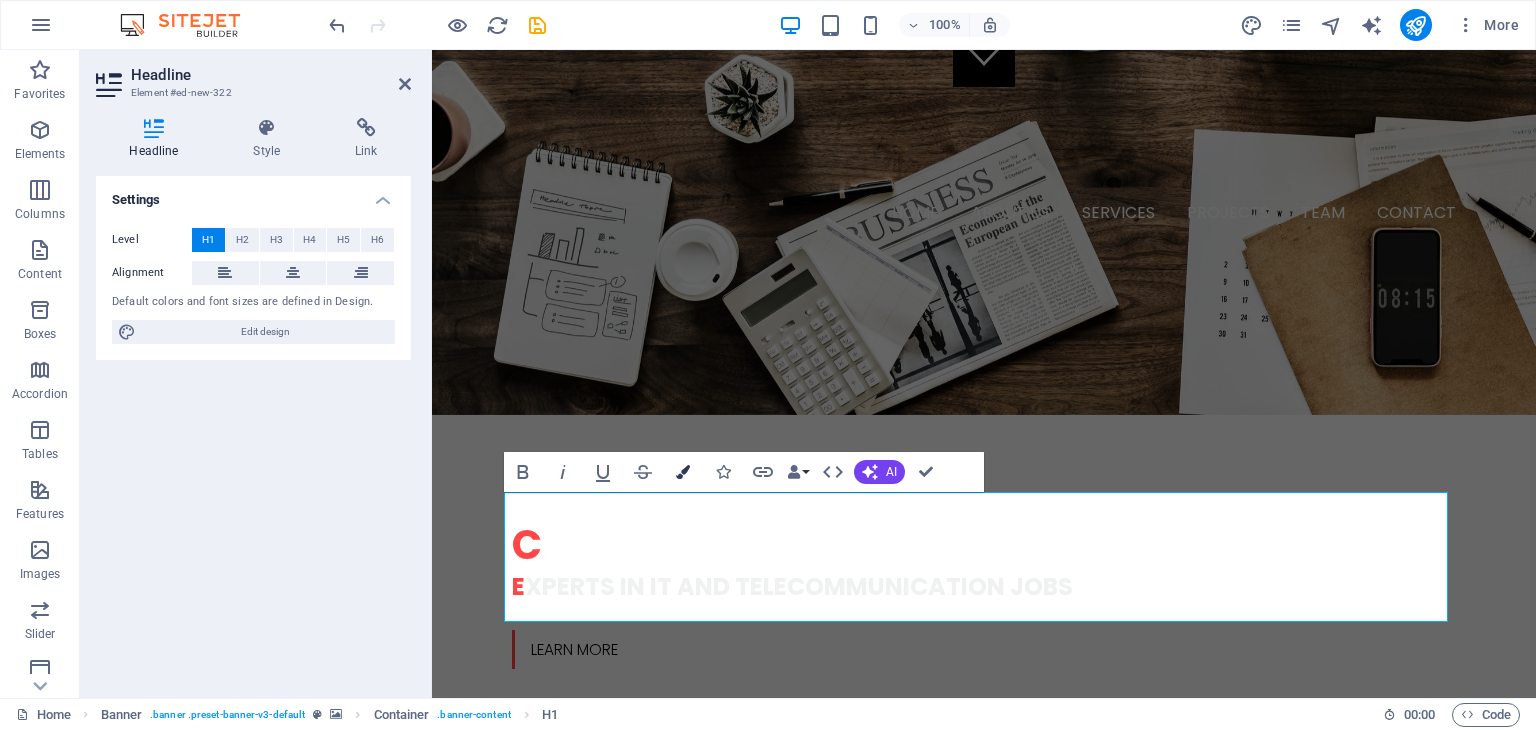 click at bounding box center (683, 472) 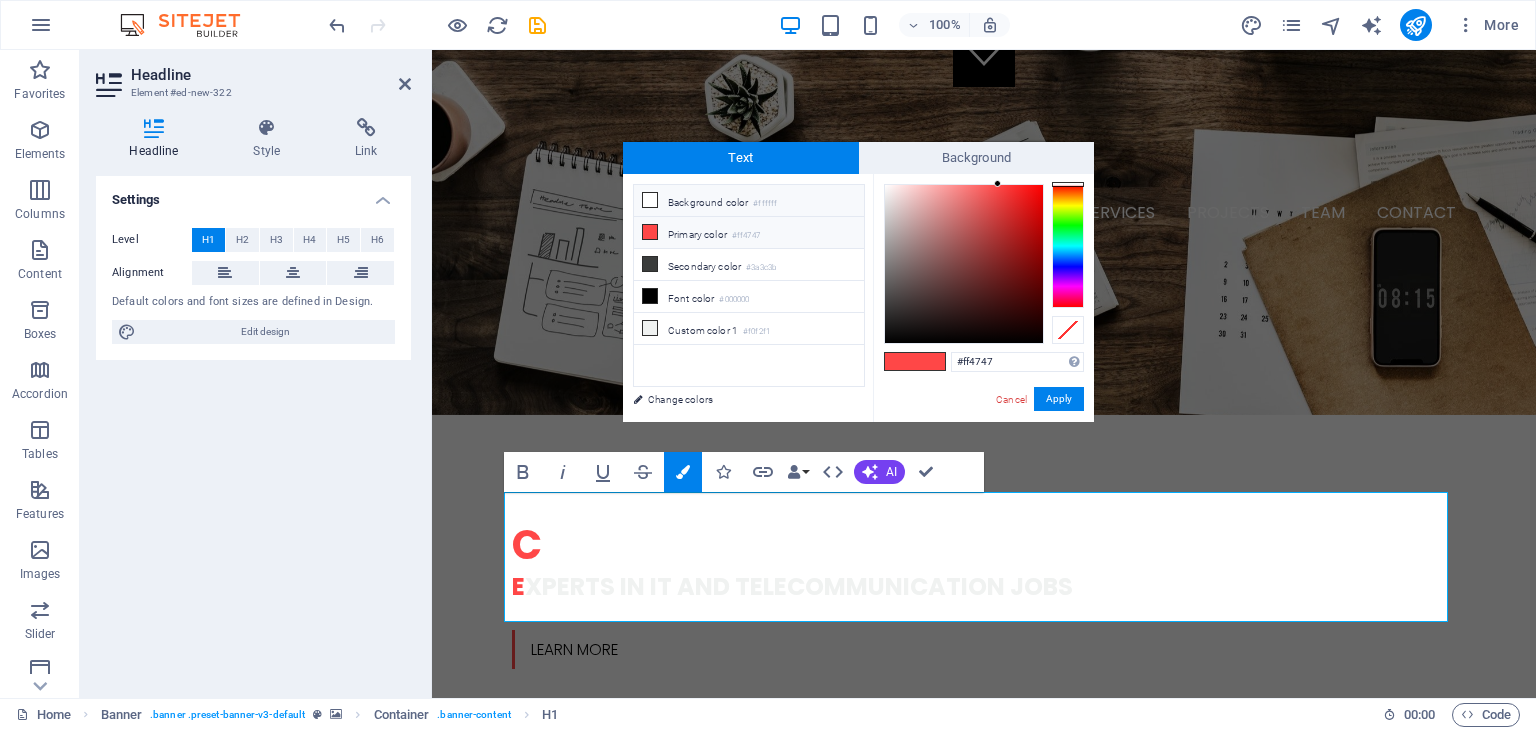 click at bounding box center (650, 200) 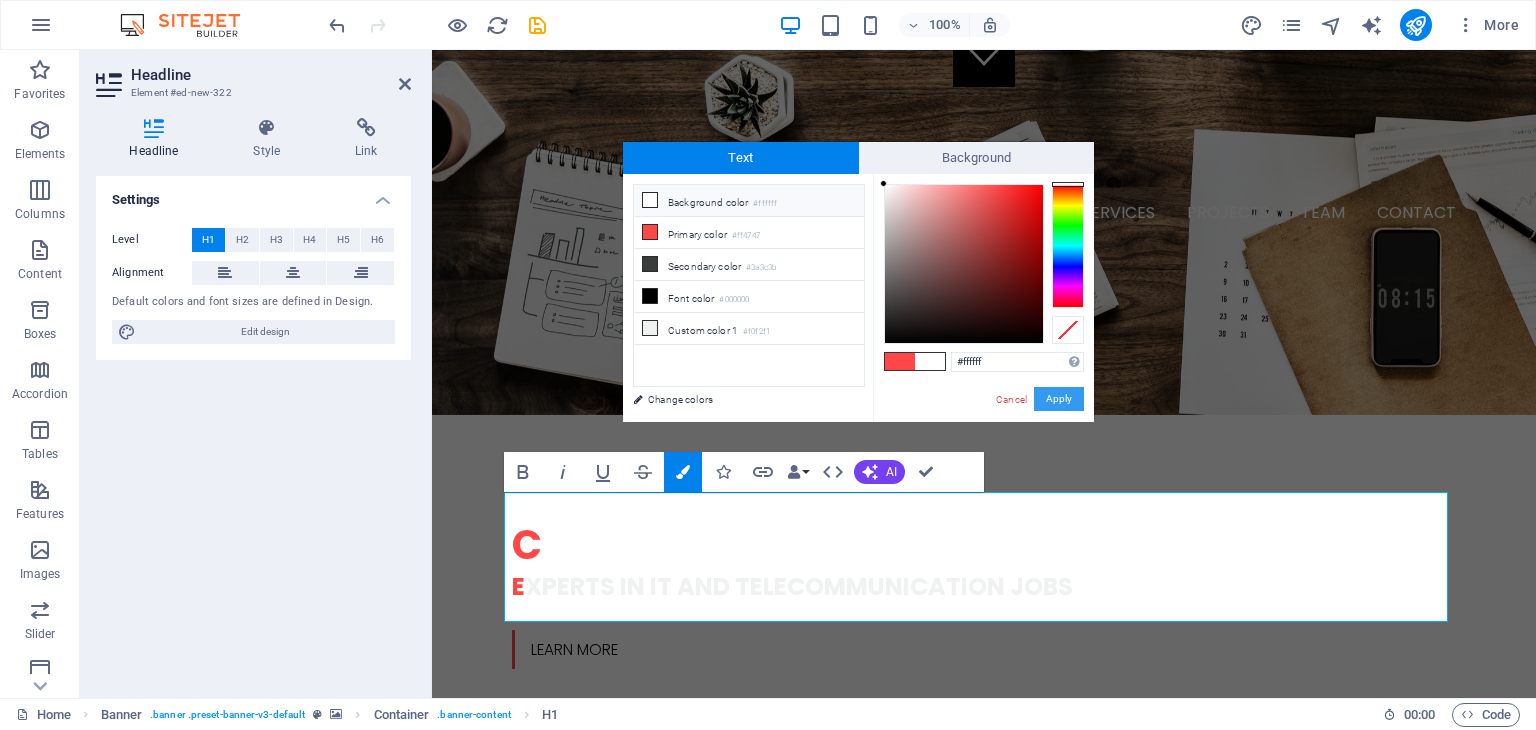 click on "Apply" at bounding box center [1059, 399] 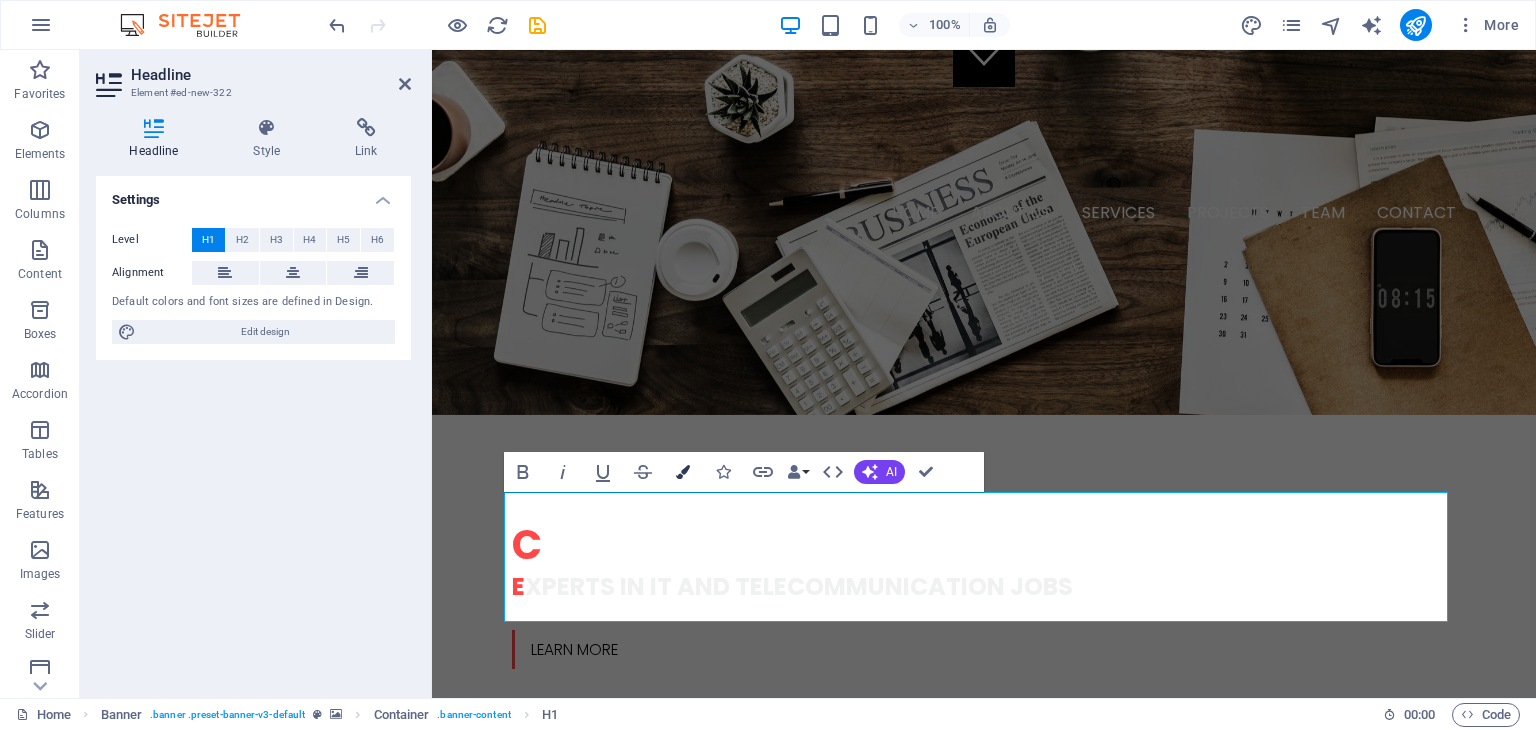 click at bounding box center (683, 472) 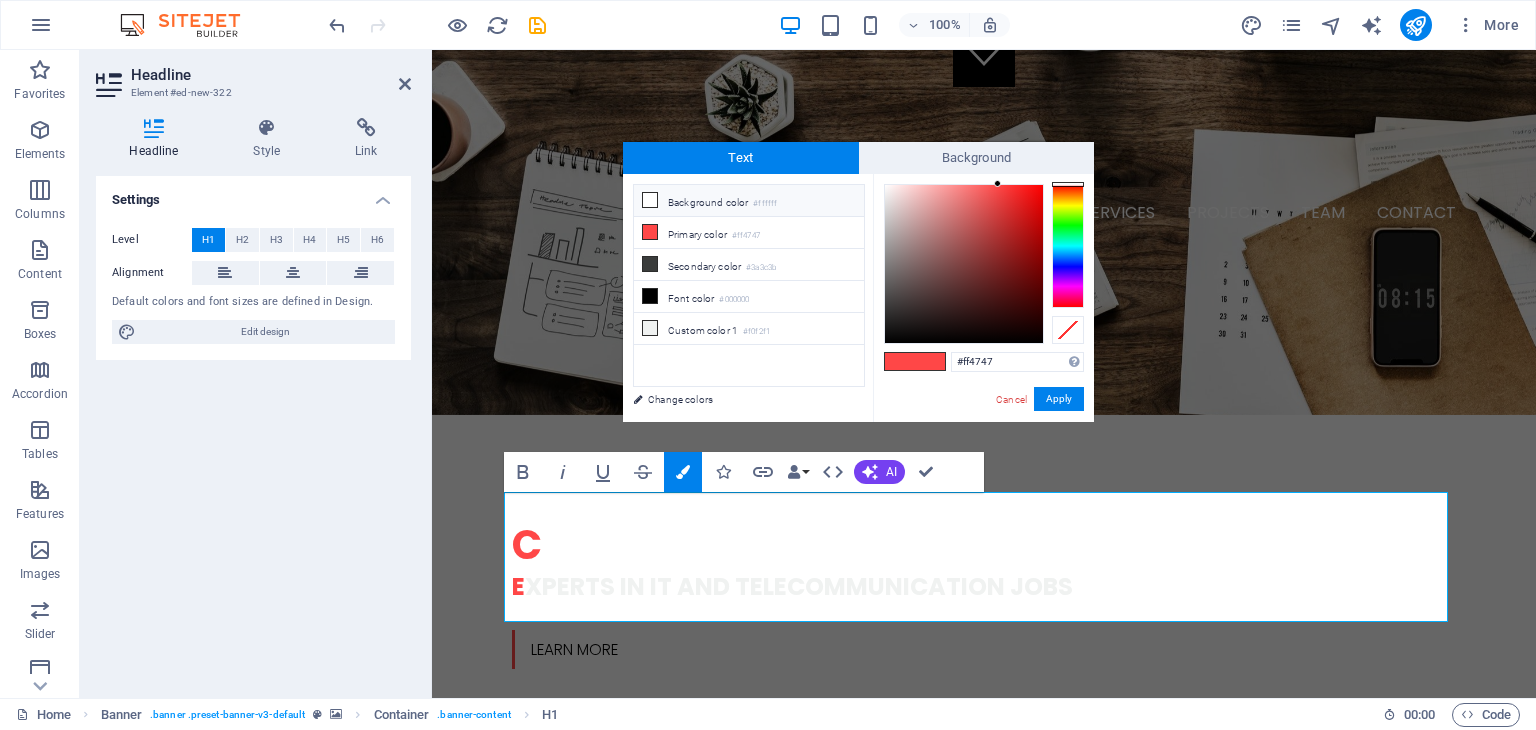 click at bounding box center (650, 200) 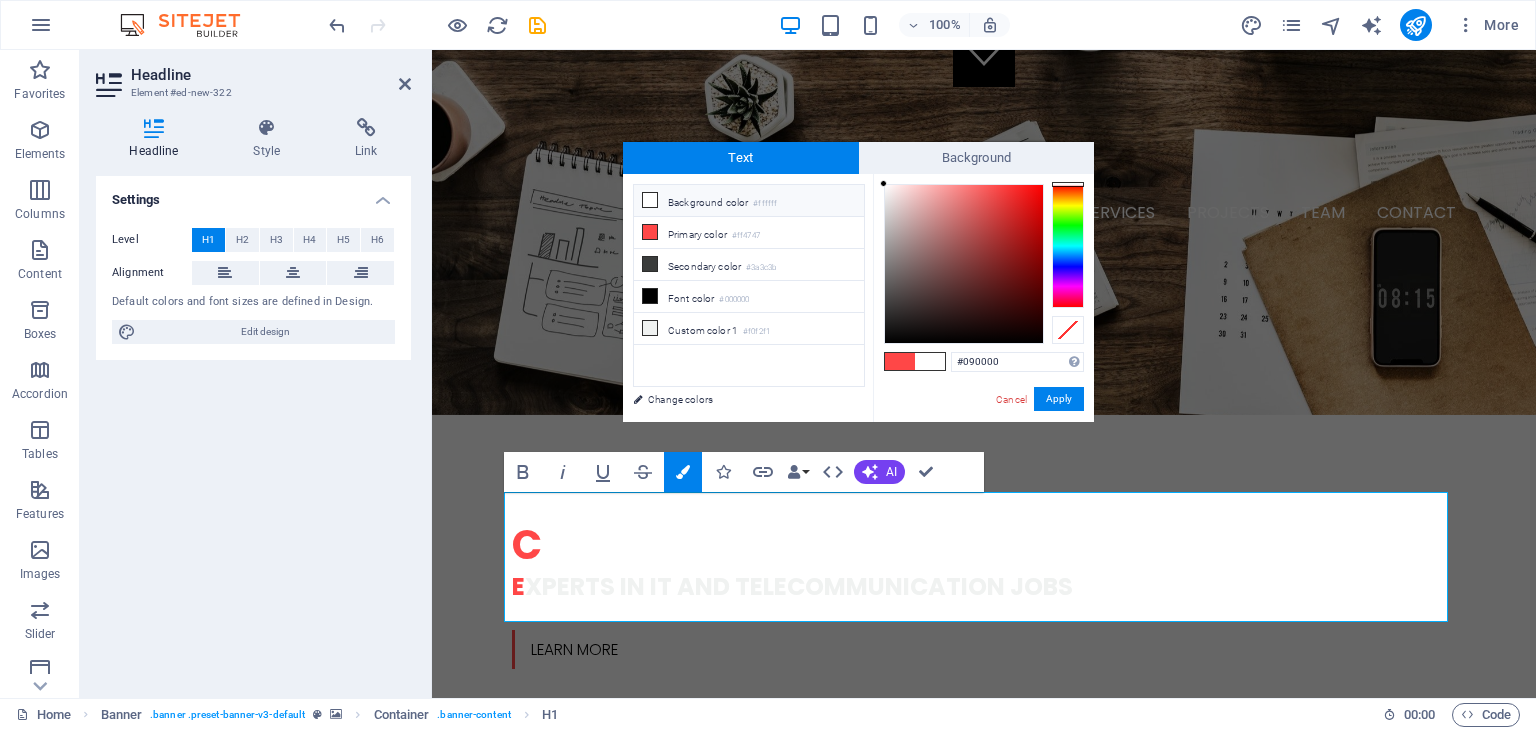click at bounding box center (964, 264) 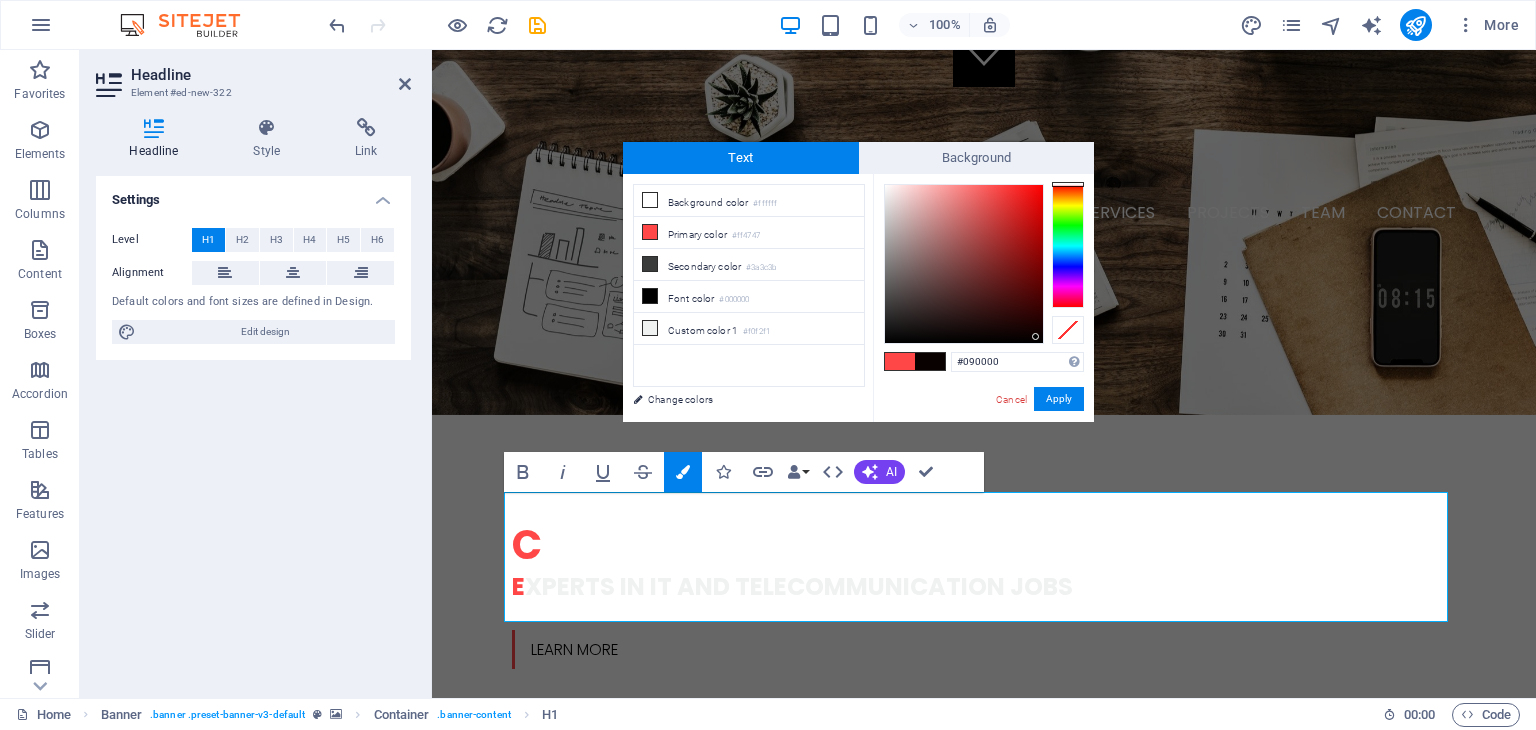 click at bounding box center [930, 361] 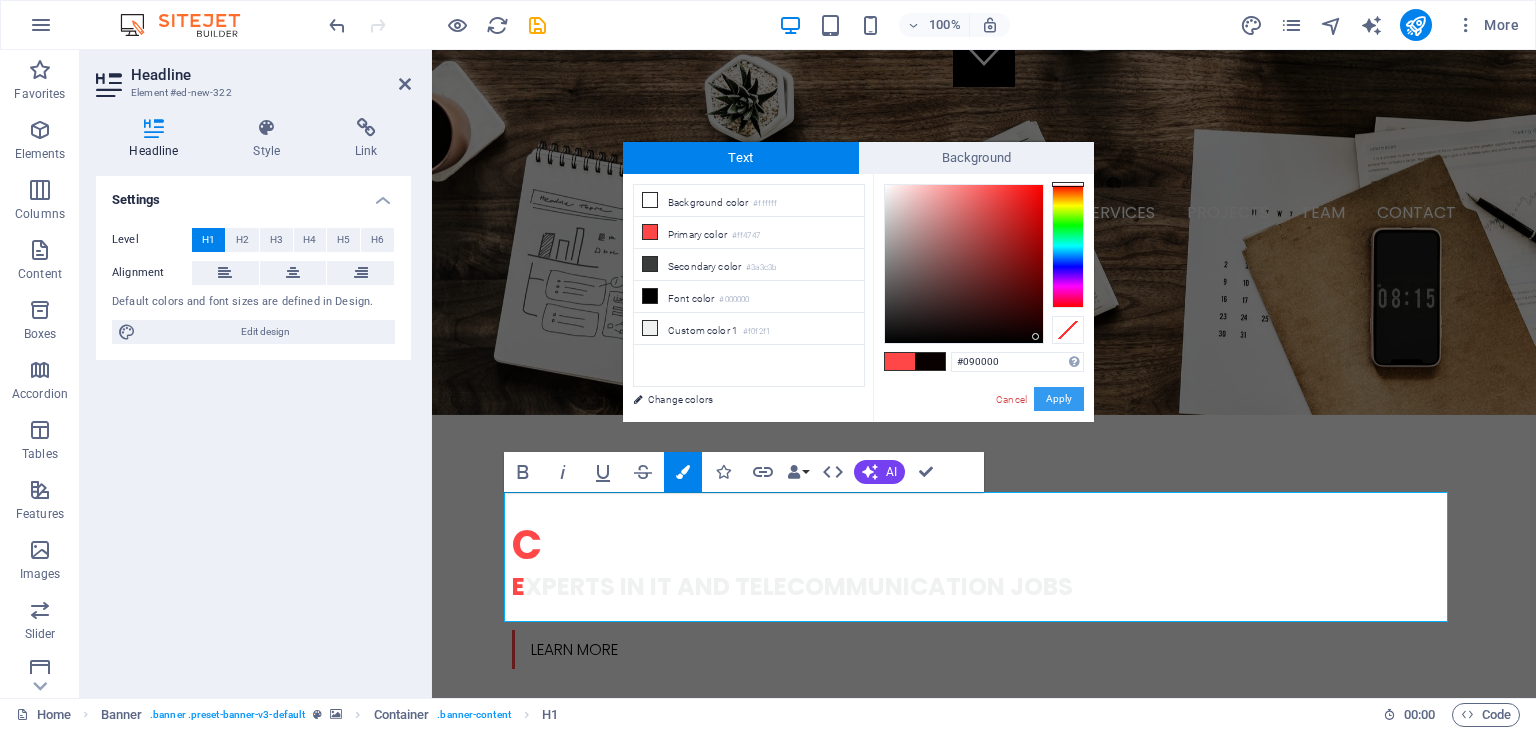 click on "Apply" at bounding box center [1059, 399] 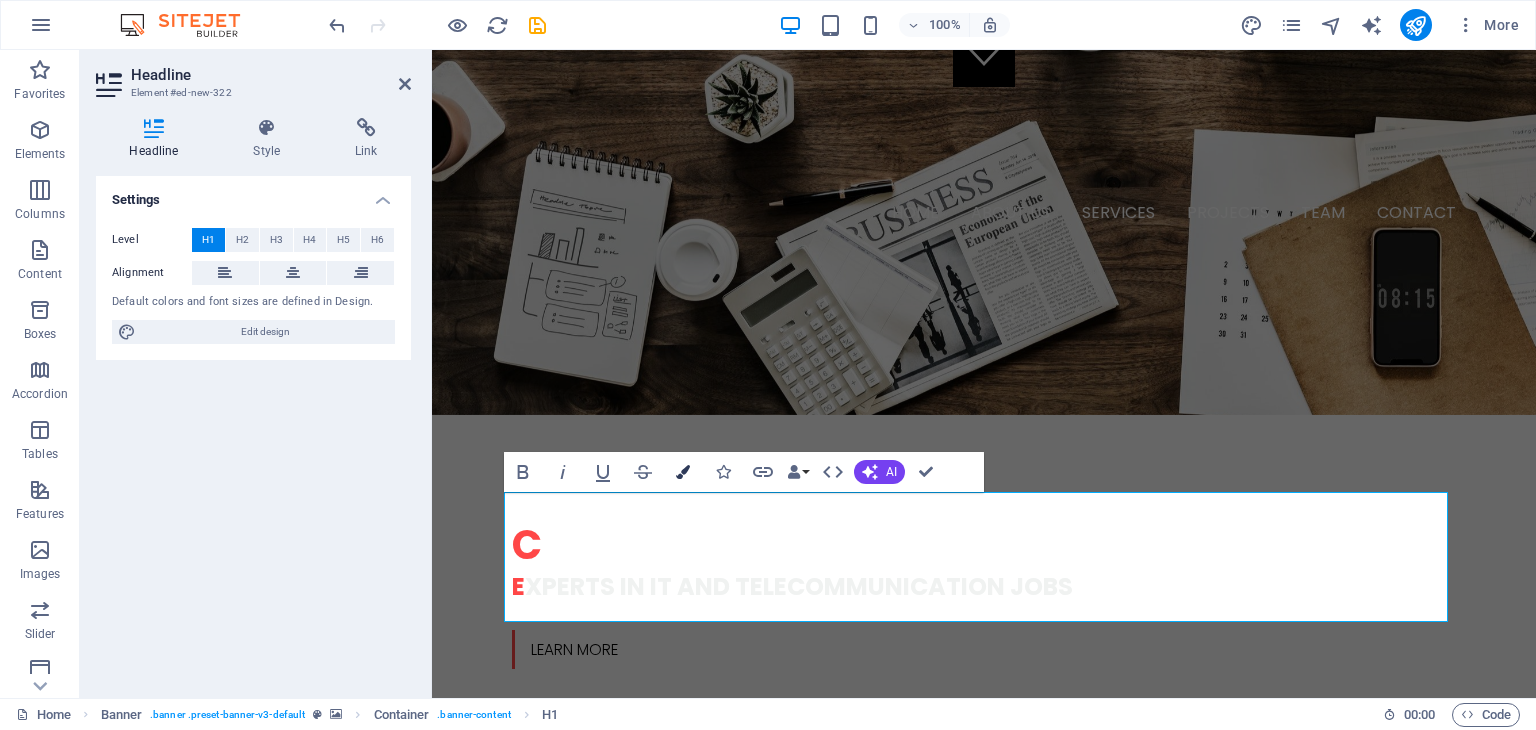 click at bounding box center [683, 472] 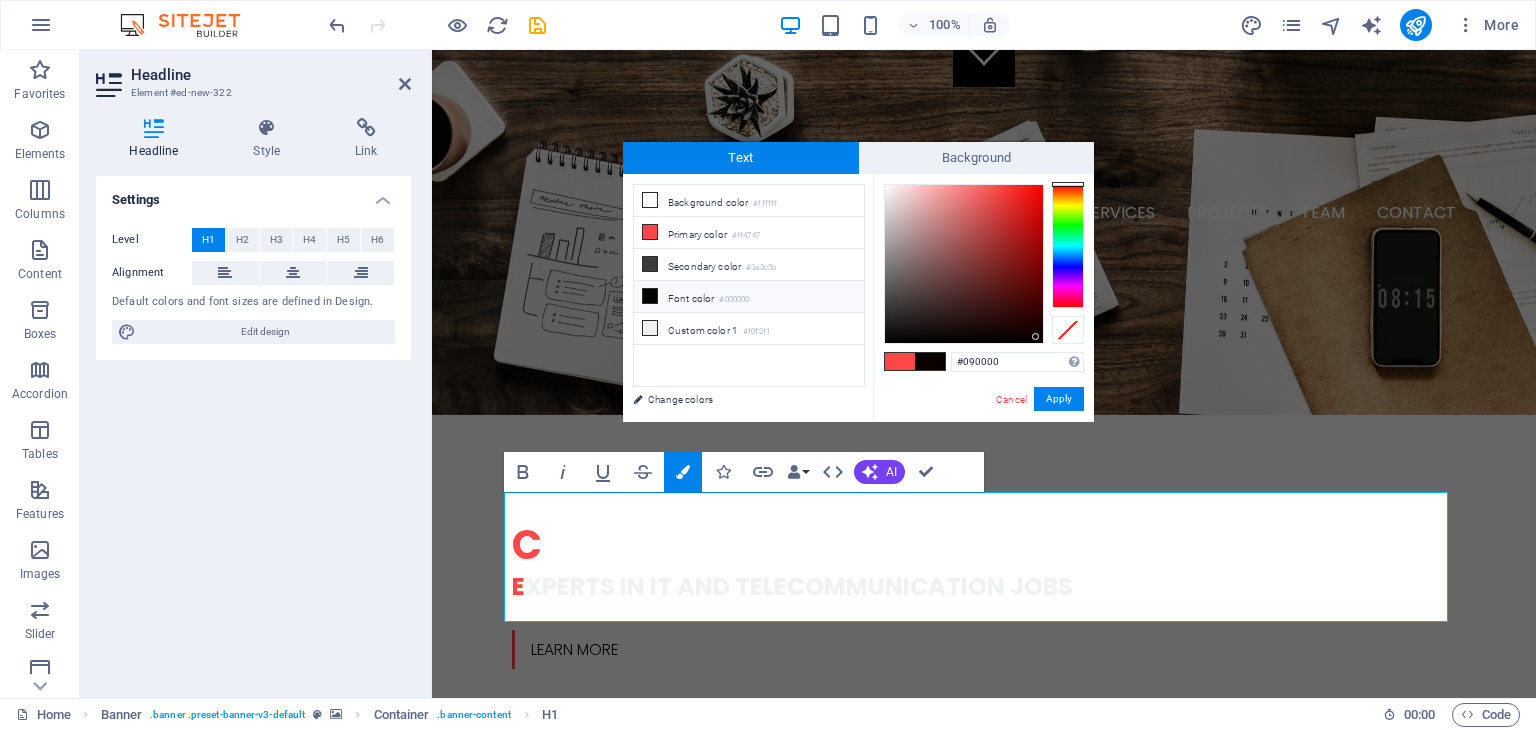 click at bounding box center [650, 296] 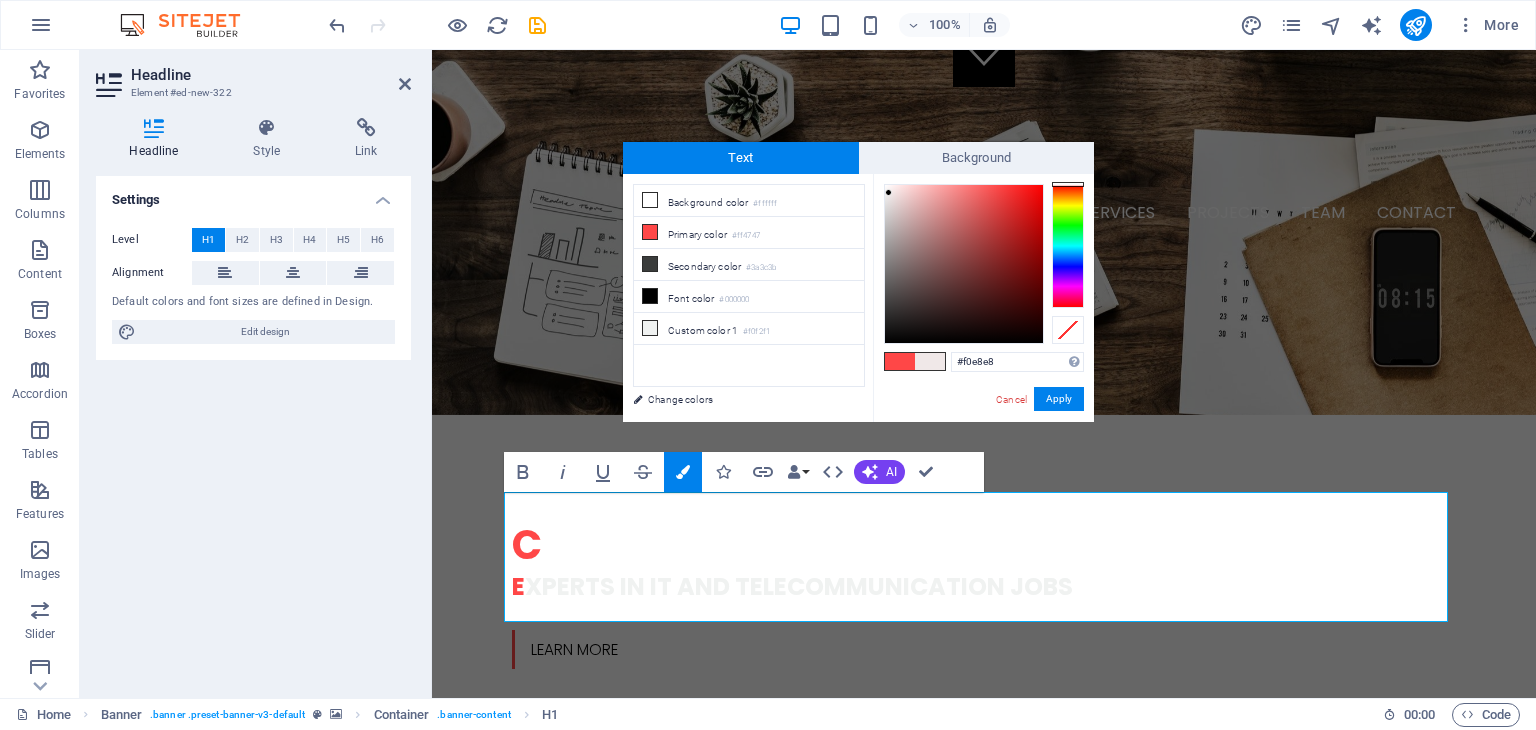 click at bounding box center (964, 264) 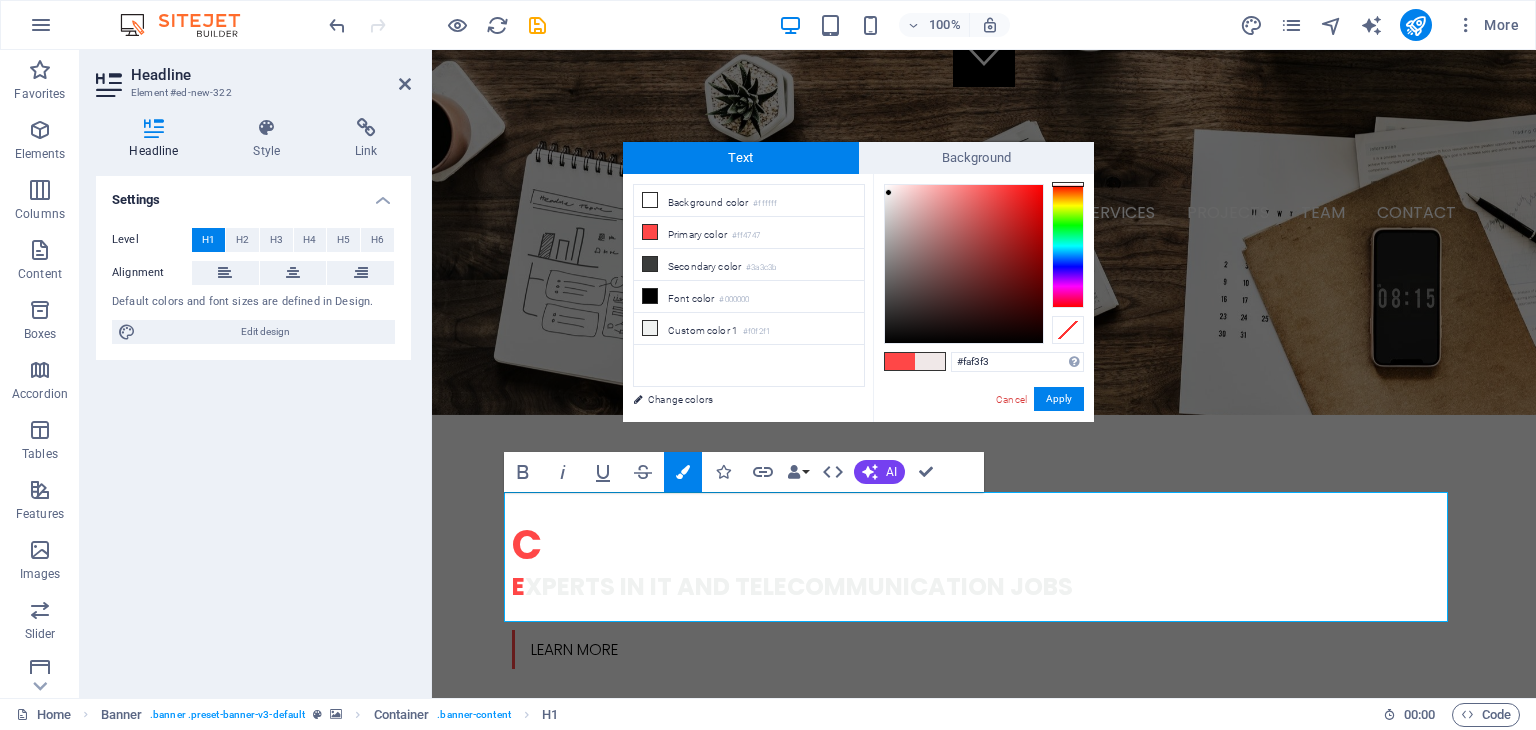 click at bounding box center (964, 264) 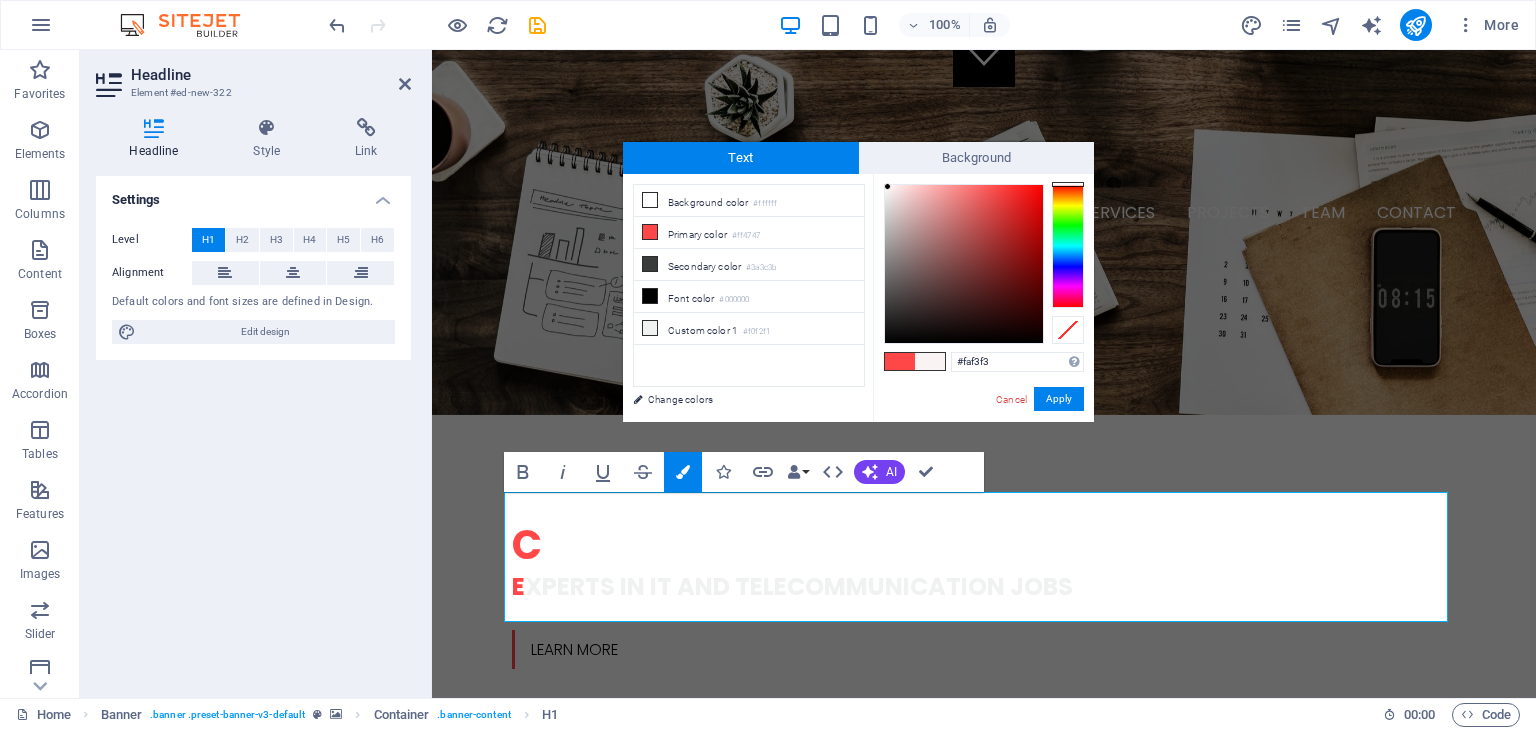 click at bounding box center [930, 361] 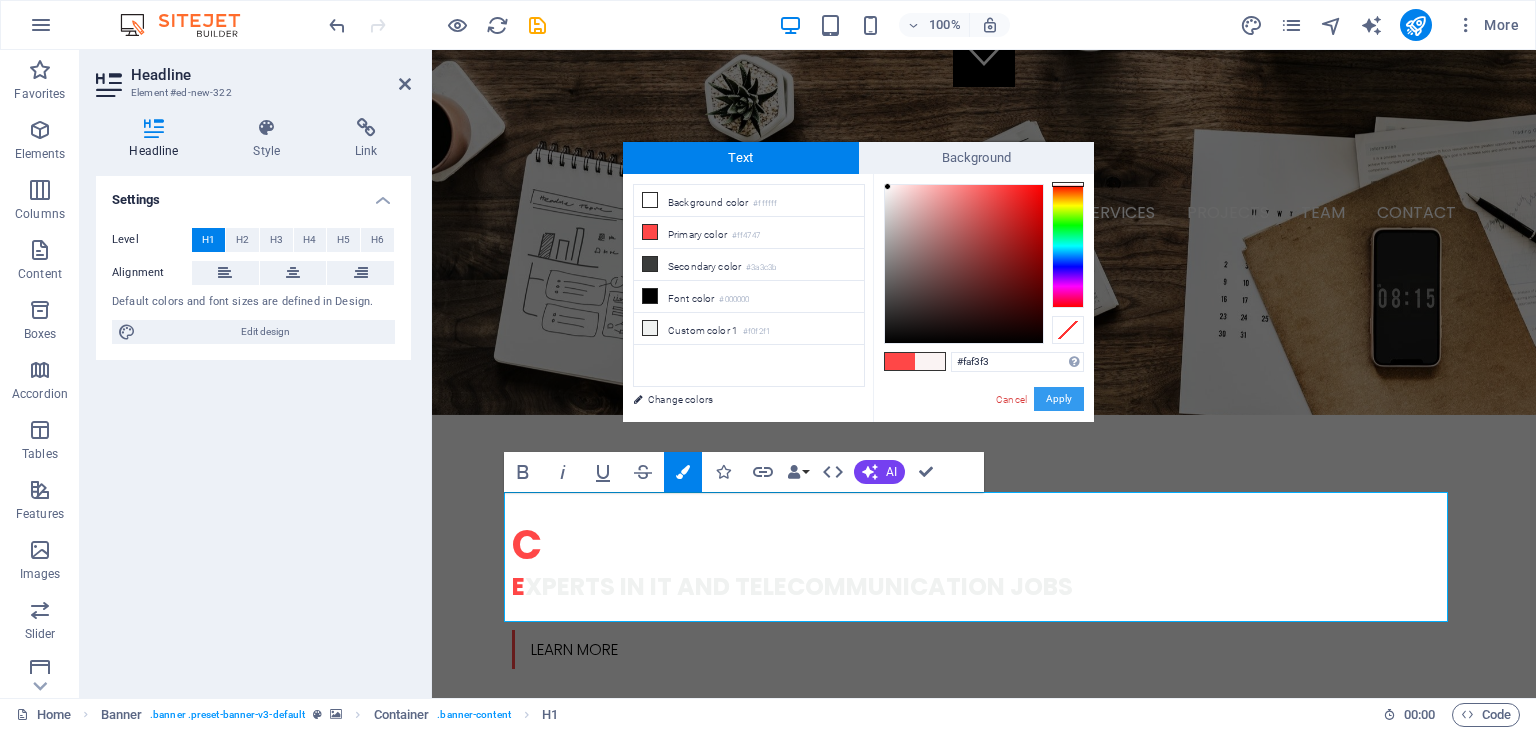 click on "Apply" at bounding box center [1059, 399] 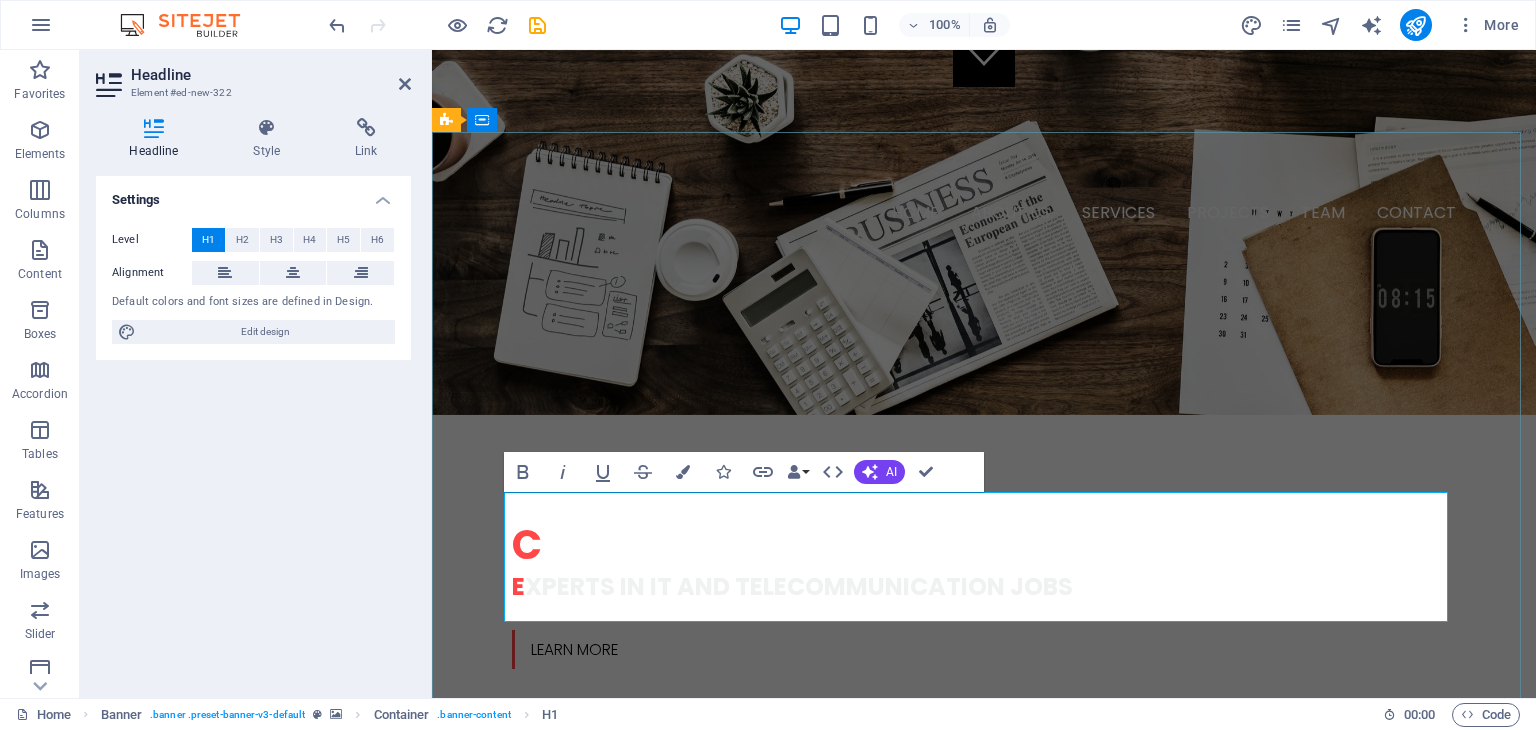 click on "City of [GEOGRAPHIC_DATA] is hiring a technician" at bounding box center [984, 1967] 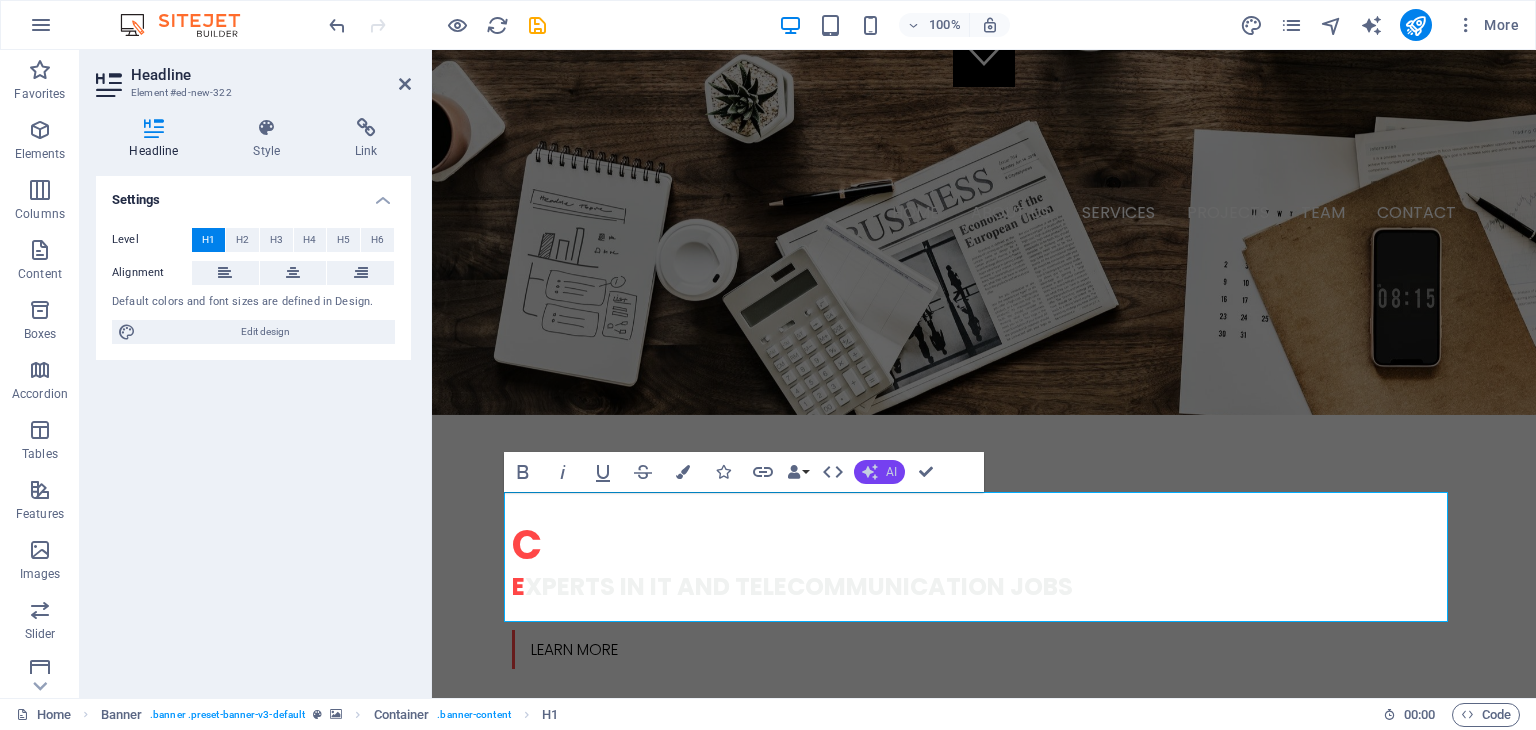 click on "AI" at bounding box center (879, 472) 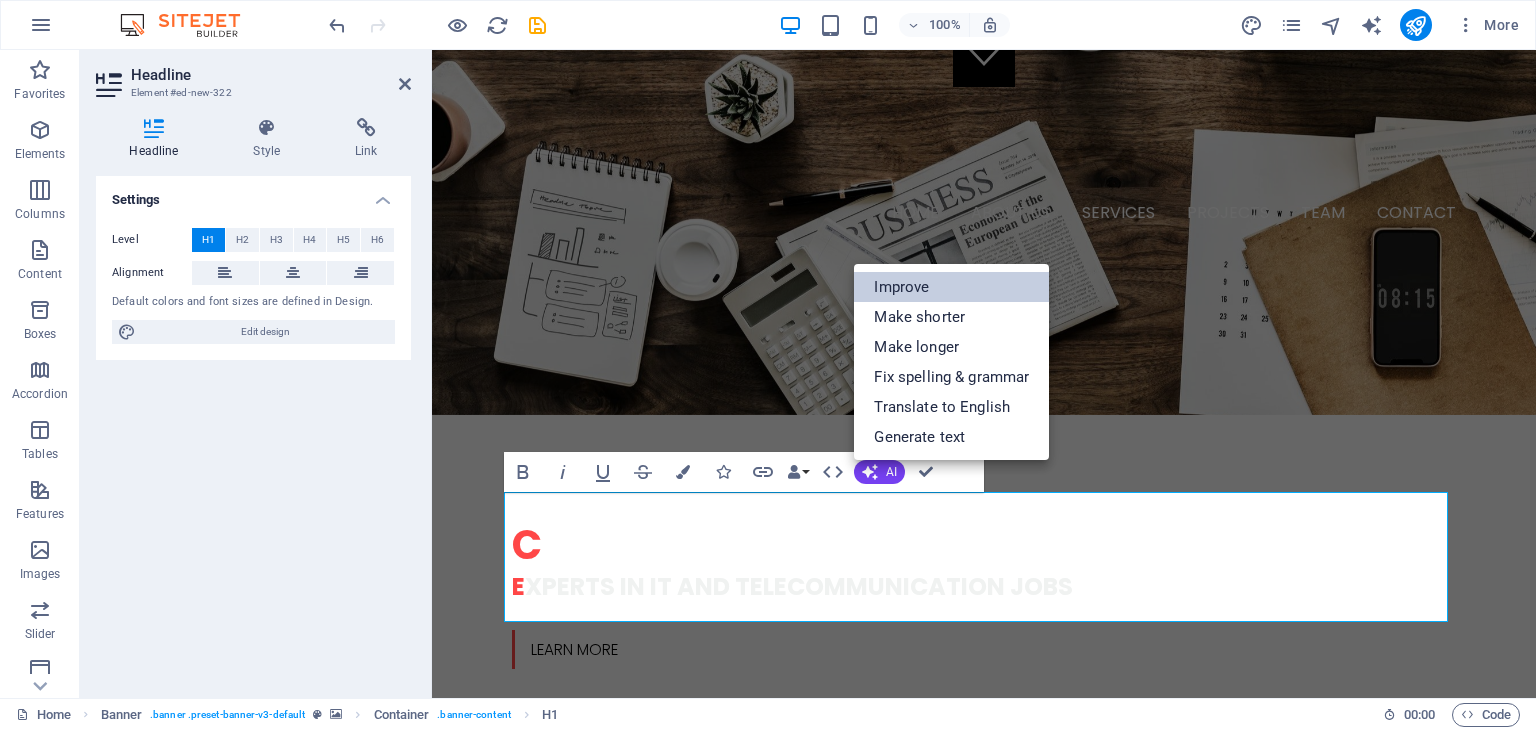 click on "Improve" at bounding box center (951, 287) 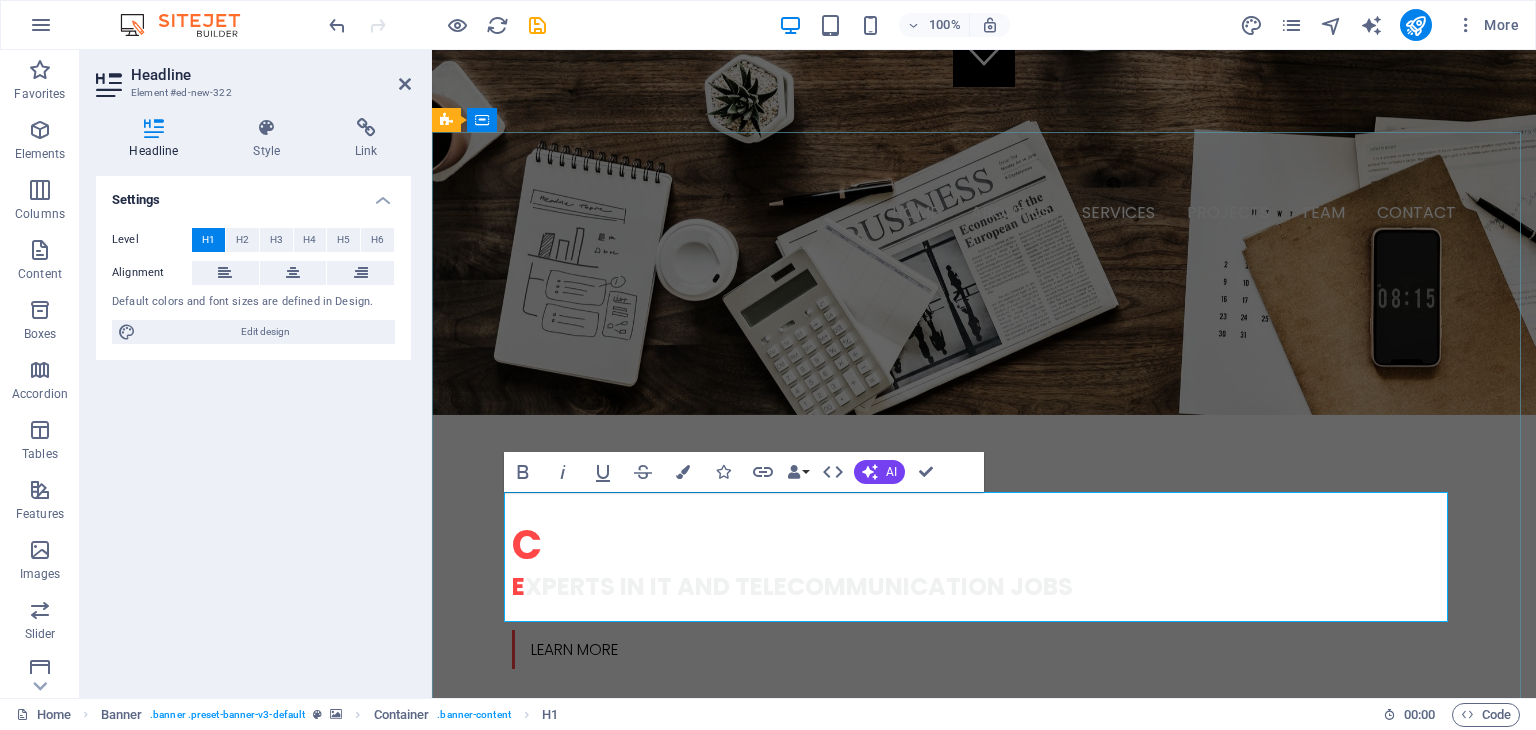 drag, startPoint x: 1410, startPoint y: 589, endPoint x: 617, endPoint y: 533, distance: 794.97485 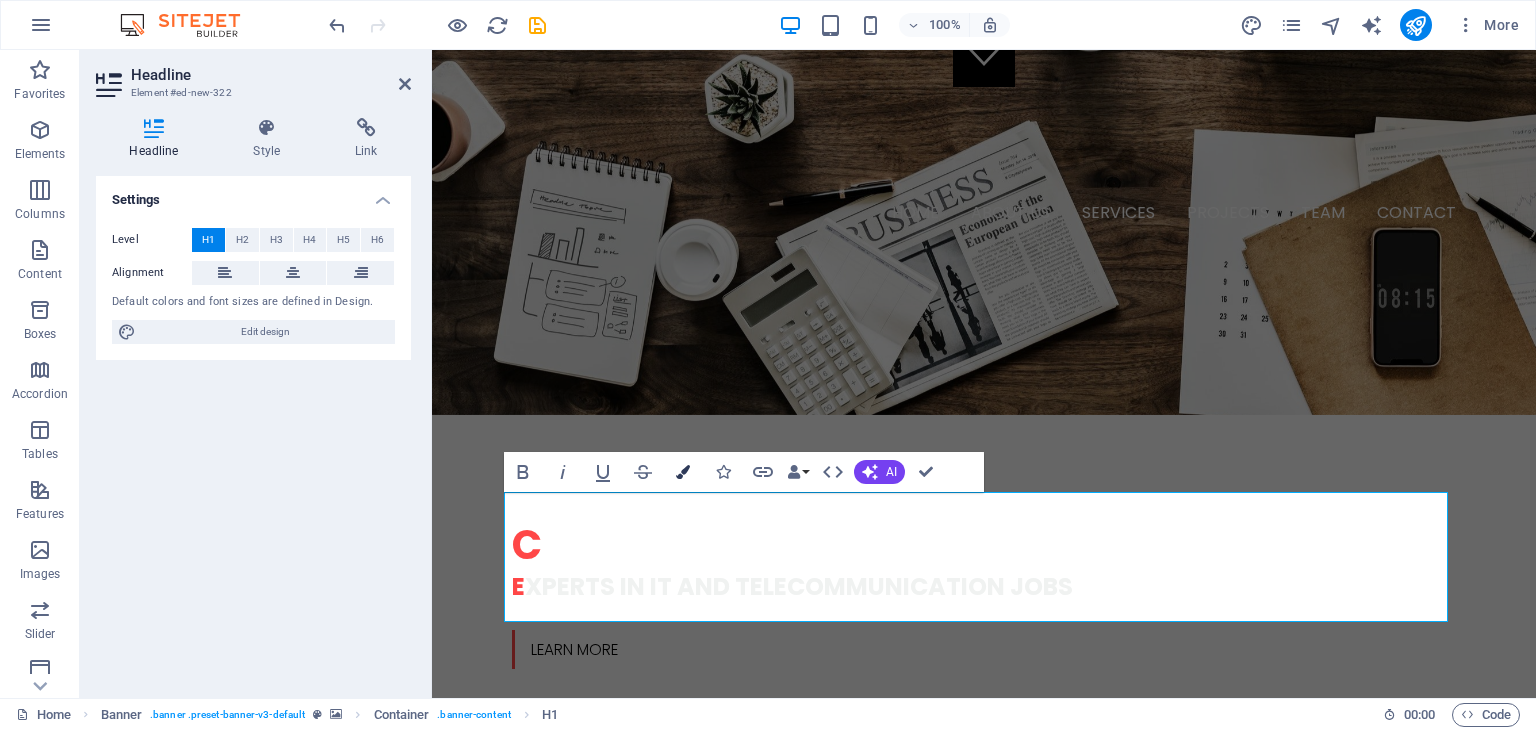 click at bounding box center [683, 472] 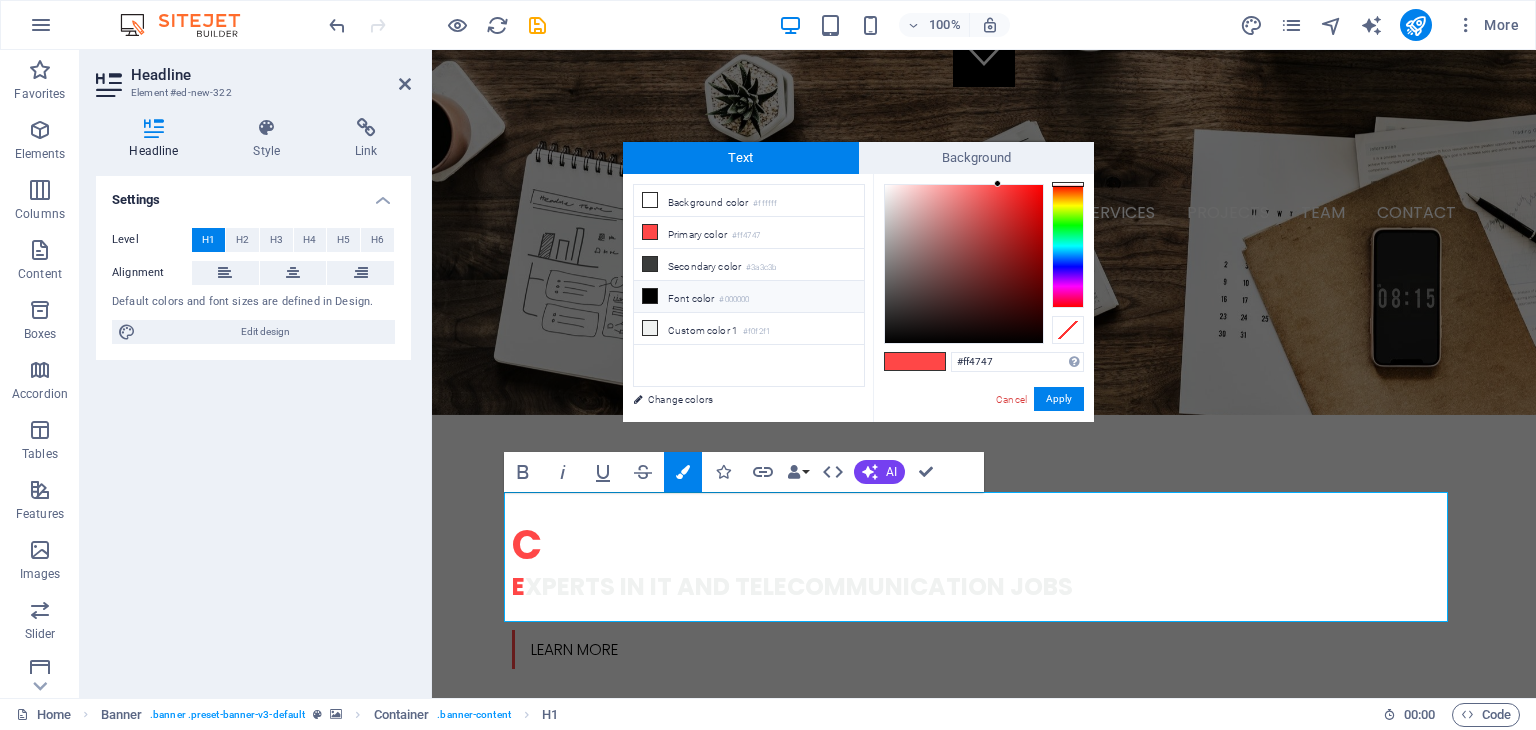 click at bounding box center [650, 296] 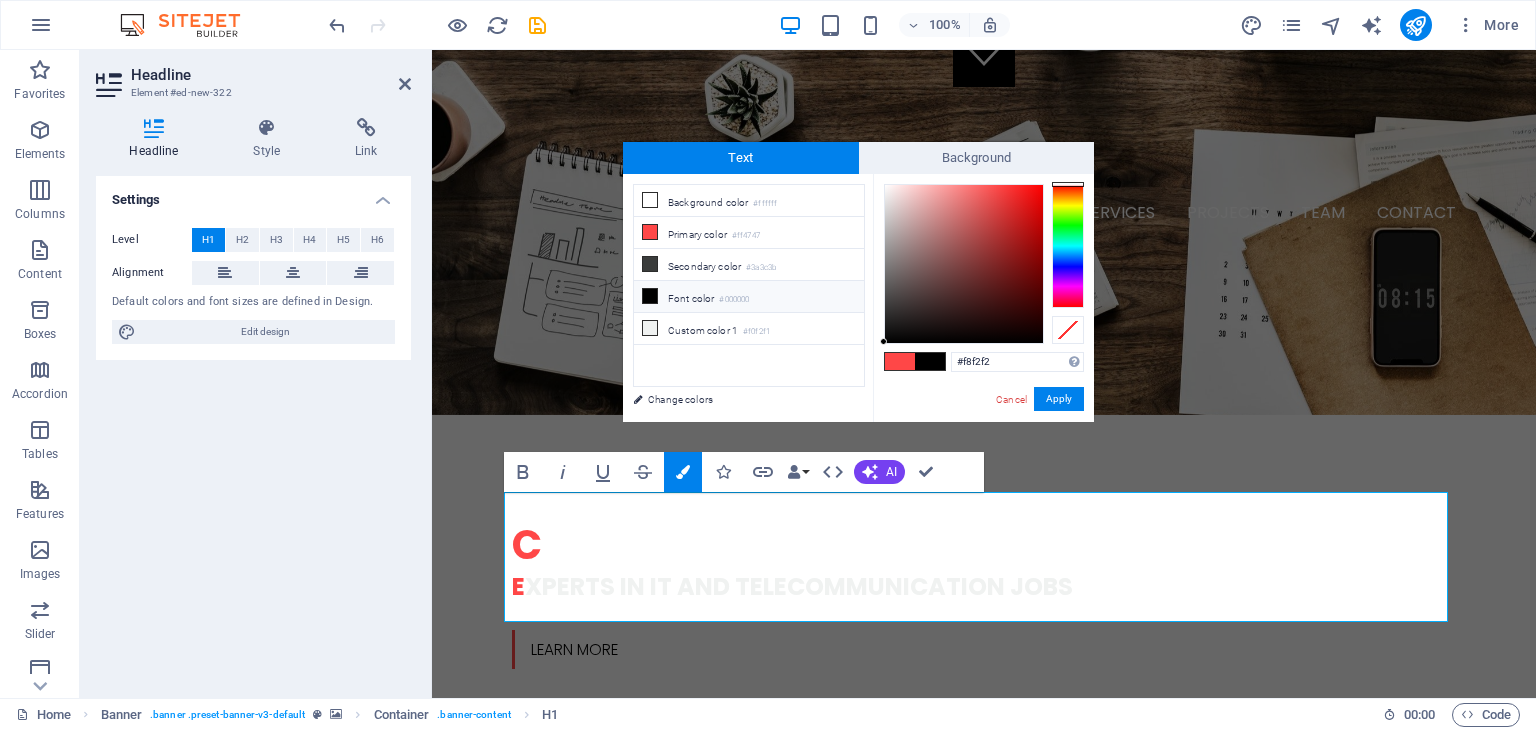 type on "#faf3f3" 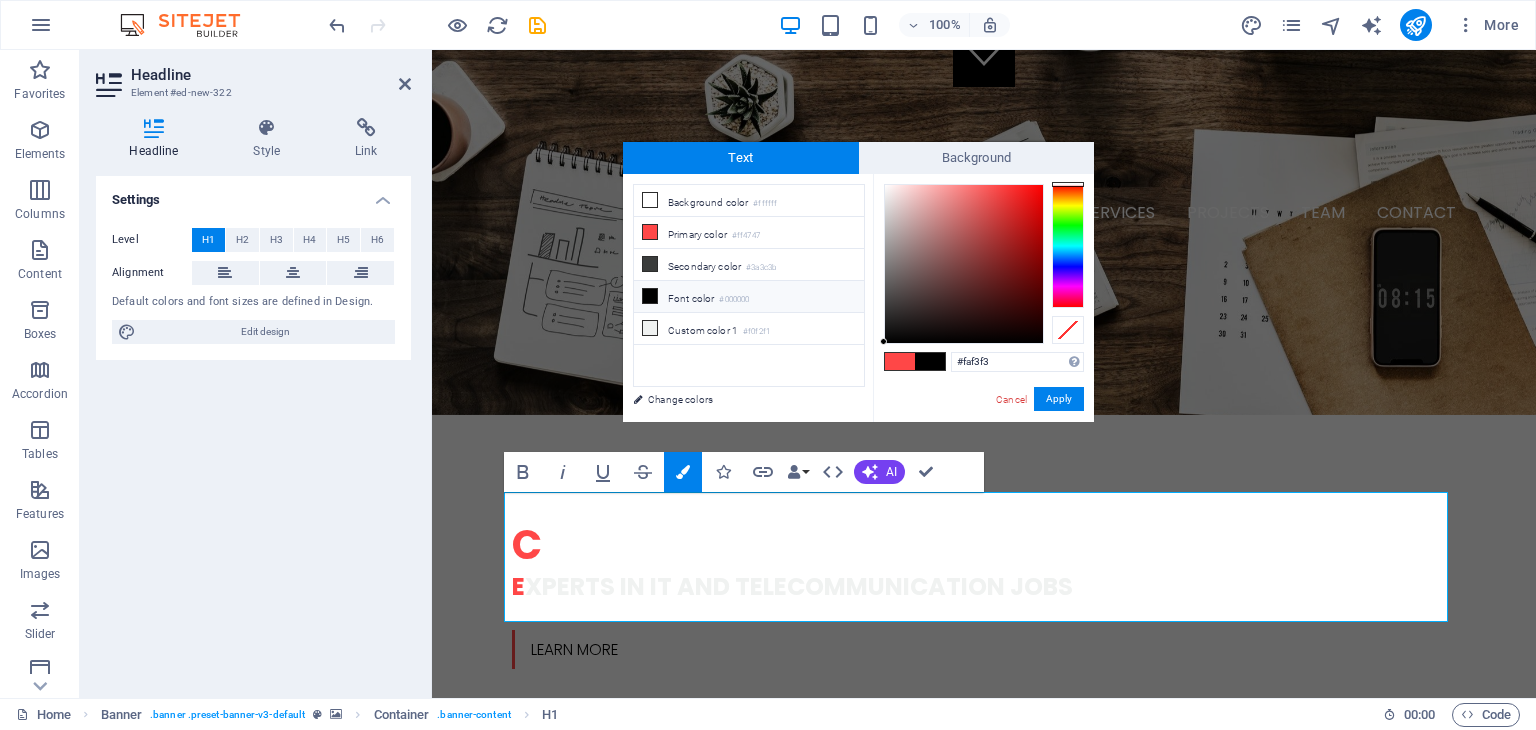 click at bounding box center (964, 264) 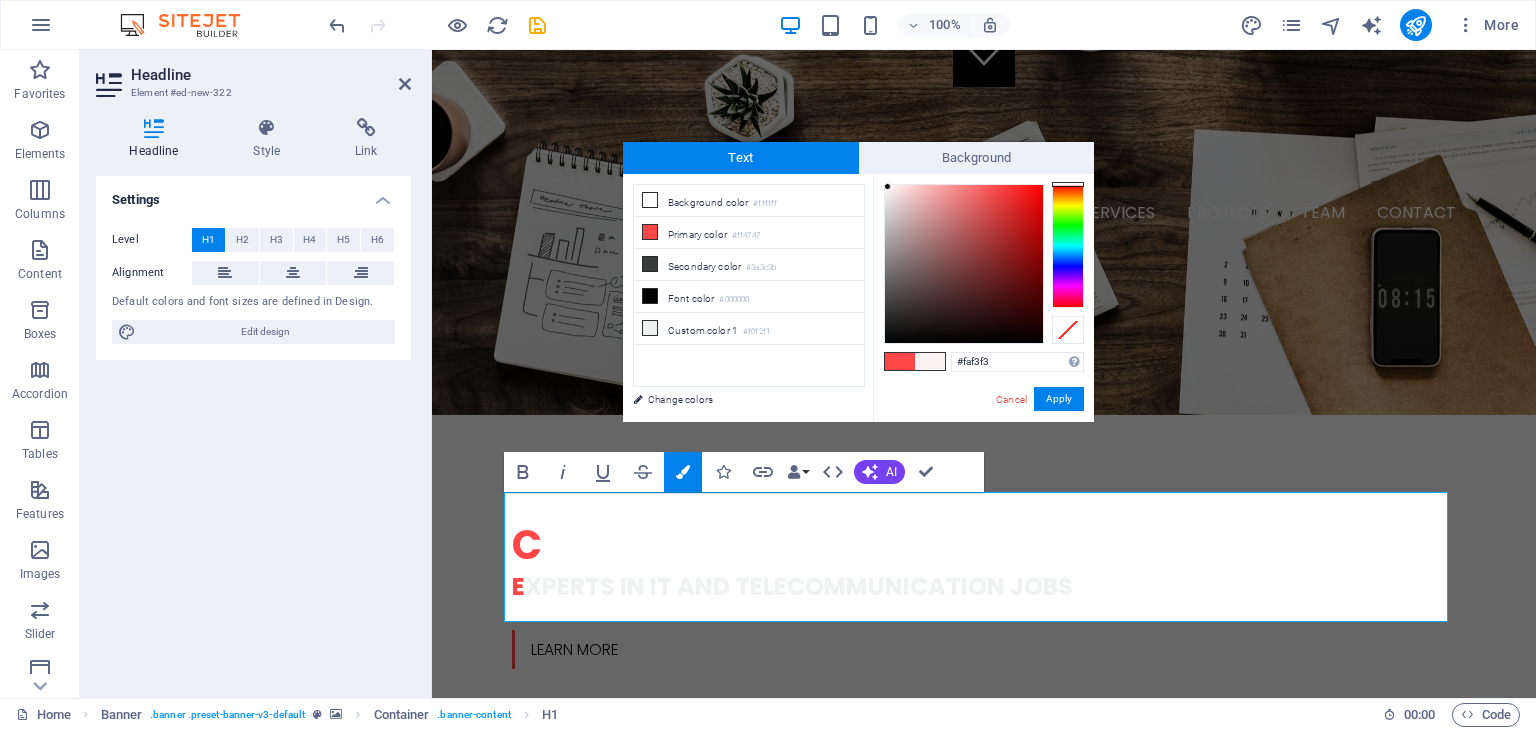 click at bounding box center [930, 361] 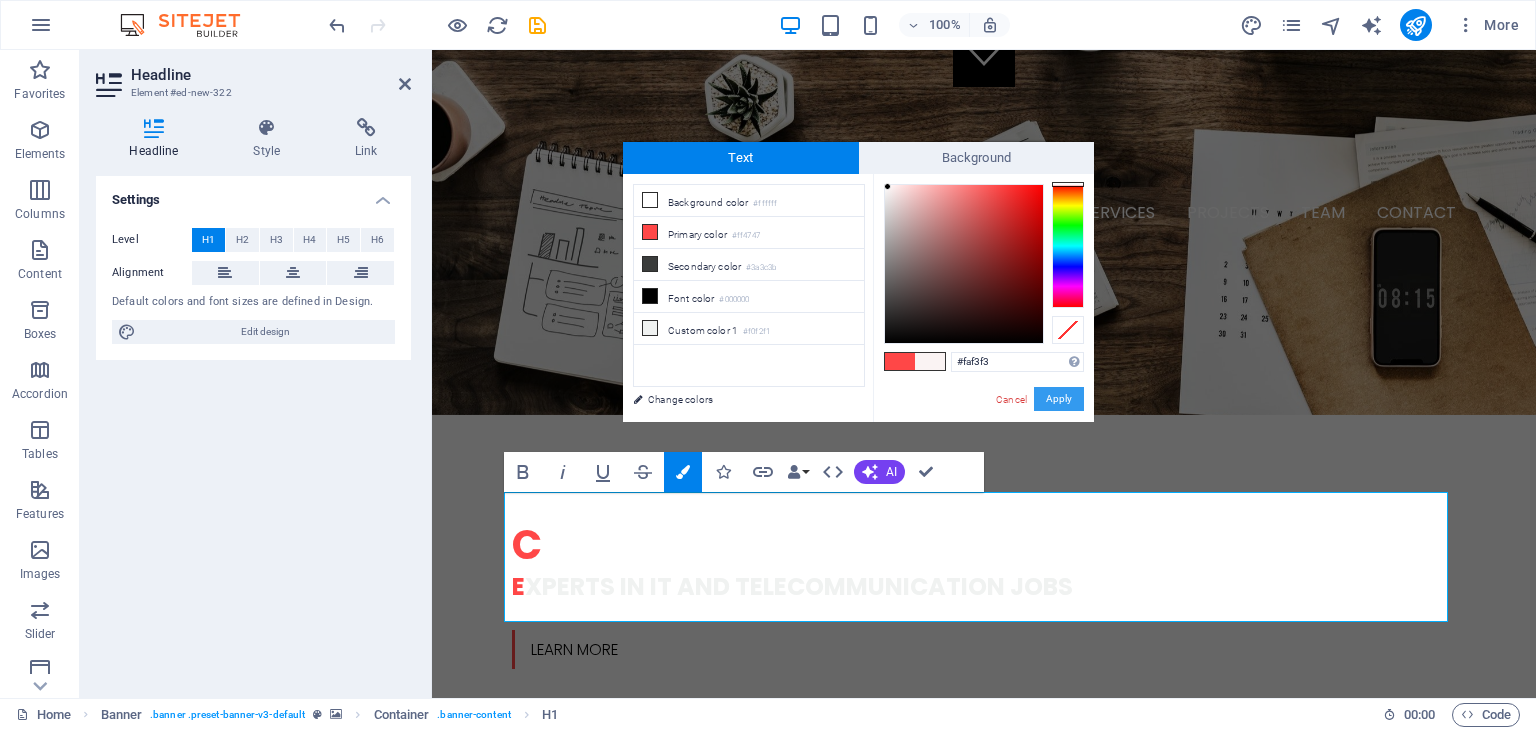 click on "Apply" at bounding box center [1059, 399] 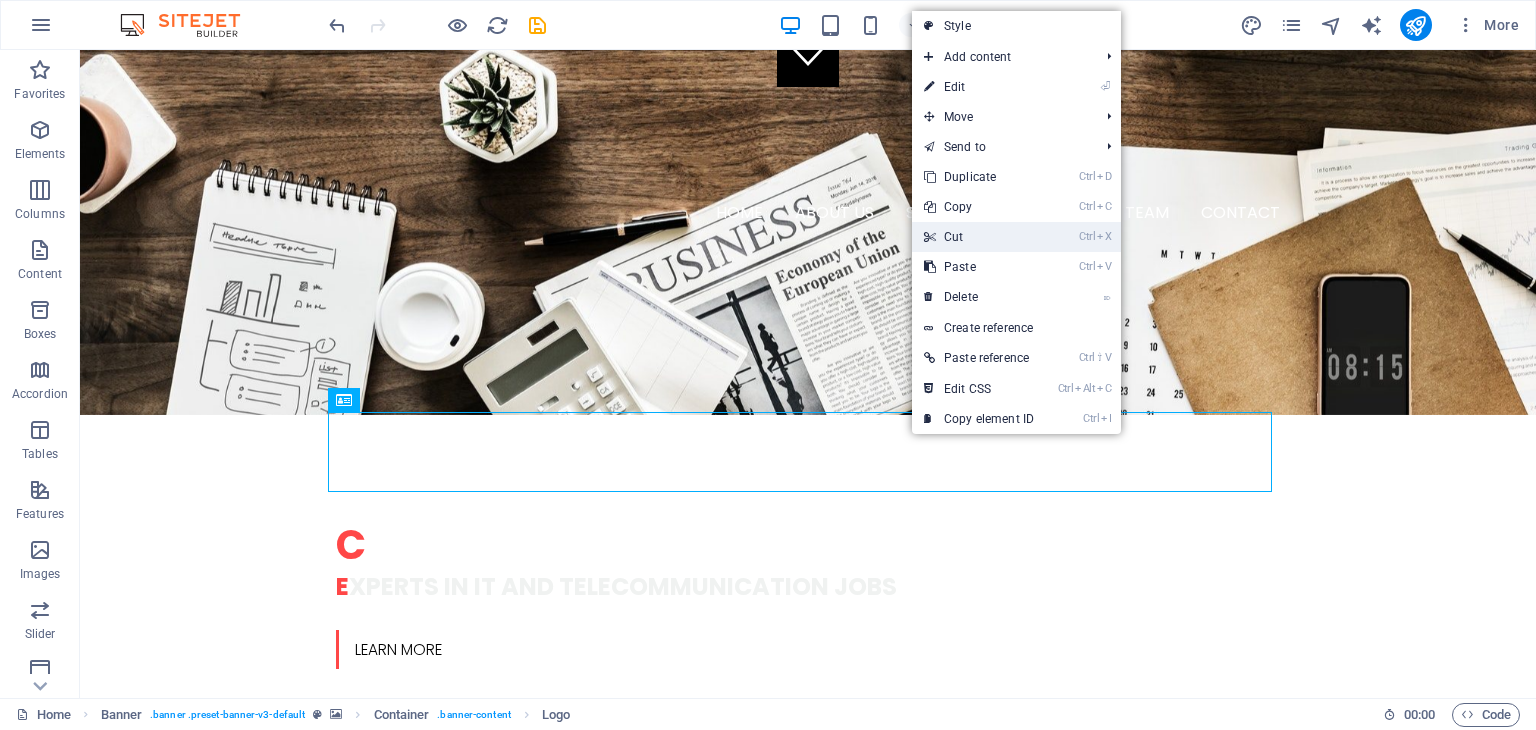 click on "Ctrl X  Cut" at bounding box center [979, 237] 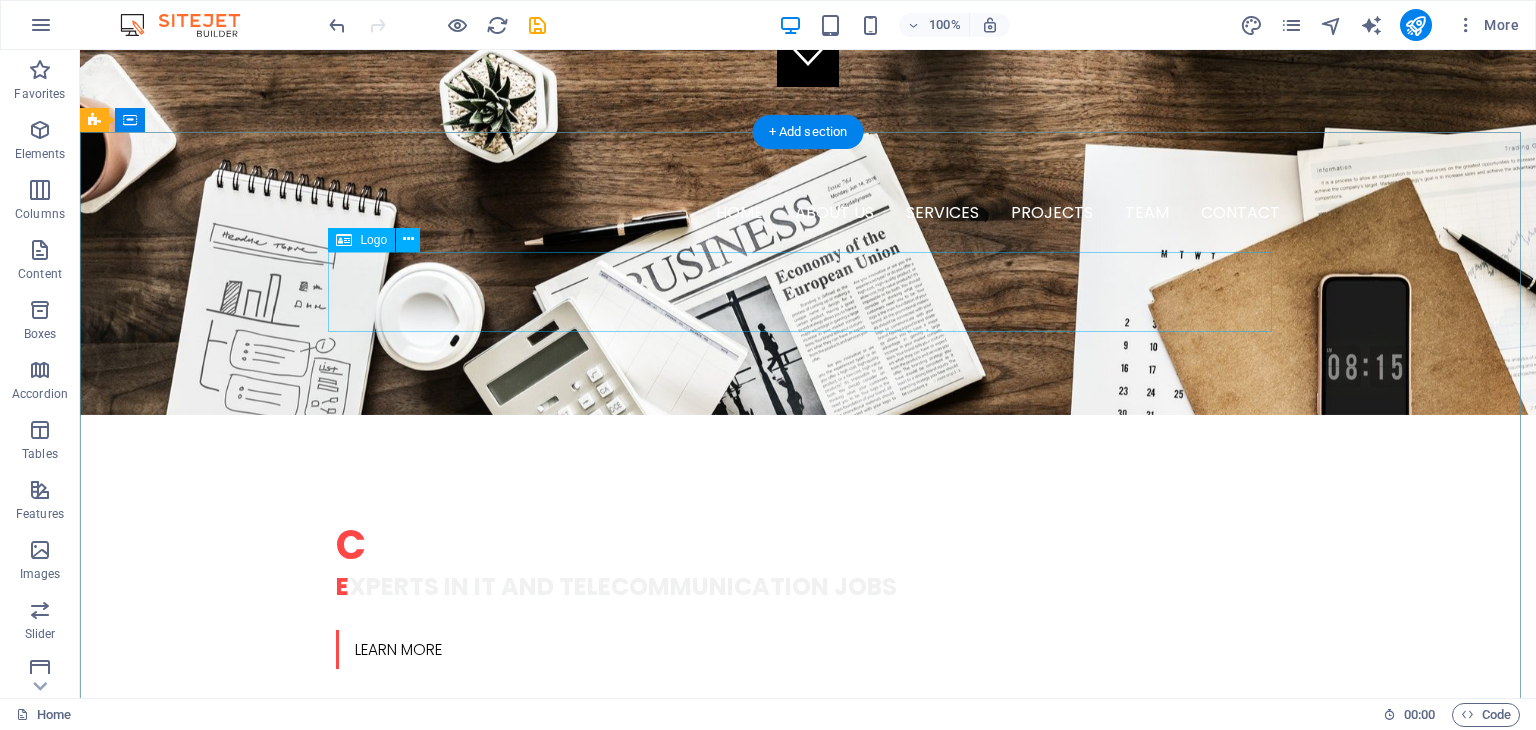 click at bounding box center [808, 1623] 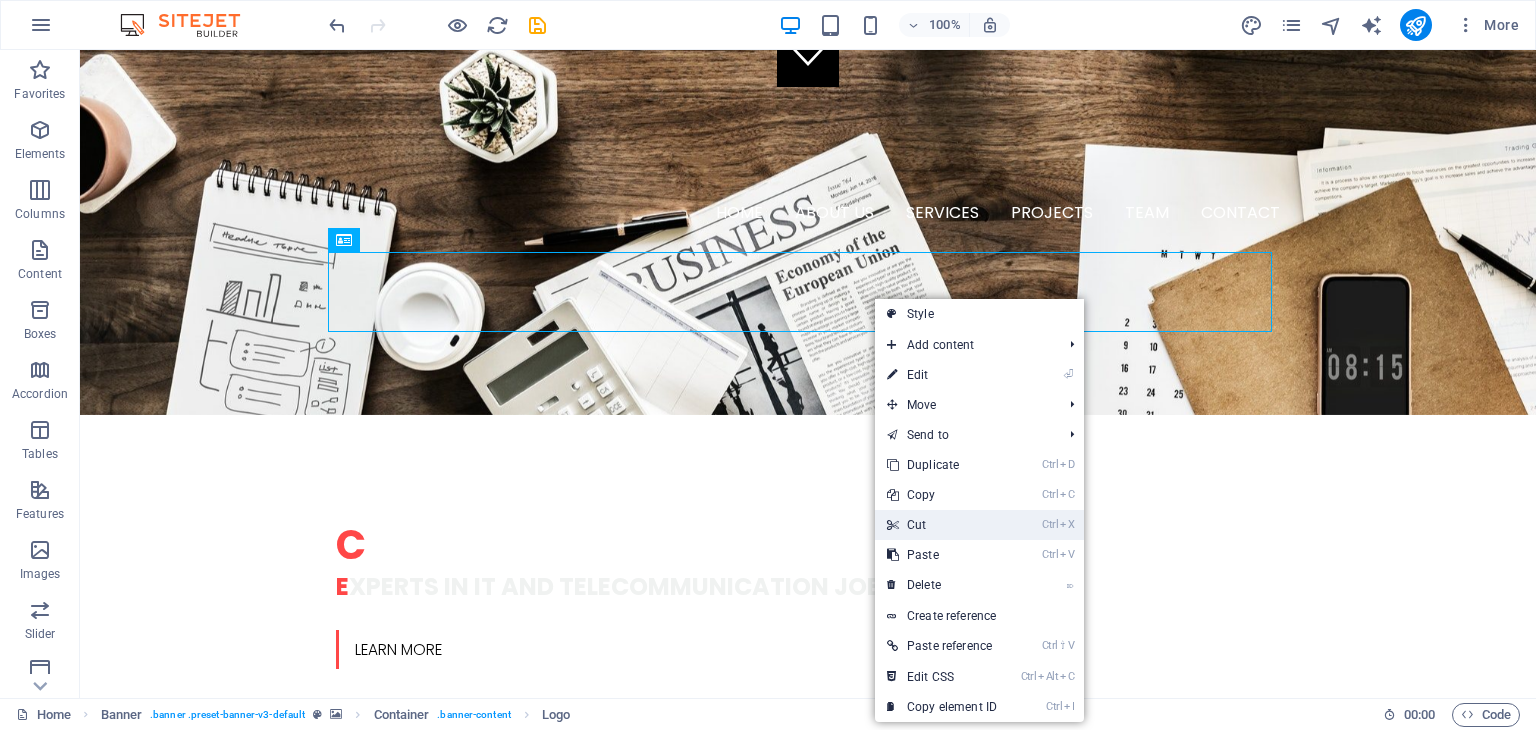 click on "Ctrl X  Cut" at bounding box center (942, 525) 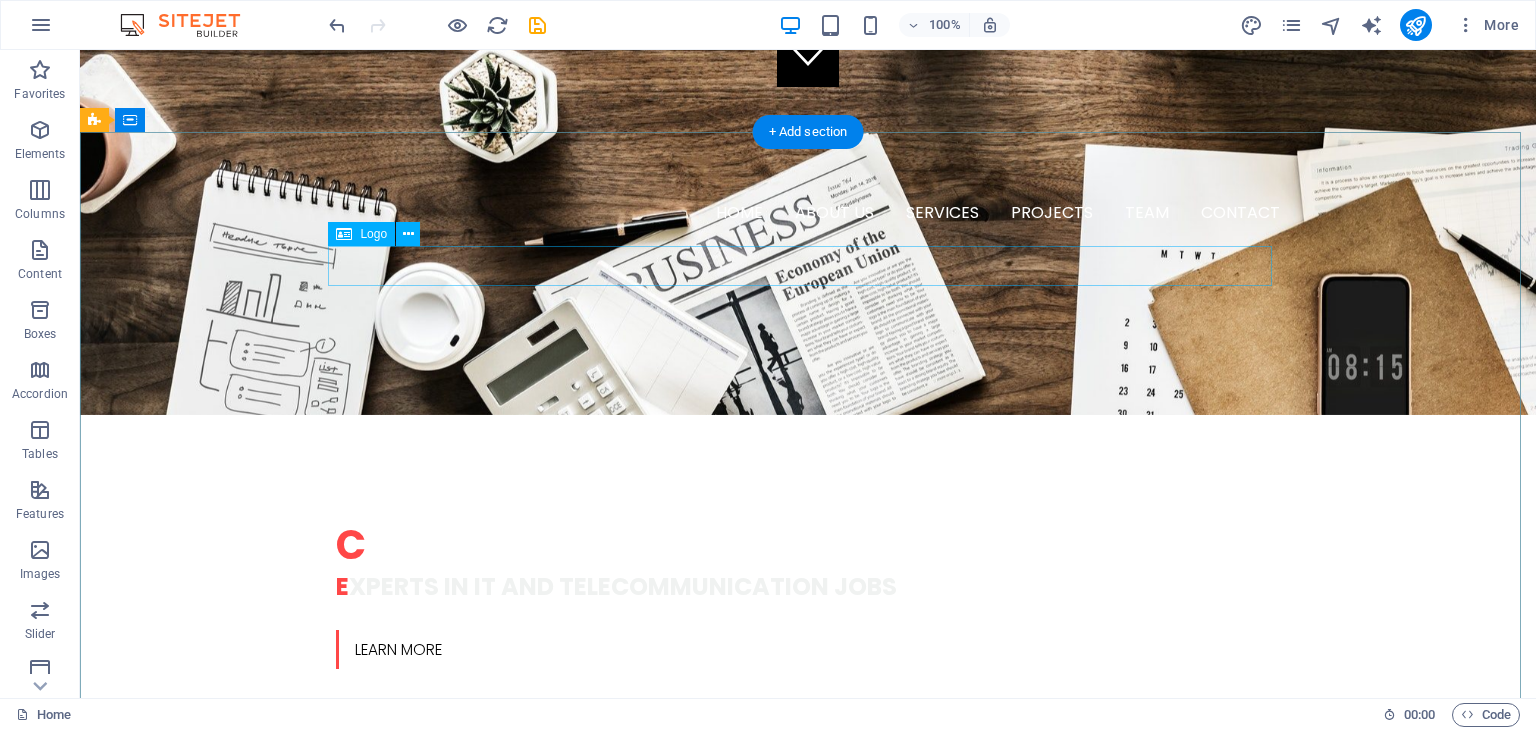 click at bounding box center (808, 1532) 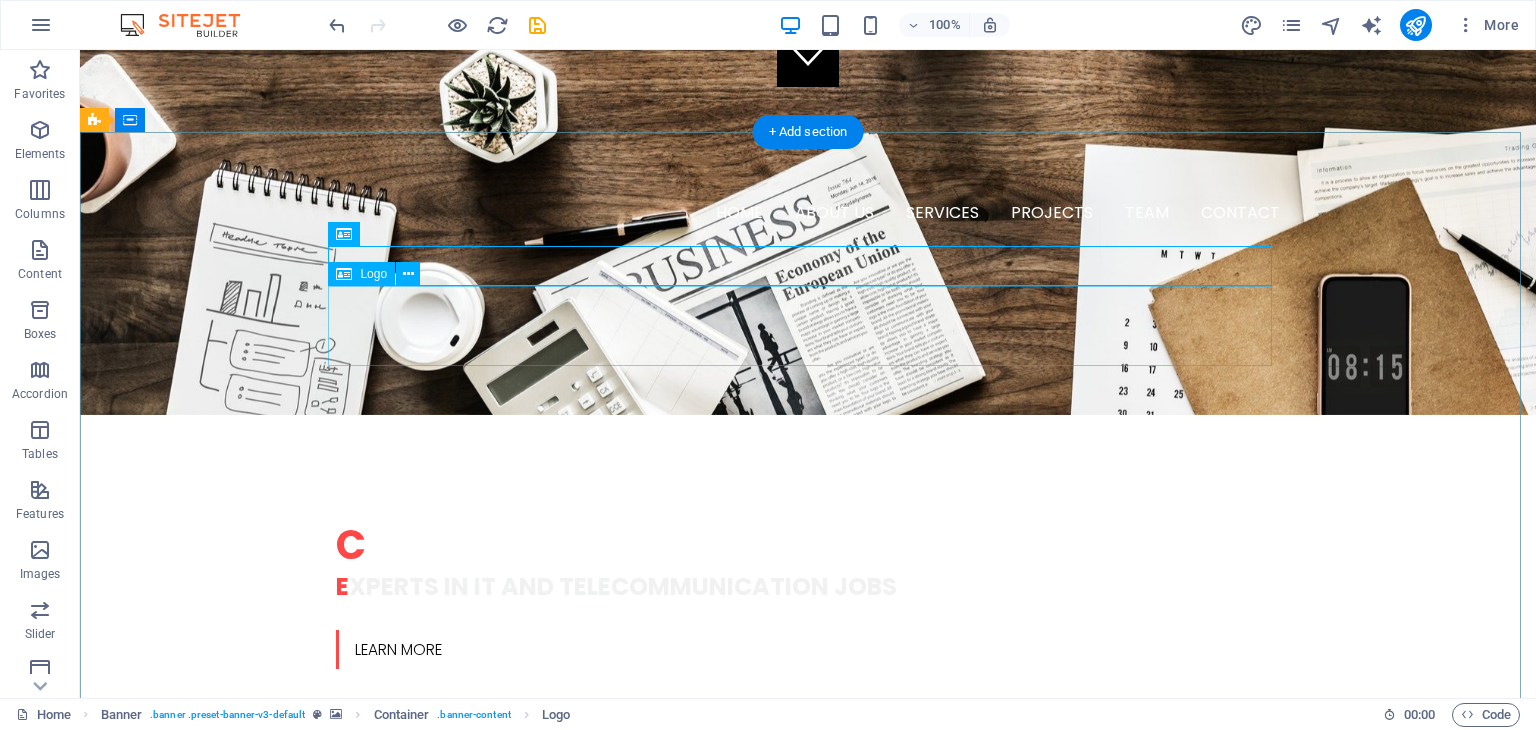 click at bounding box center (808, 1612) 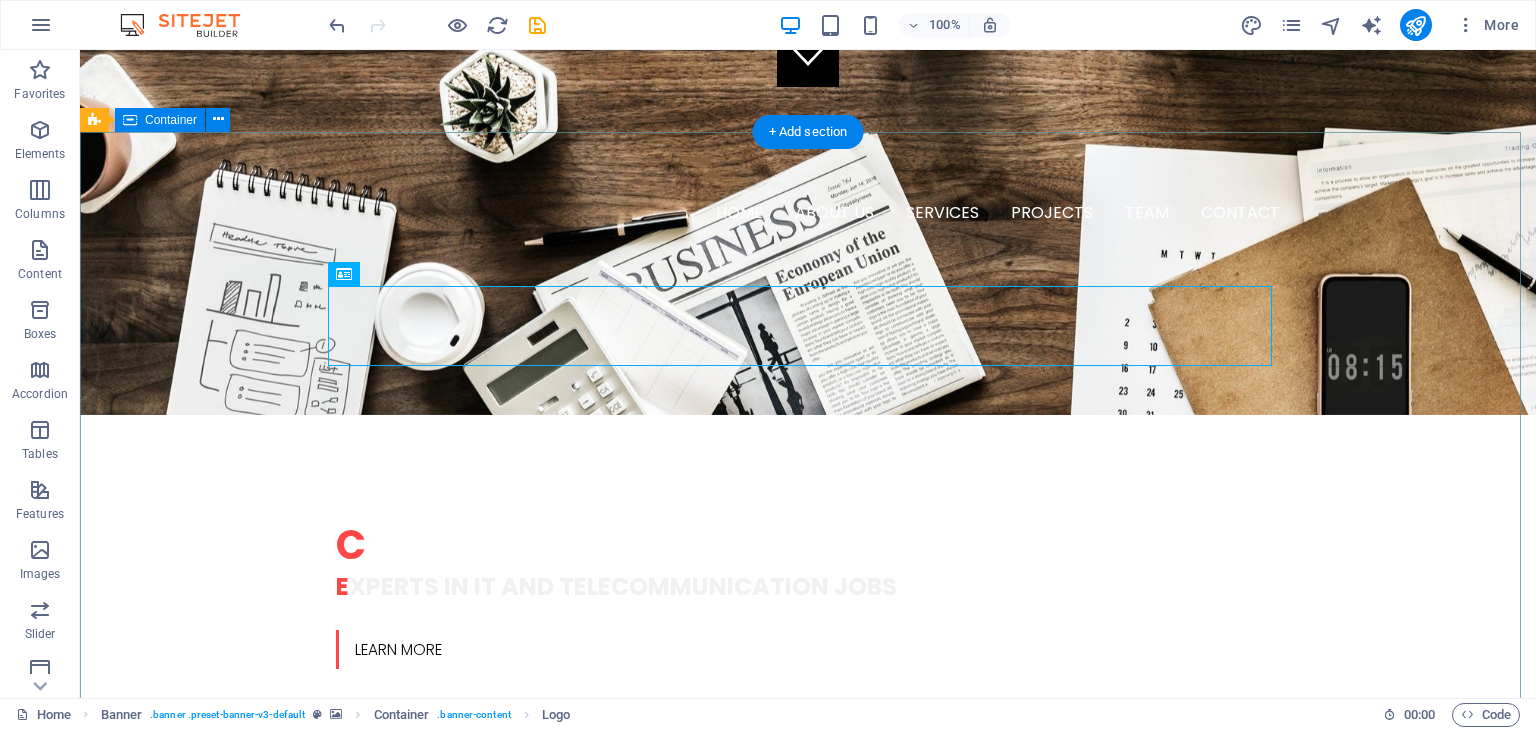 click on "The City of [GEOGRAPHIC_DATA] is seeking to hire a Technician. Subtitle Learn more" at bounding box center (808, 1722) 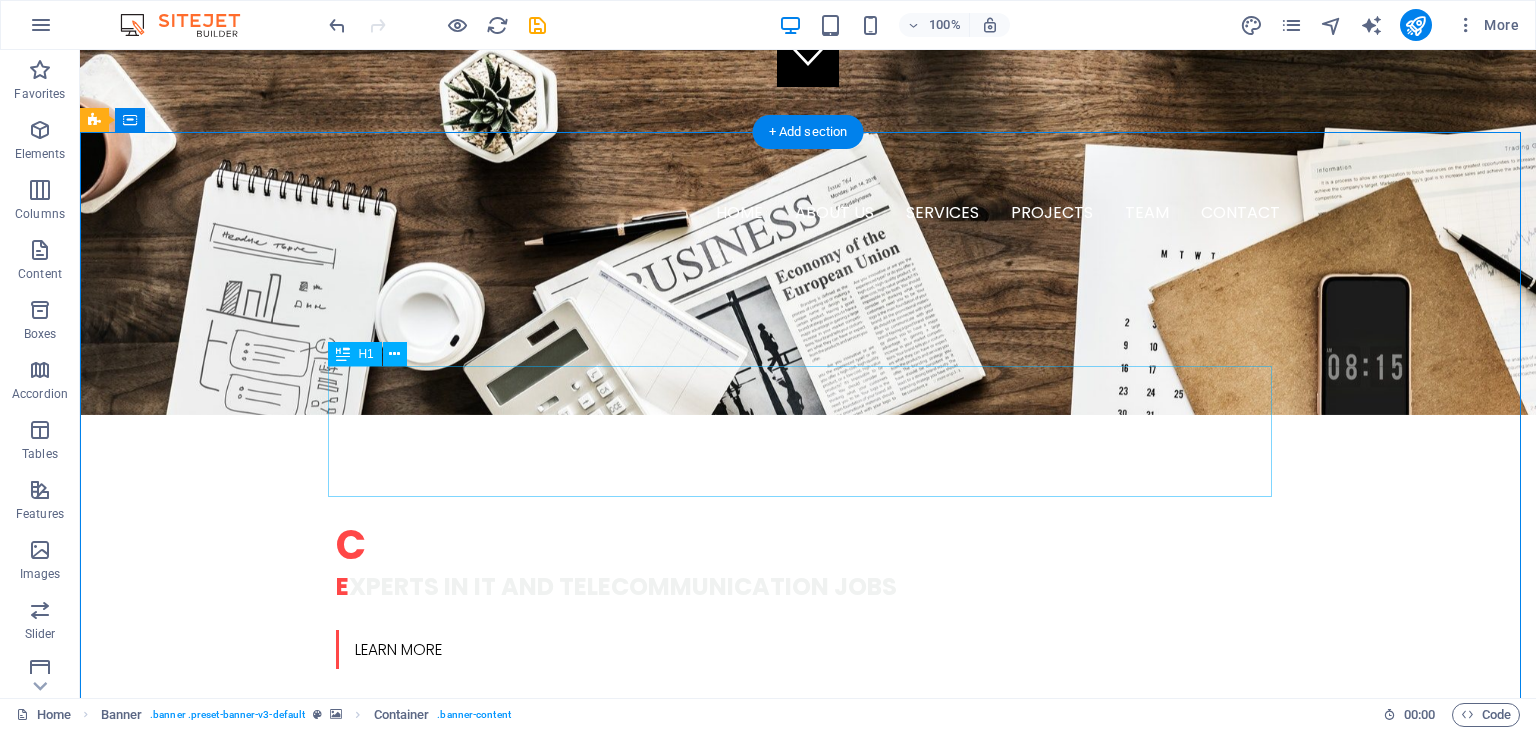 click on "The City of [GEOGRAPHIC_DATA] is seeking to hire a Technician." at bounding box center [808, 1750] 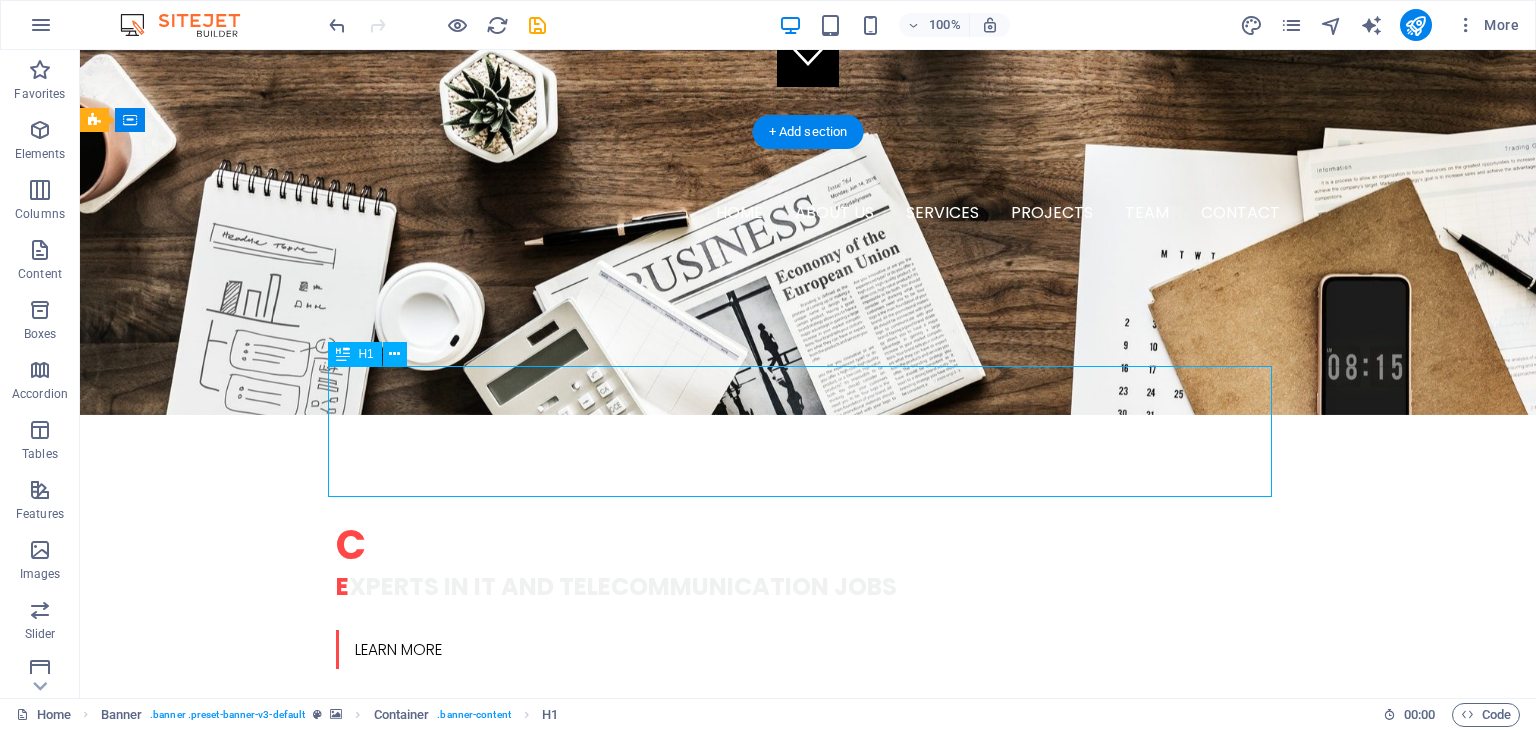 click on "The City of [GEOGRAPHIC_DATA] is seeking to hire a Technician." at bounding box center (808, 1750) 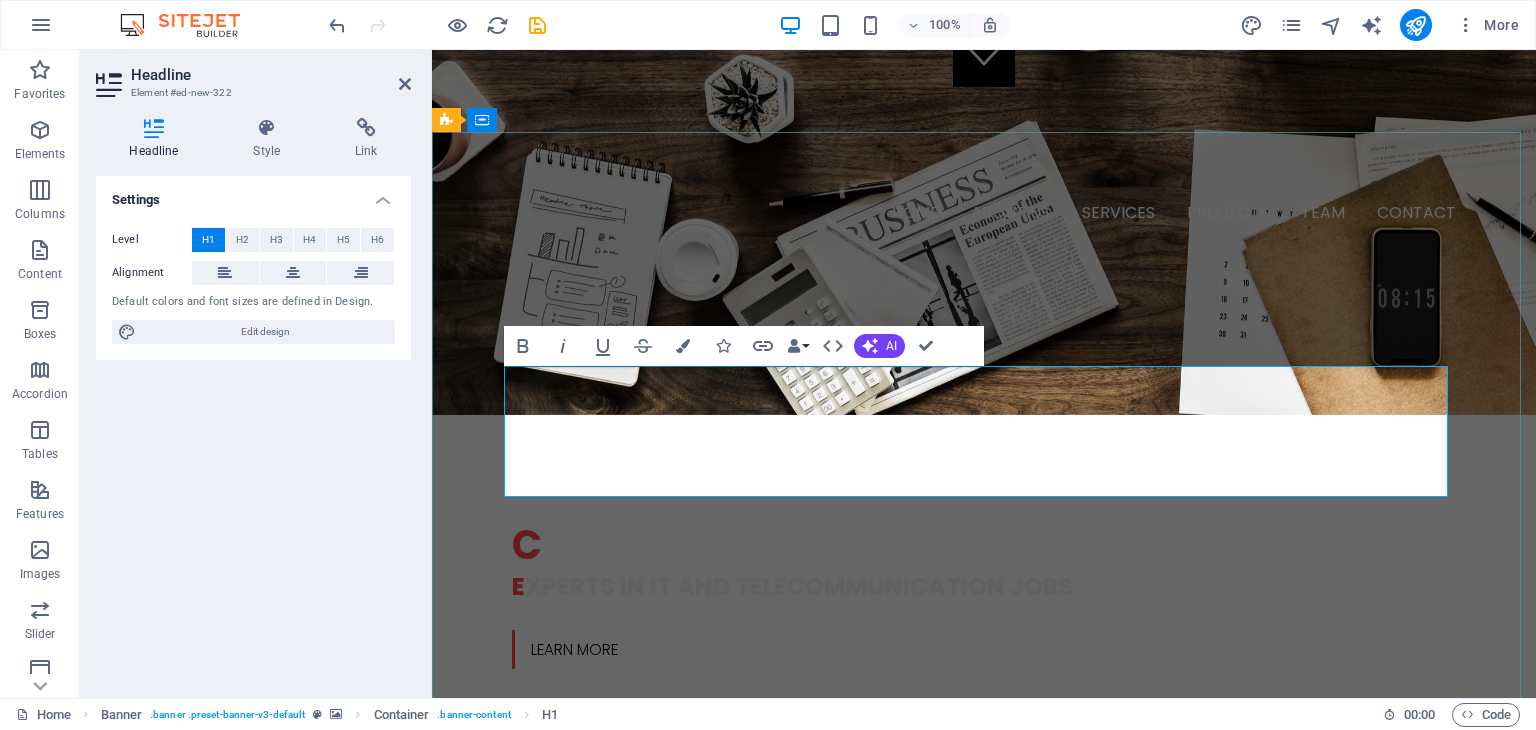 click on "The City of [GEOGRAPHIC_DATA] is seeking to hire a Technician." at bounding box center [984, 1750] 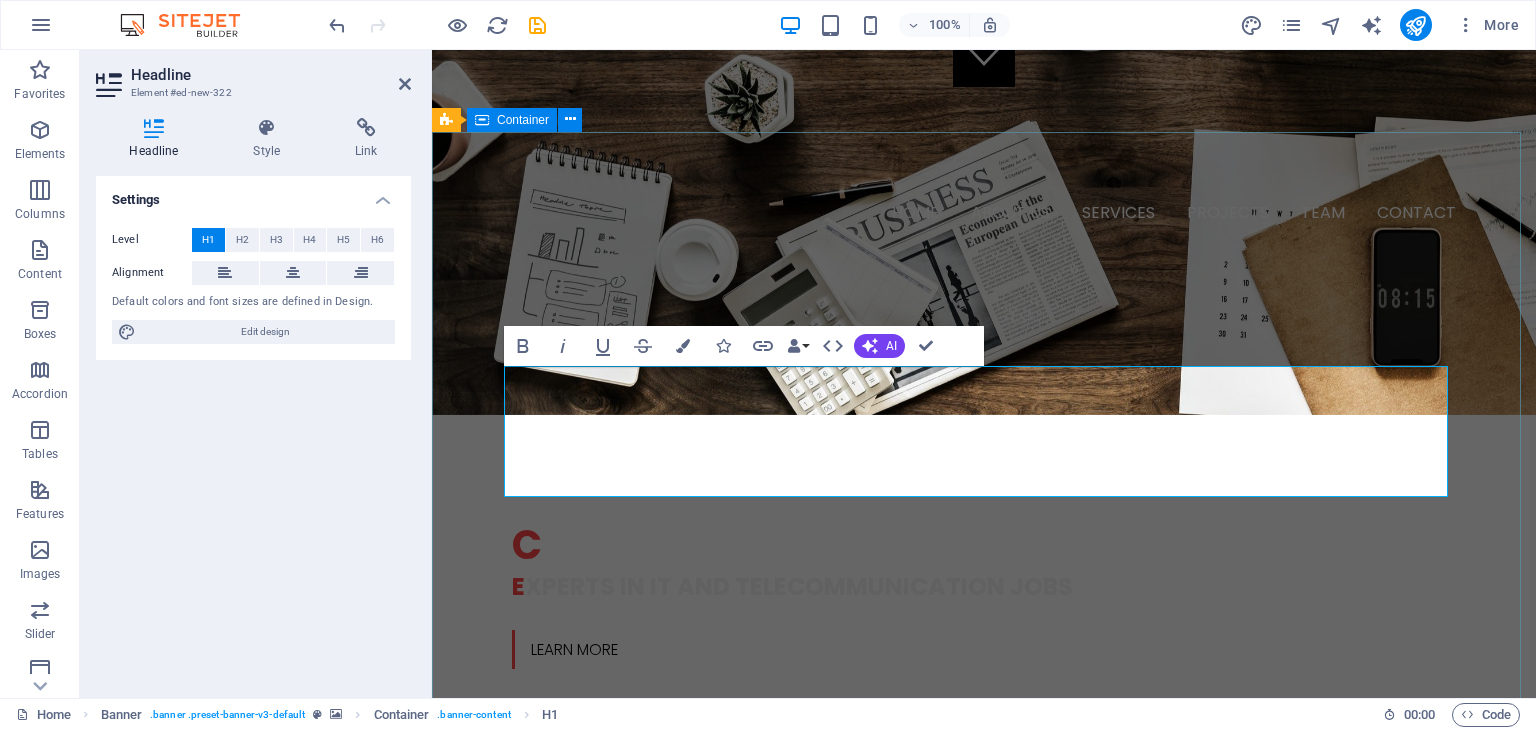 type 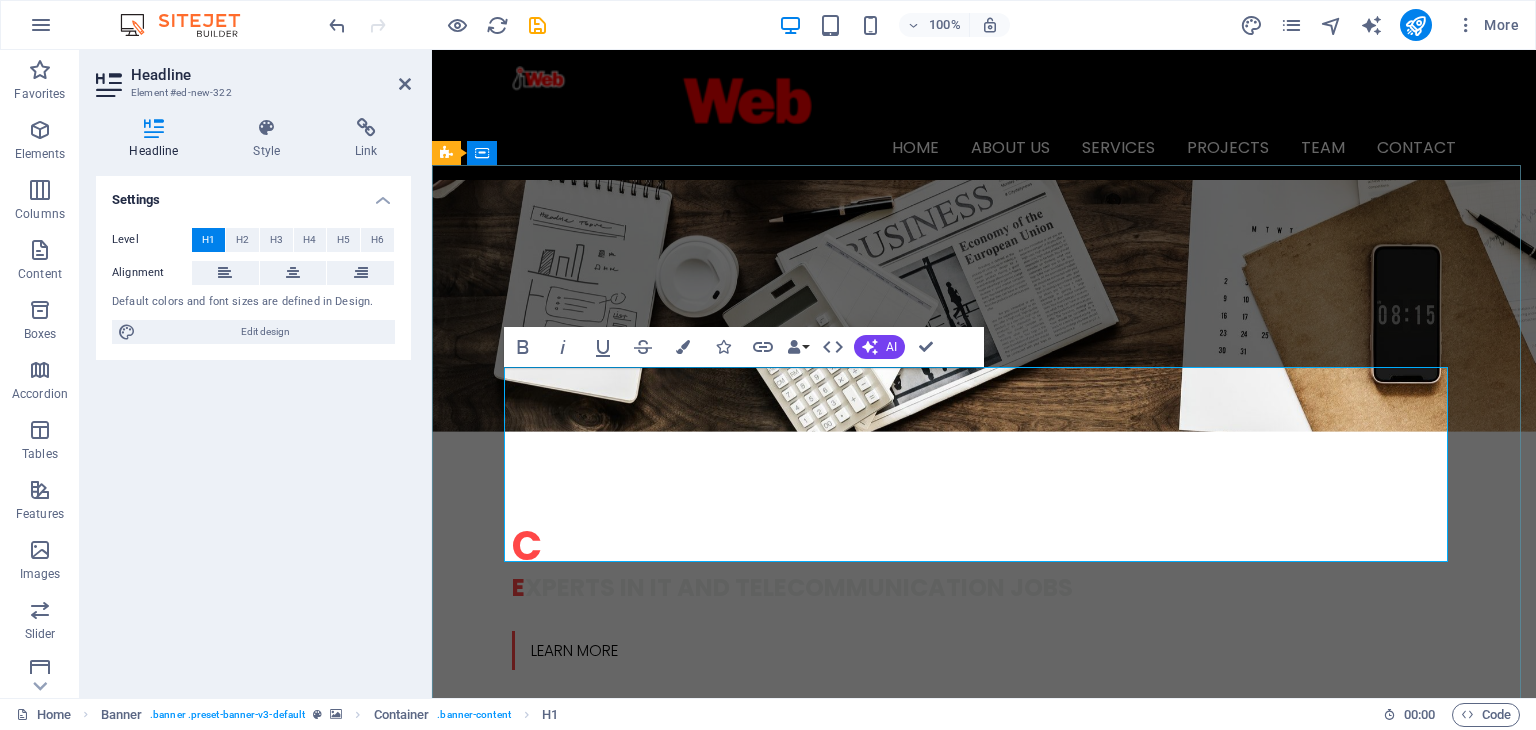 drag, startPoint x: 1362, startPoint y: 527, endPoint x: 619, endPoint y: 395, distance: 754.63434 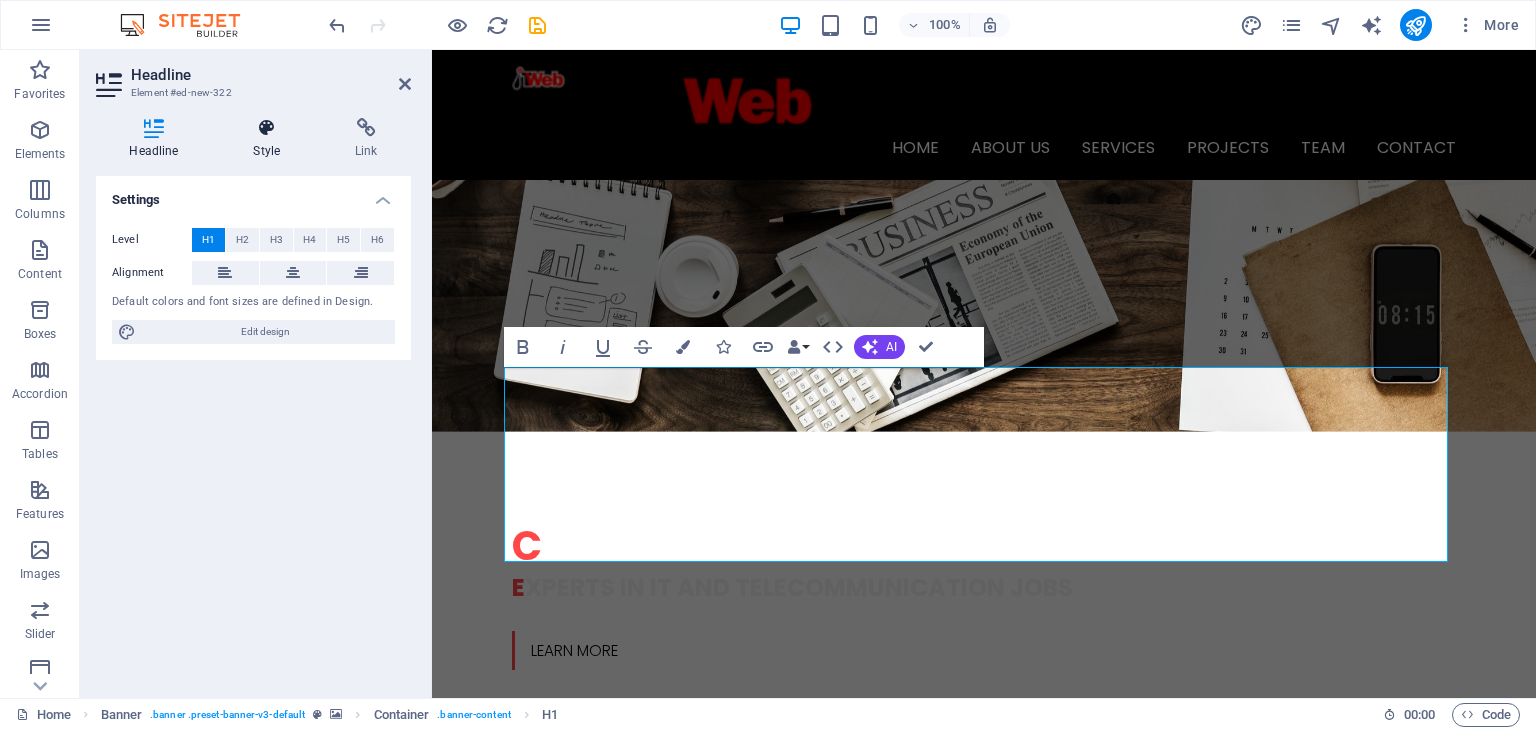 click at bounding box center [267, 128] 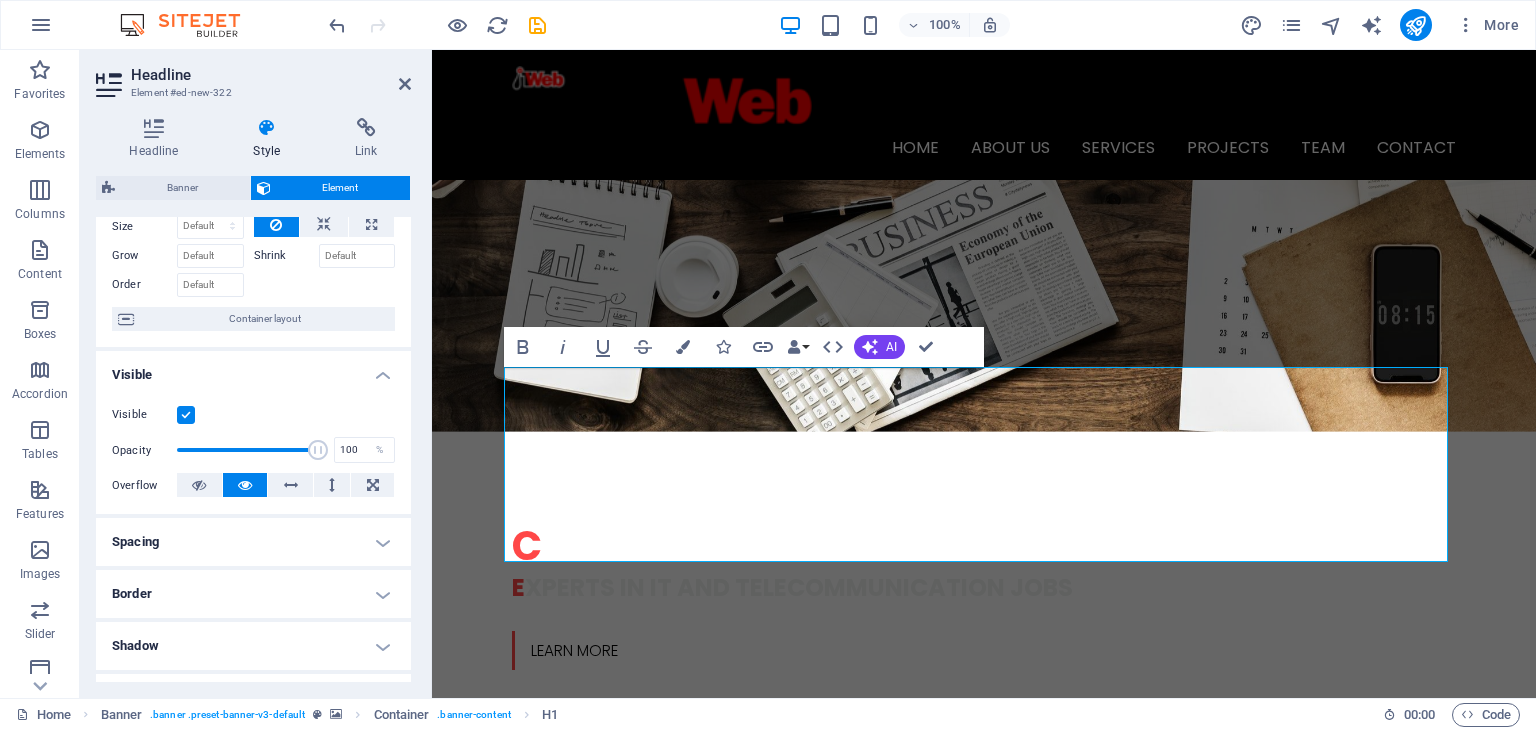 scroll, scrollTop: 0, scrollLeft: 0, axis: both 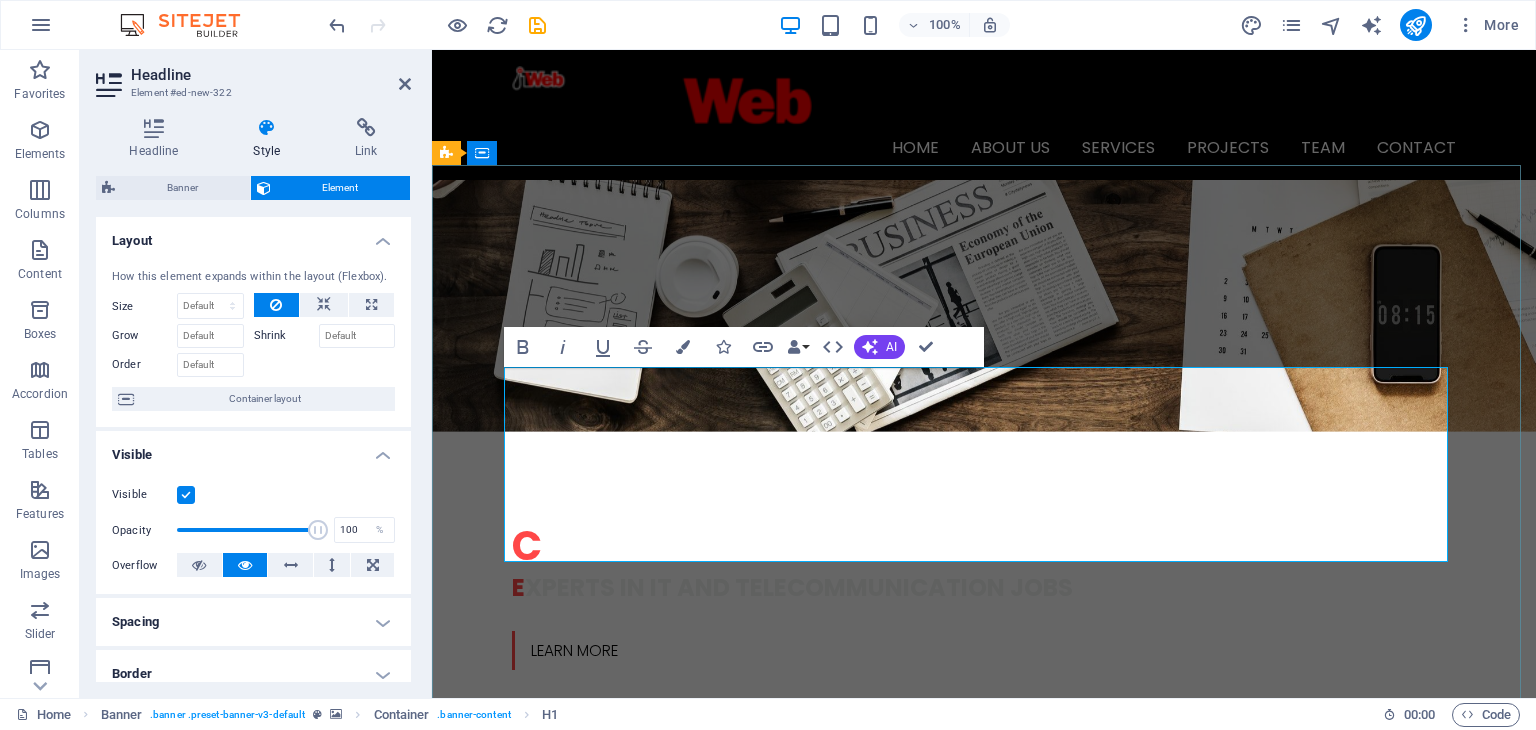 click on "The City of [GEOGRAPHIC_DATA] is seeking to hire a Technician: TBS RECORDS AND MAPPING" at bounding box center (984, 1783) 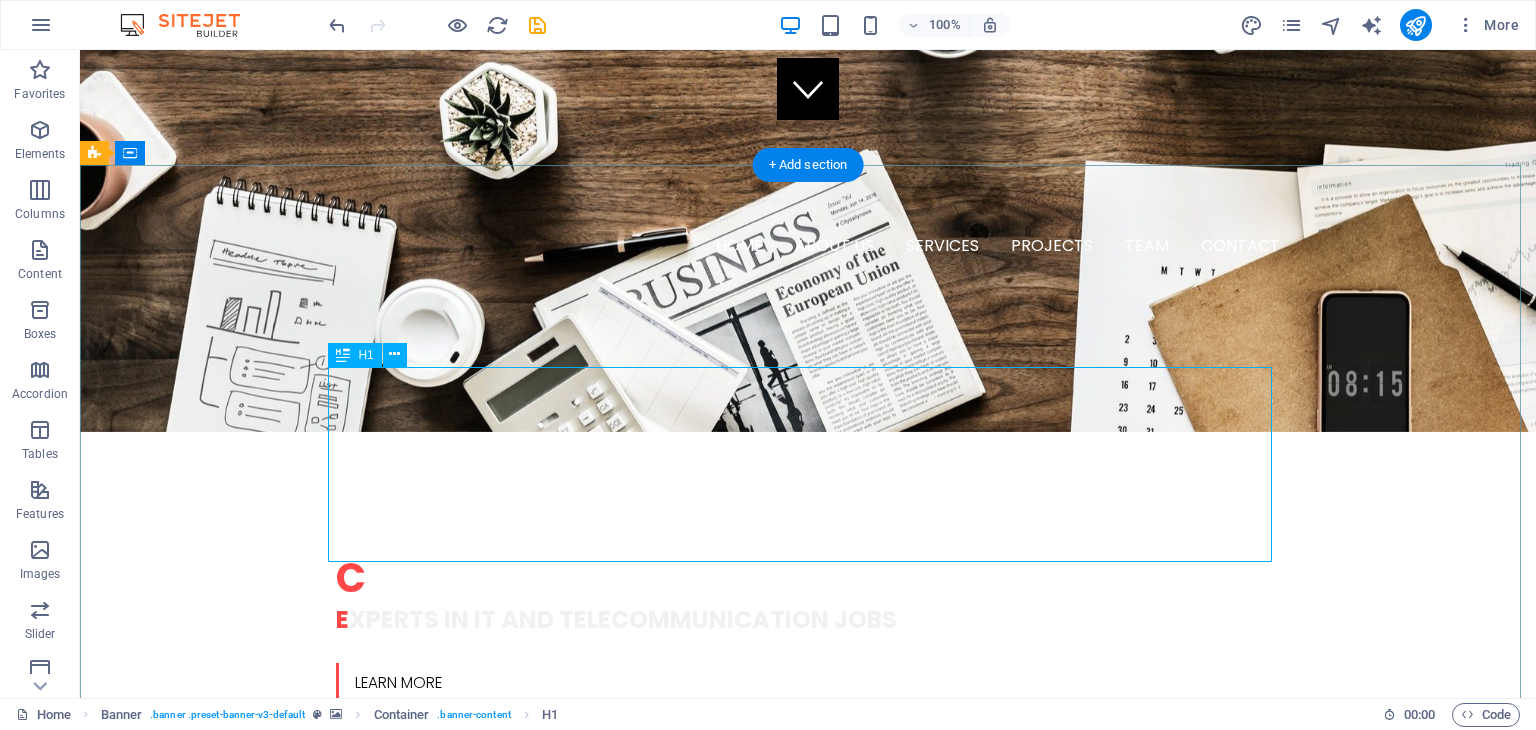 click on "The City of [GEOGRAPHIC_DATA] is seeking to hire a Technician: TBS RECORDS AND MAPPING" at bounding box center [808, 1815] 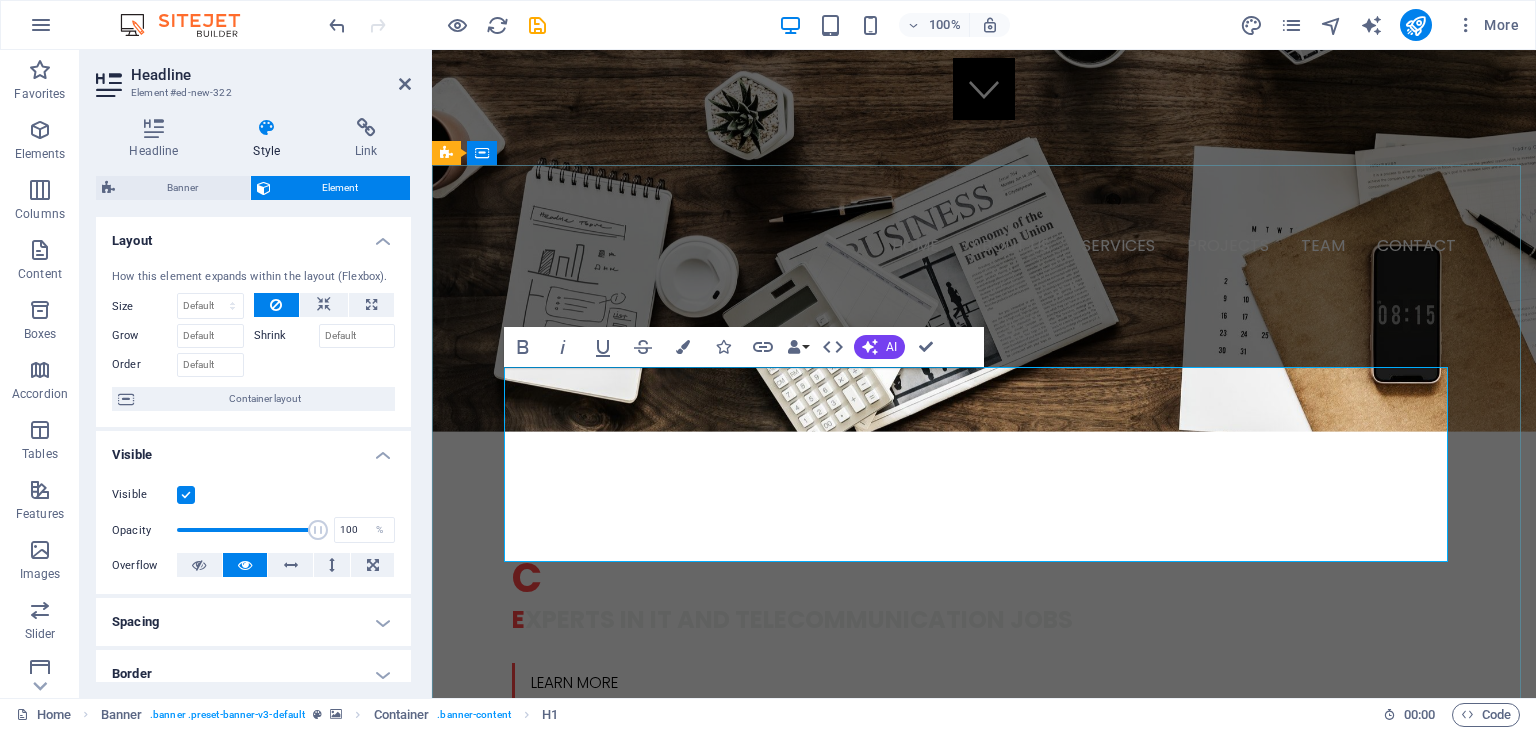 click on "The City of [GEOGRAPHIC_DATA] is seeking to hire a Technician: TBS RECORDS AND MAPPING" at bounding box center [984, 1815] 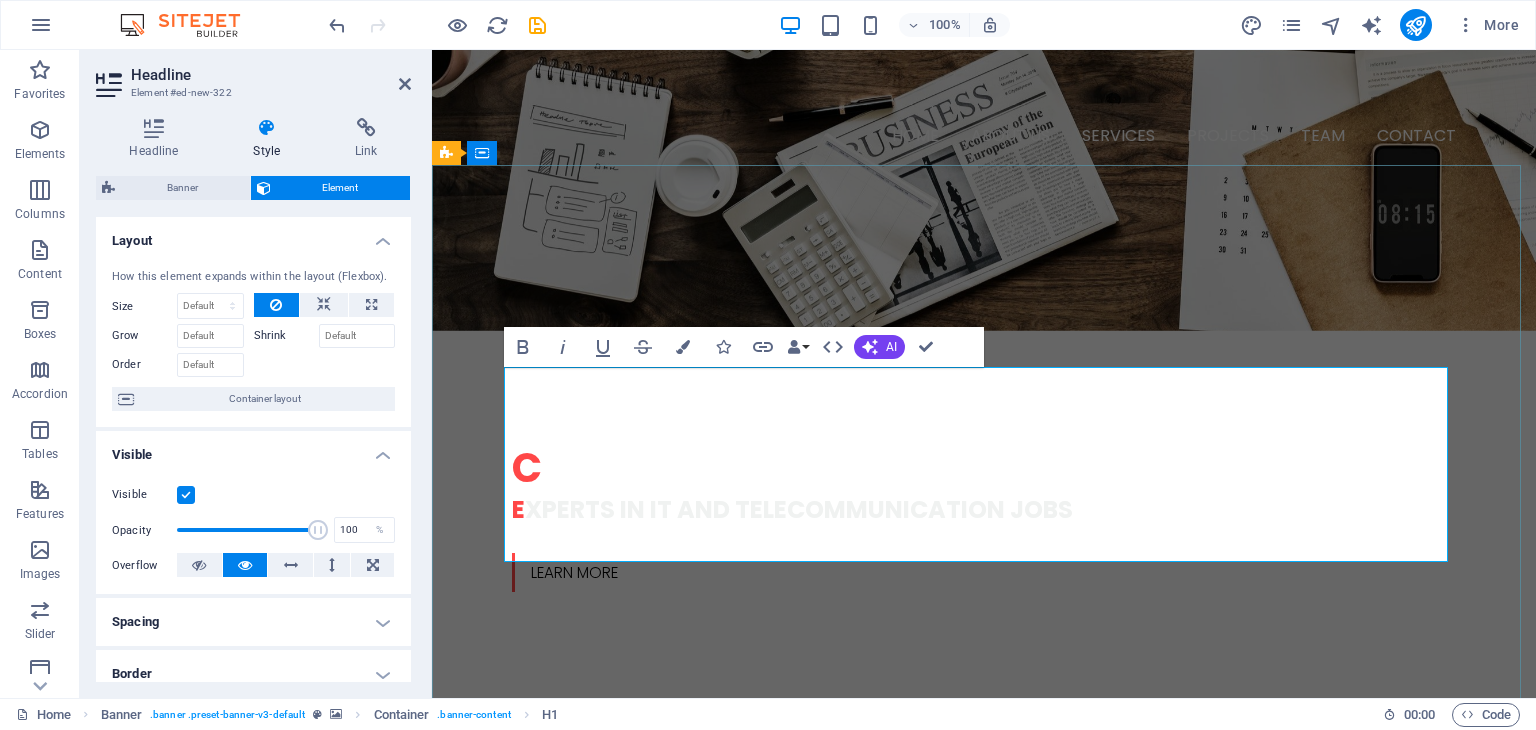 scroll, scrollTop: 767, scrollLeft: 0, axis: vertical 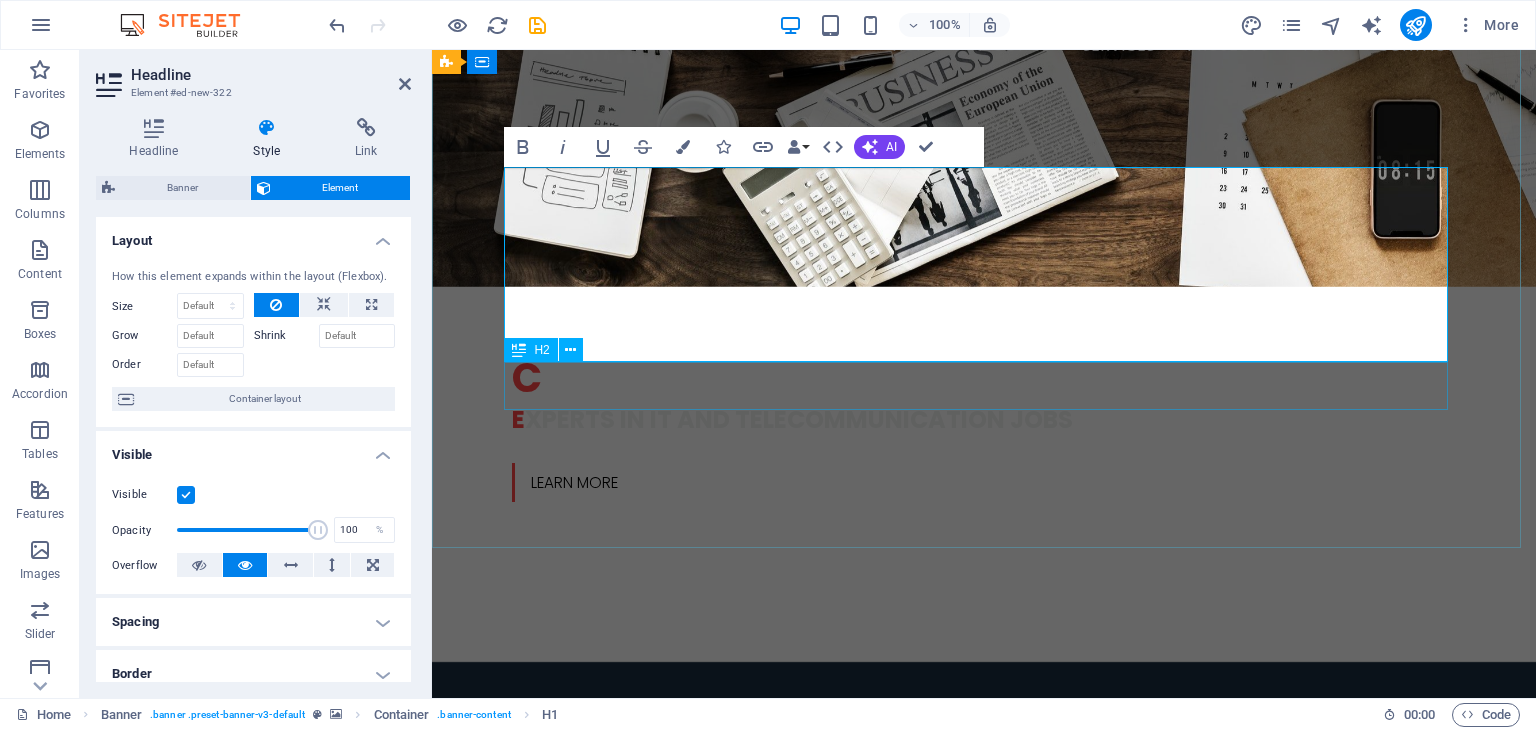 drag, startPoint x: 1047, startPoint y: 365, endPoint x: 1035, endPoint y: 384, distance: 22.472204 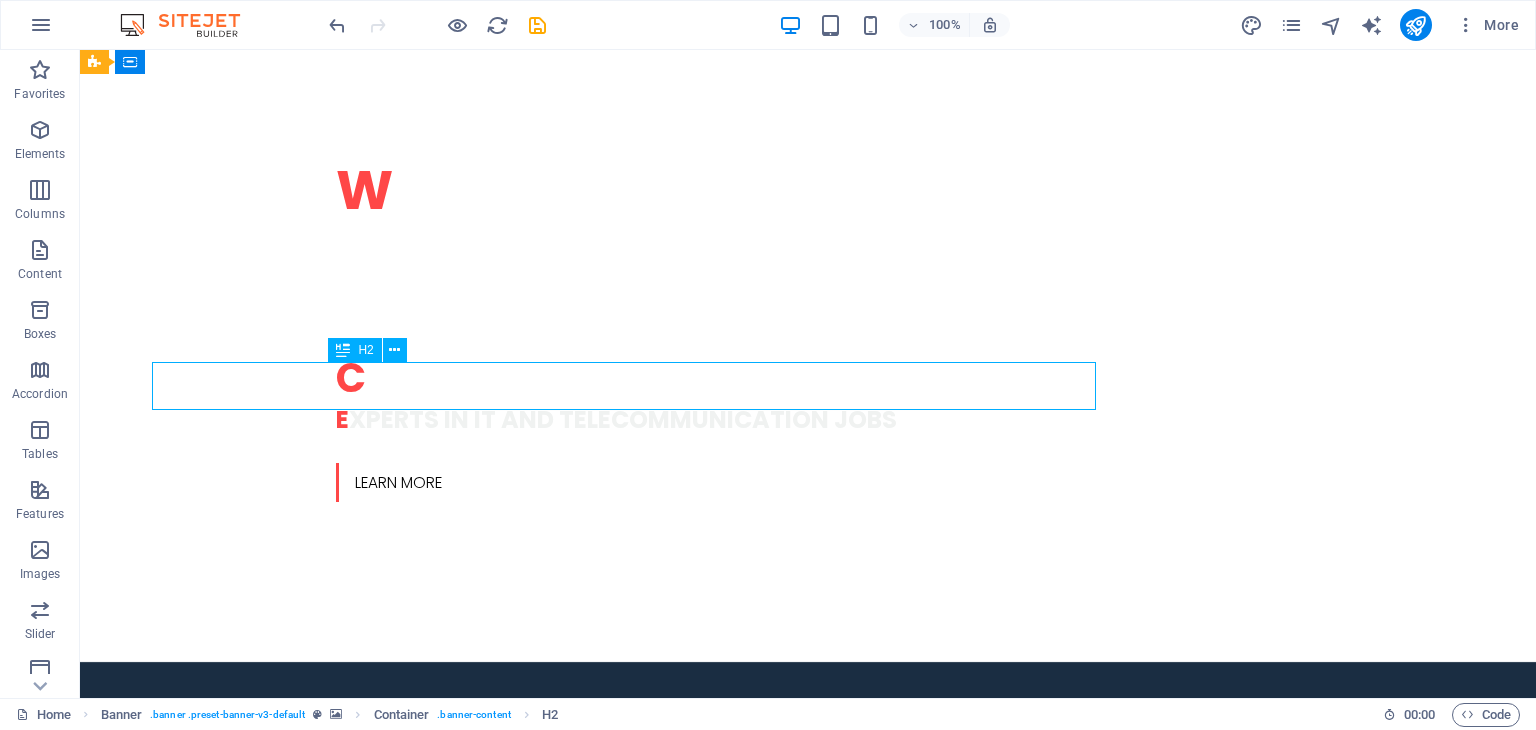 click on "Subtitle" at bounding box center (808, 1770) 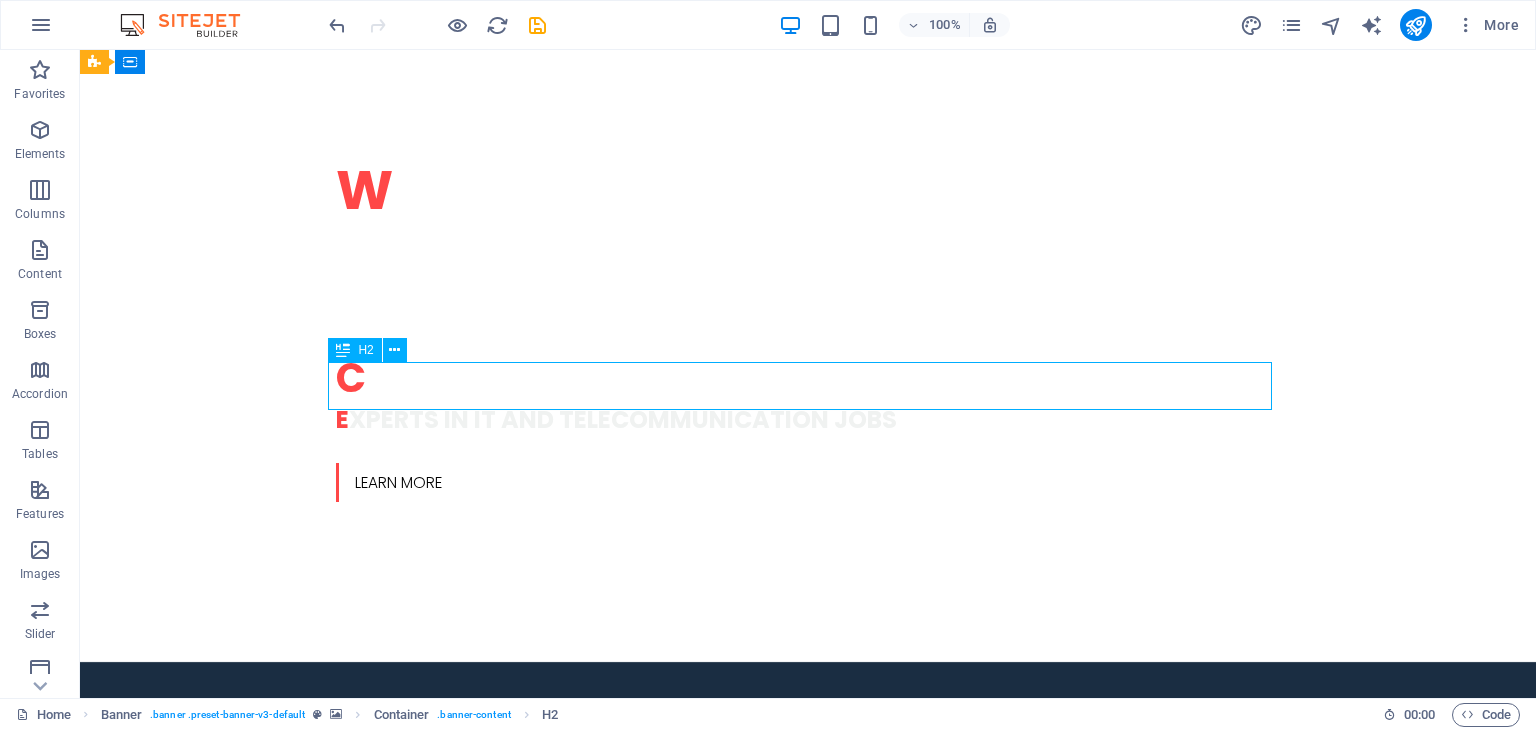 click on "Subtitle" at bounding box center [808, 1770] 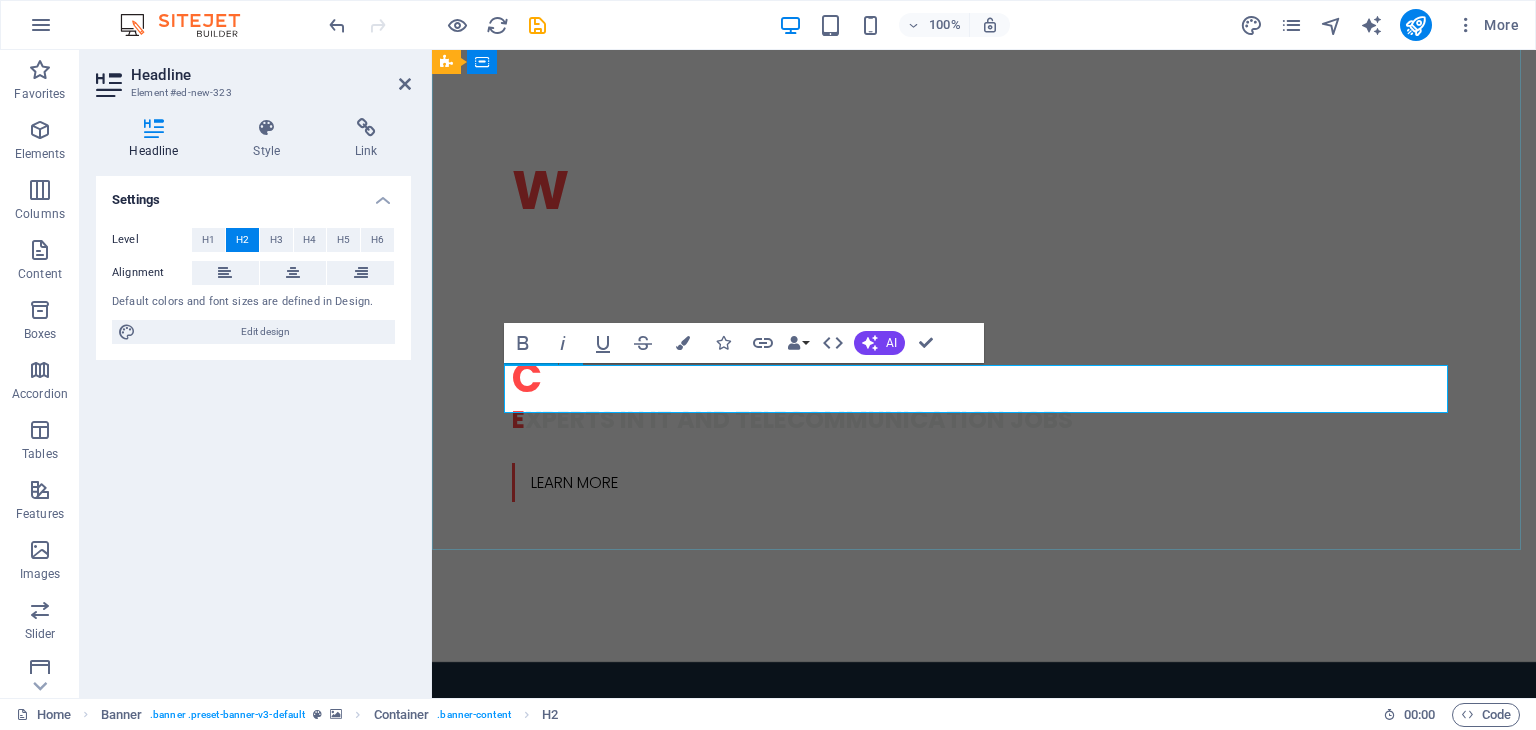 scroll, scrollTop: 764, scrollLeft: 0, axis: vertical 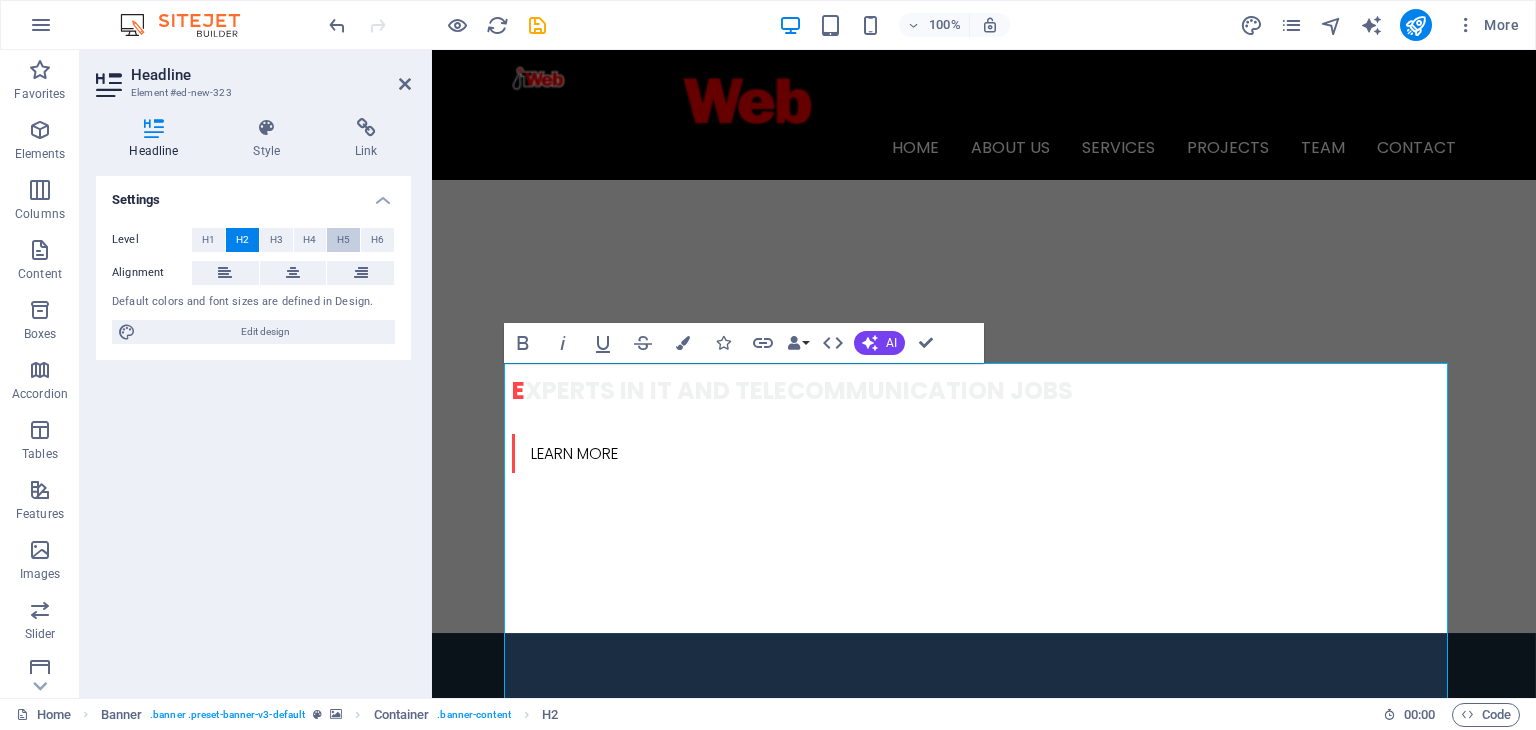 click on "H5" at bounding box center (343, 240) 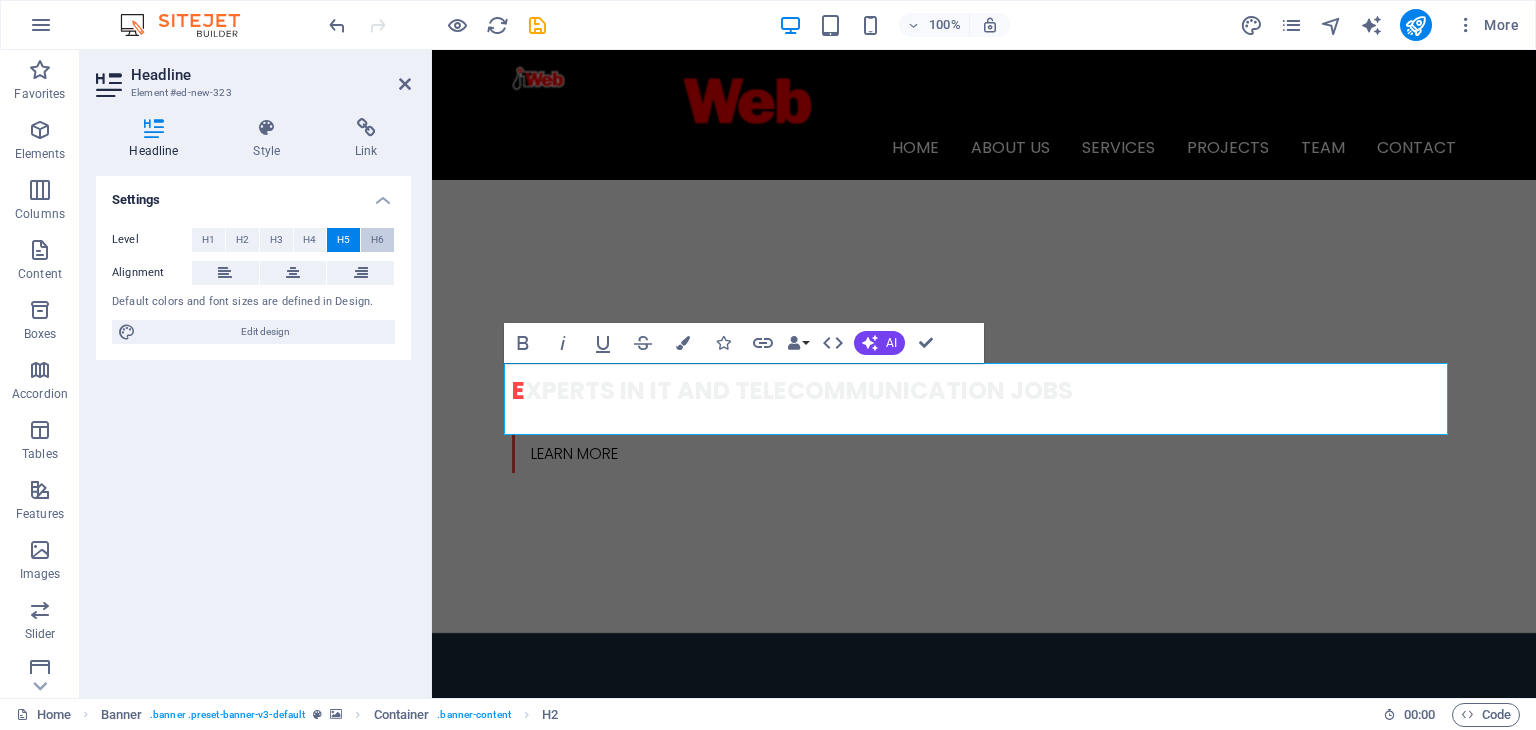 click on "H6" at bounding box center [377, 240] 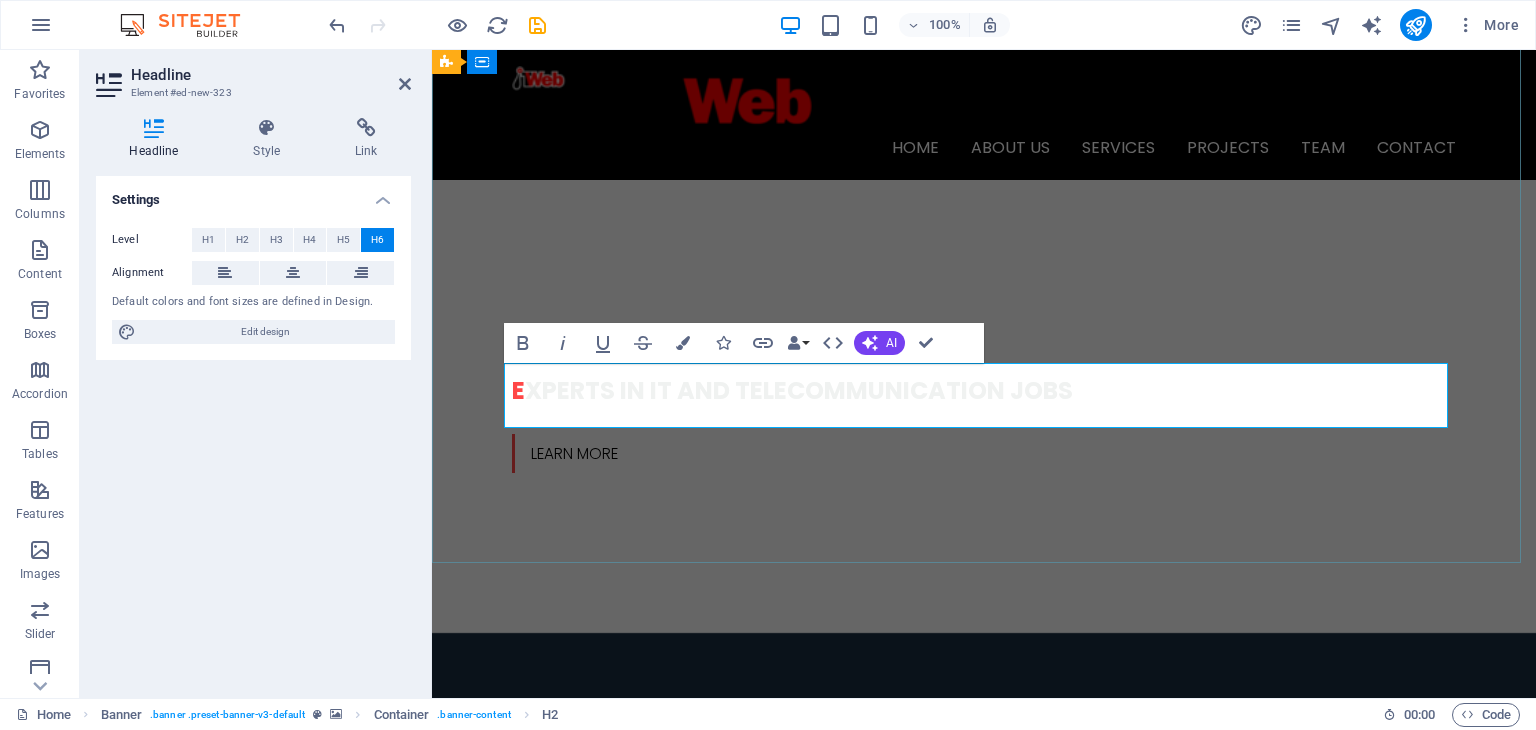 click on "One (1) to two (2) years’ relevant industry experience in a telecommunications indoor and outdoor plant environment, i.e. cabling, fibre and wireless network infrastructure as well as switching facilities and data centres" at bounding box center (984, 1762) 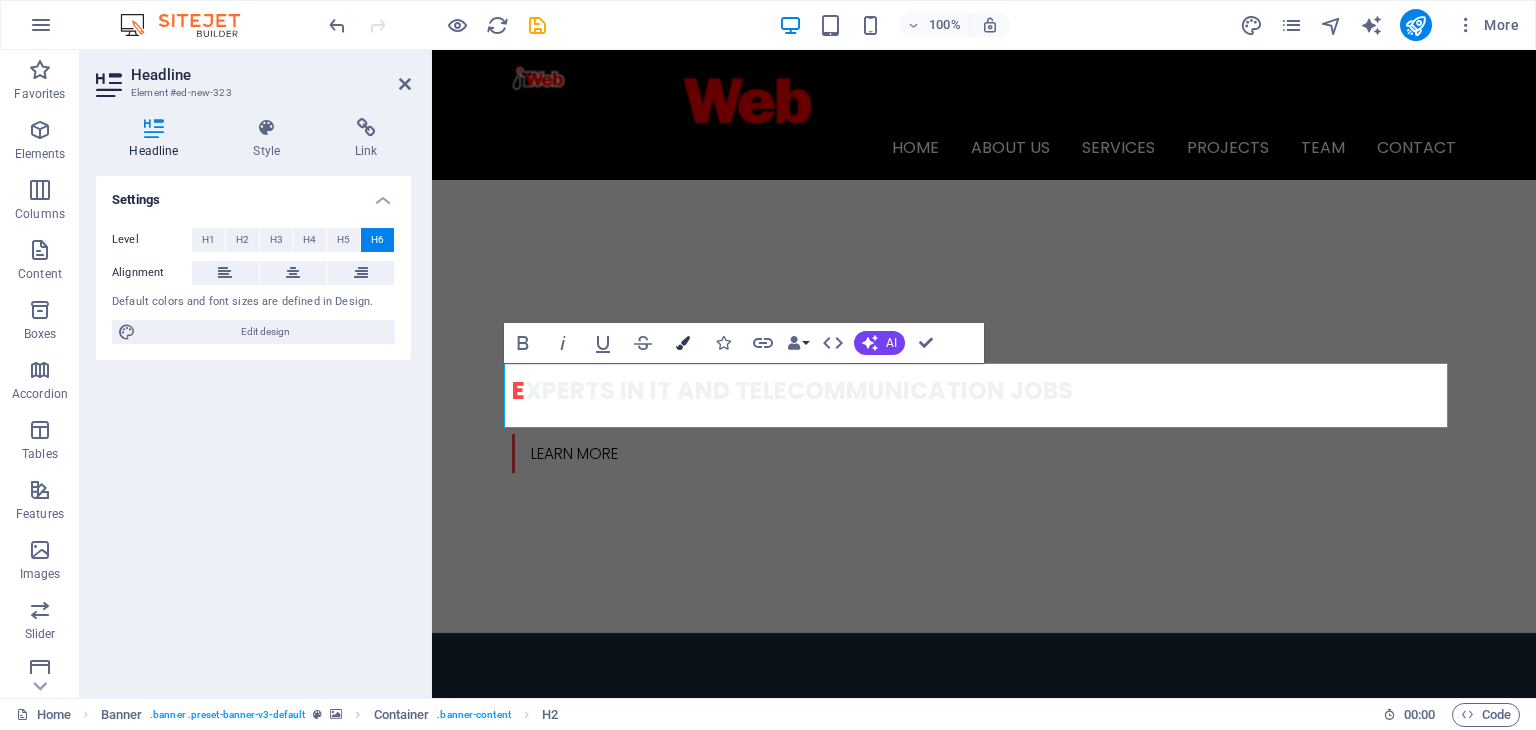 click at bounding box center (683, 343) 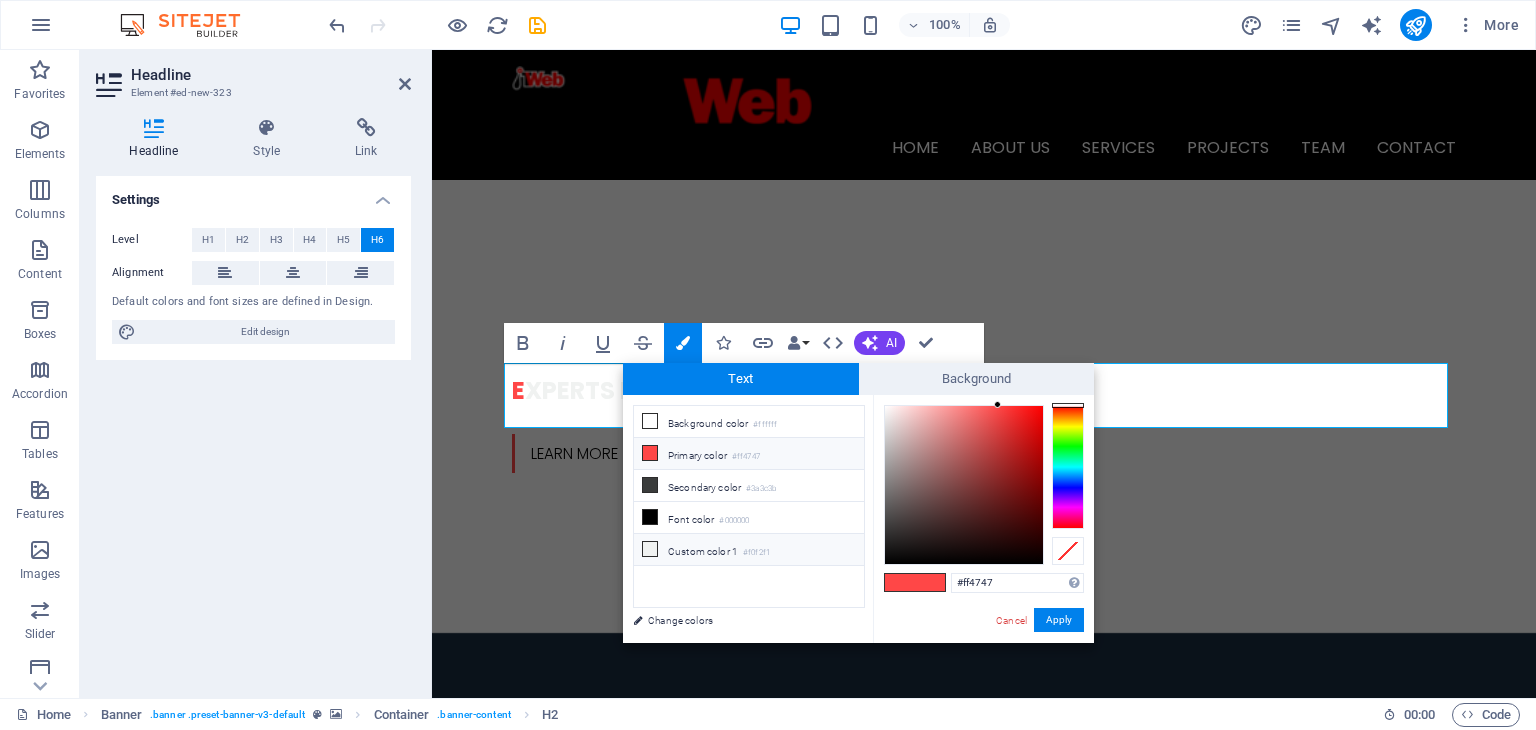 click at bounding box center [650, 549] 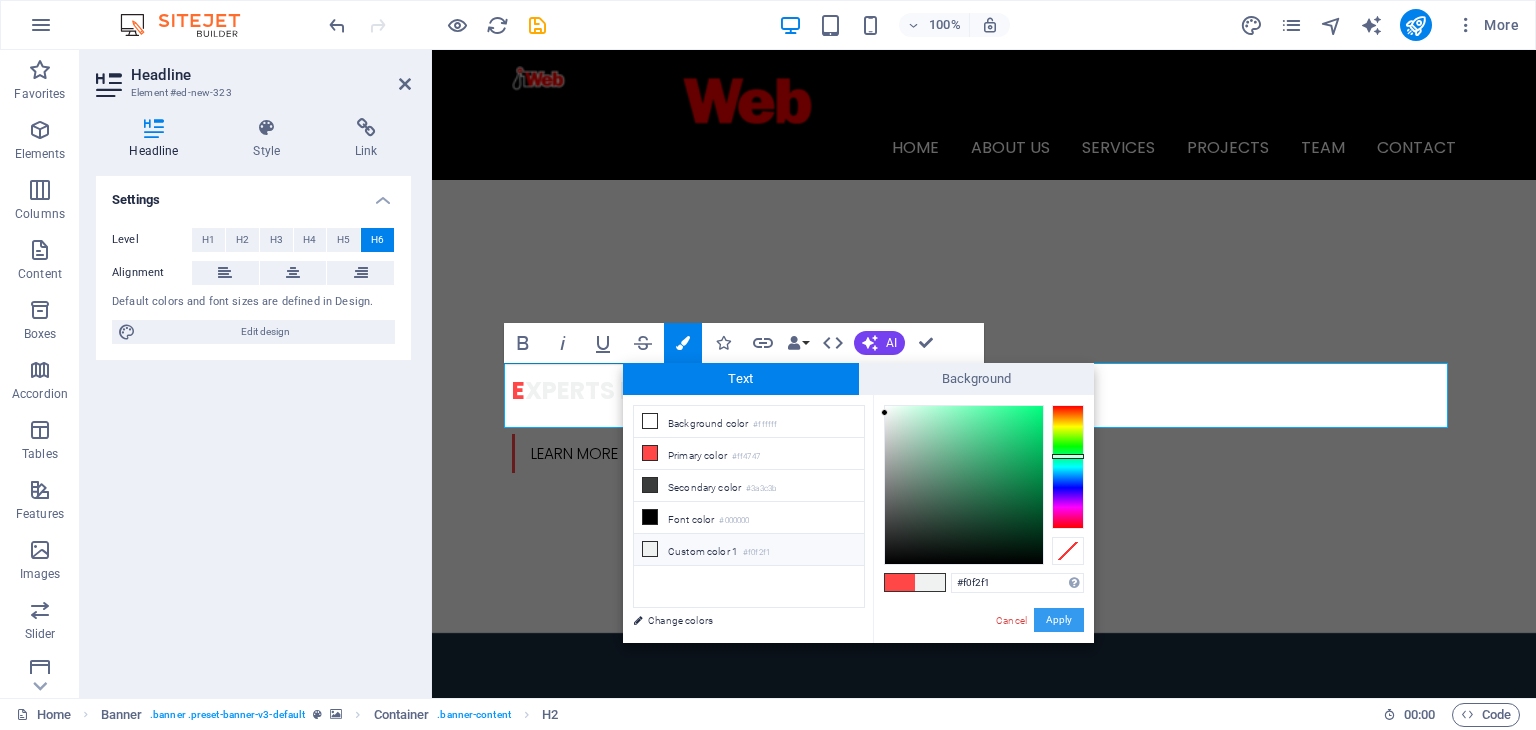 click on "Apply" at bounding box center (1059, 620) 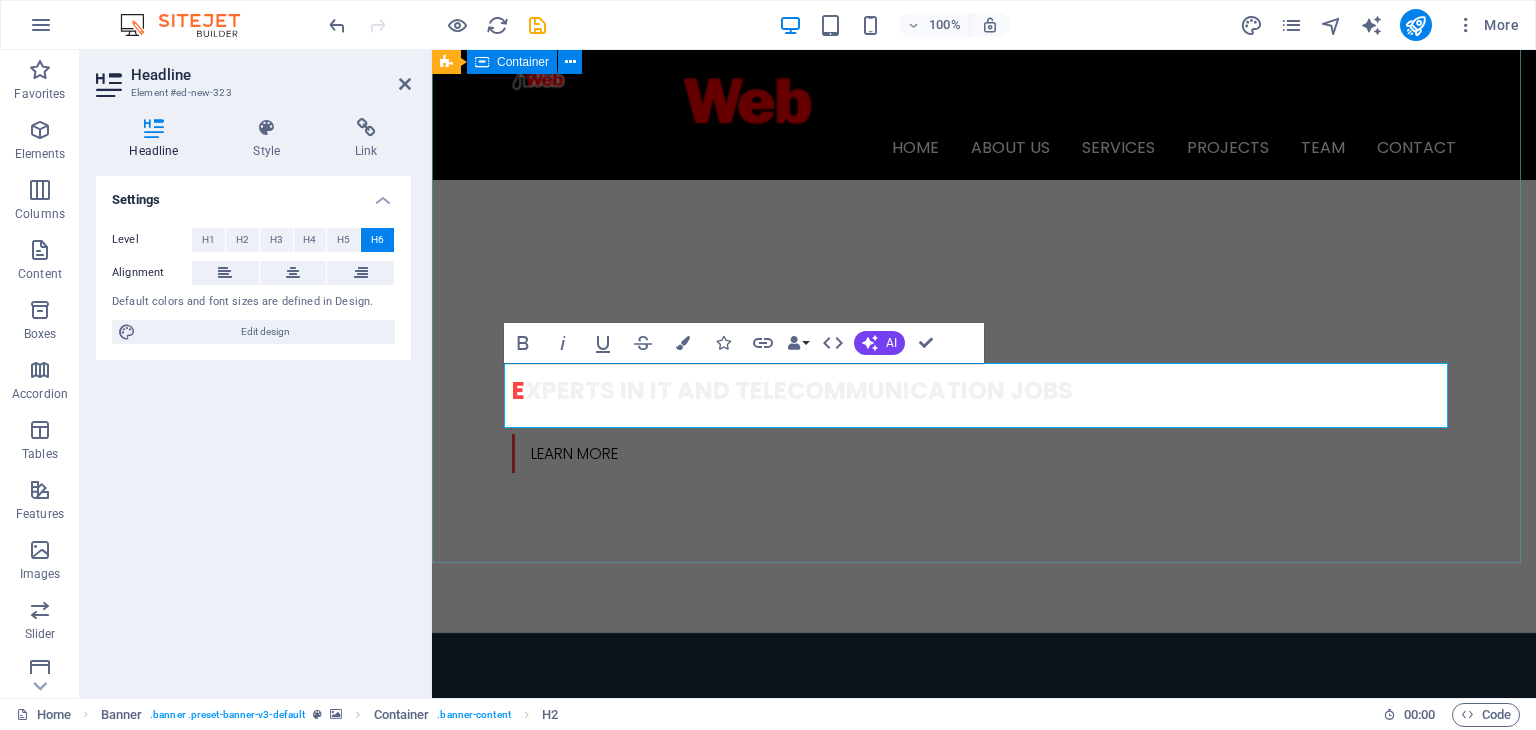 drag, startPoint x: 1103, startPoint y: 521, endPoint x: 1115, endPoint y: 522, distance: 12.0415945 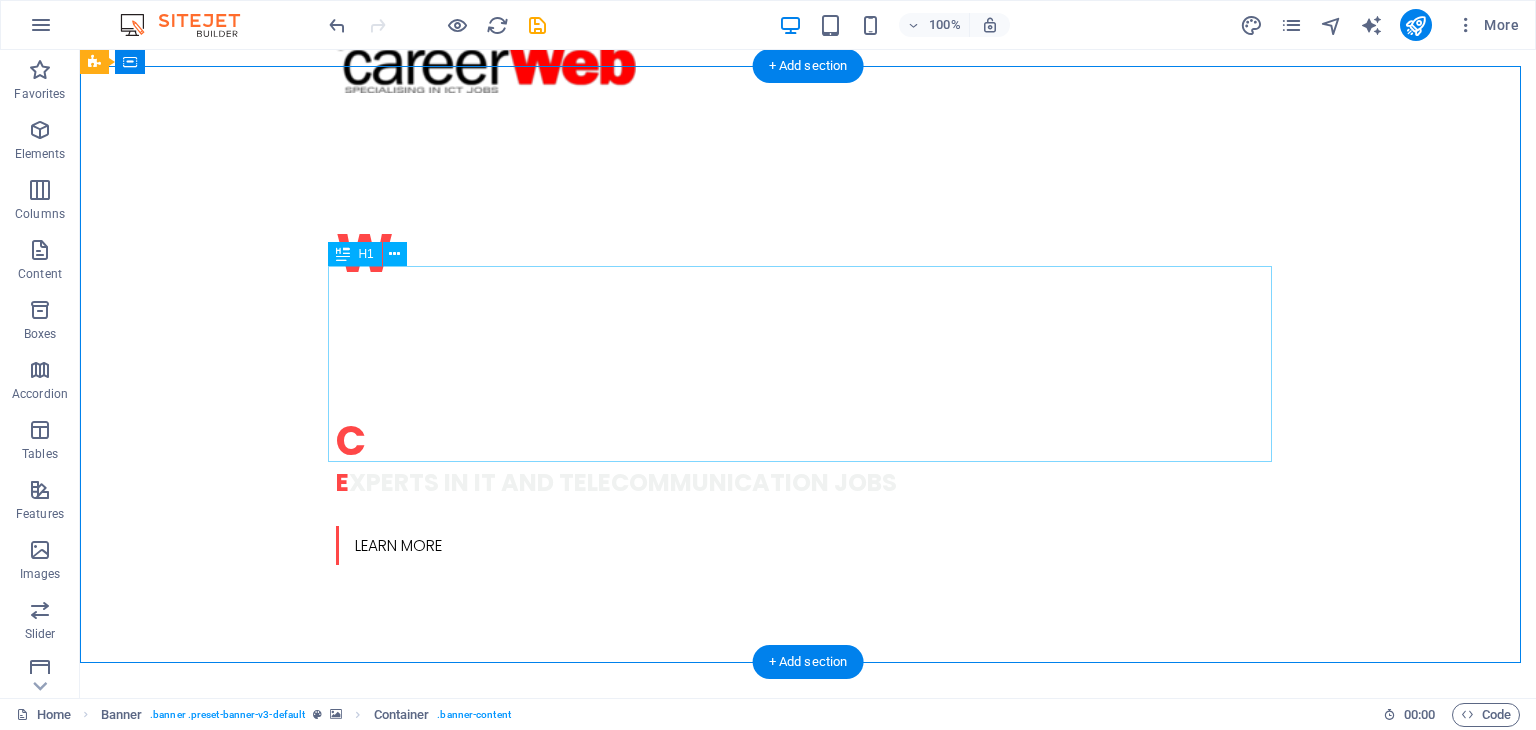 scroll, scrollTop: 664, scrollLeft: 0, axis: vertical 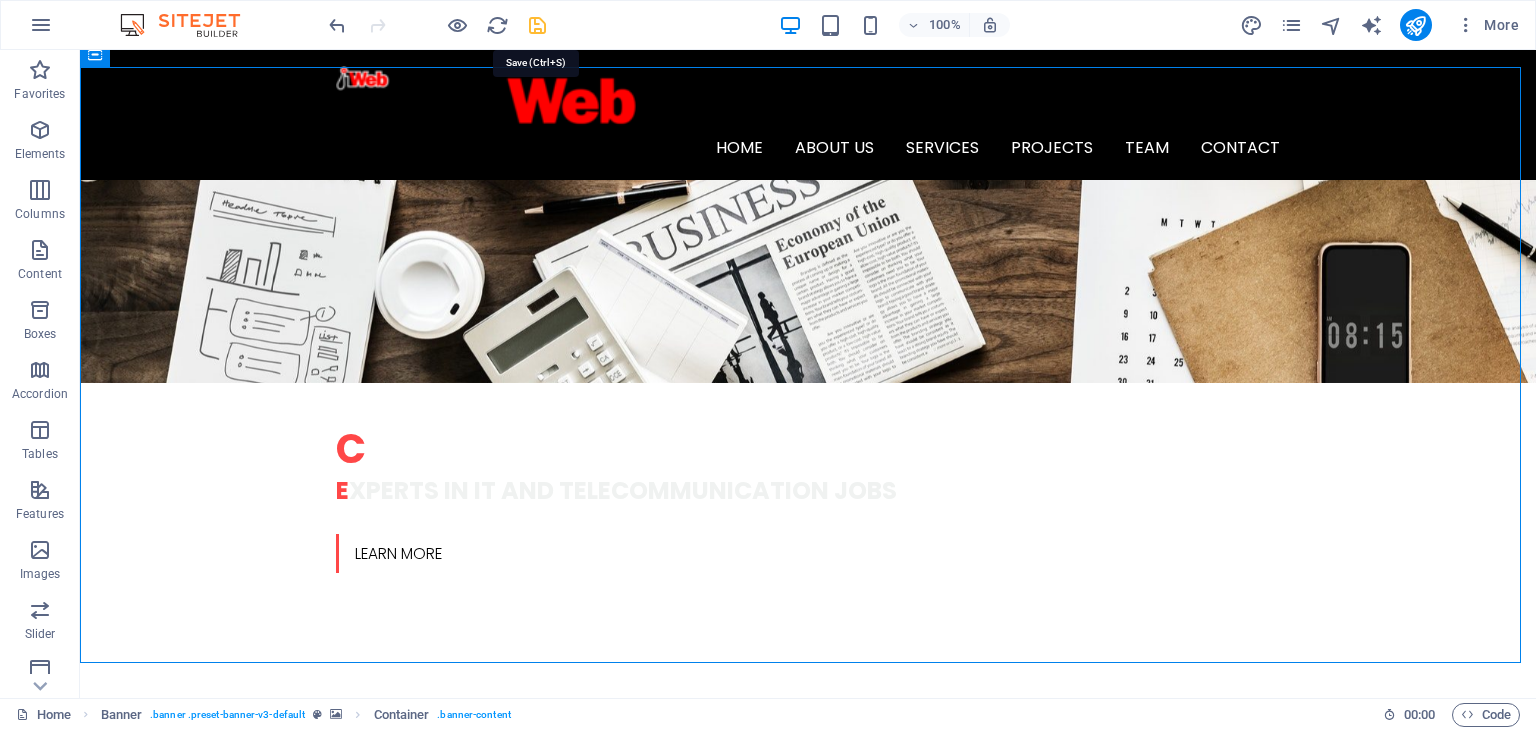 click at bounding box center [537, 25] 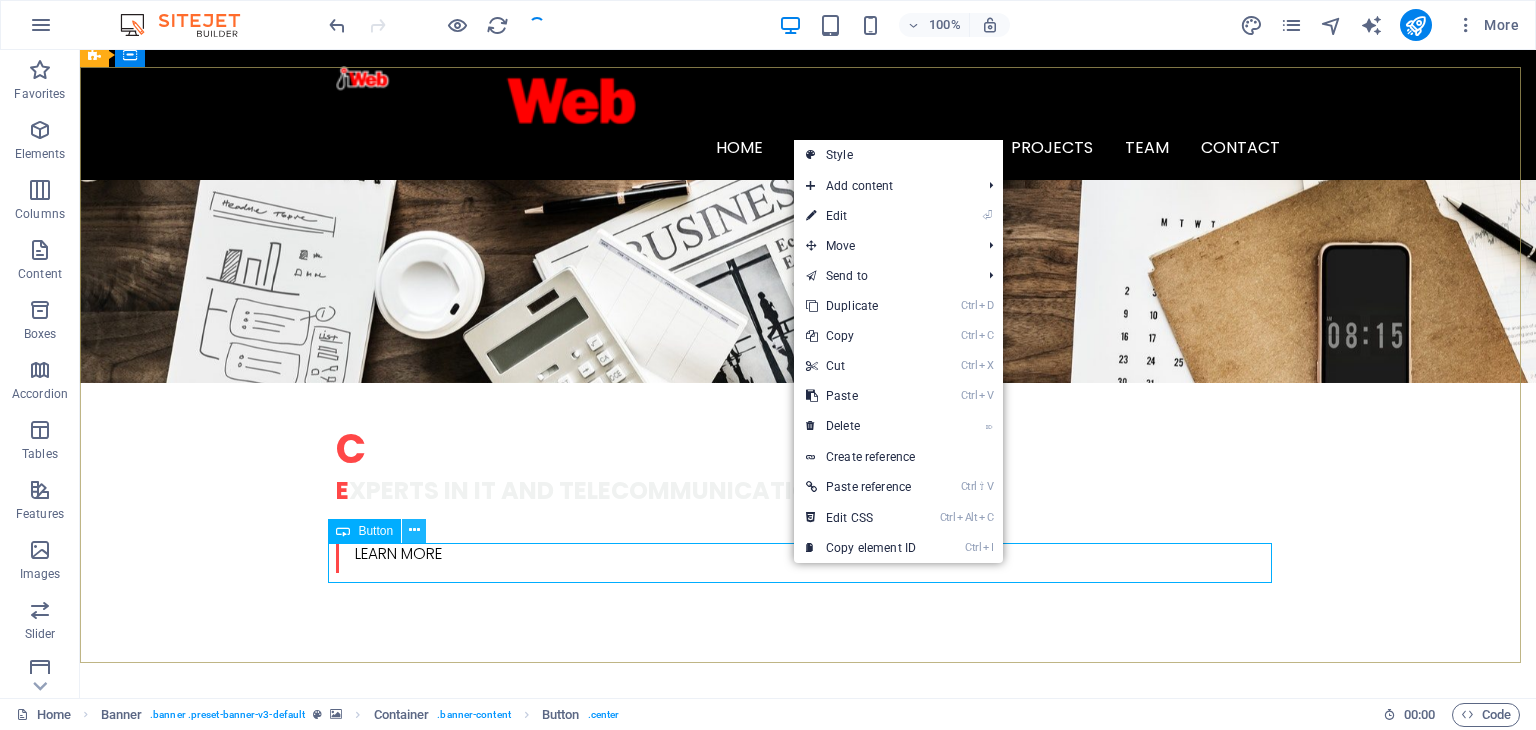 click at bounding box center [414, 530] 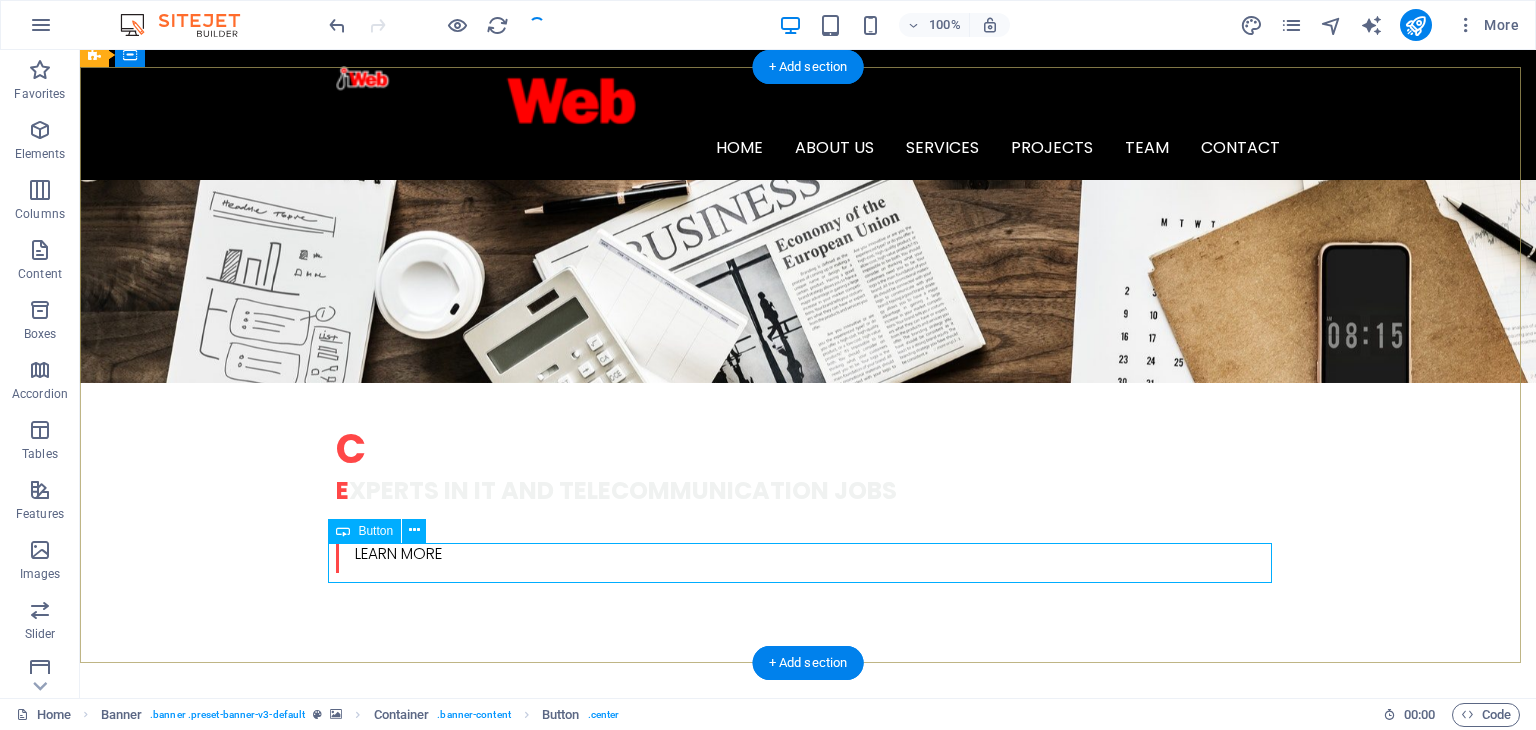 click on "Learn more" at bounding box center [808, 1930] 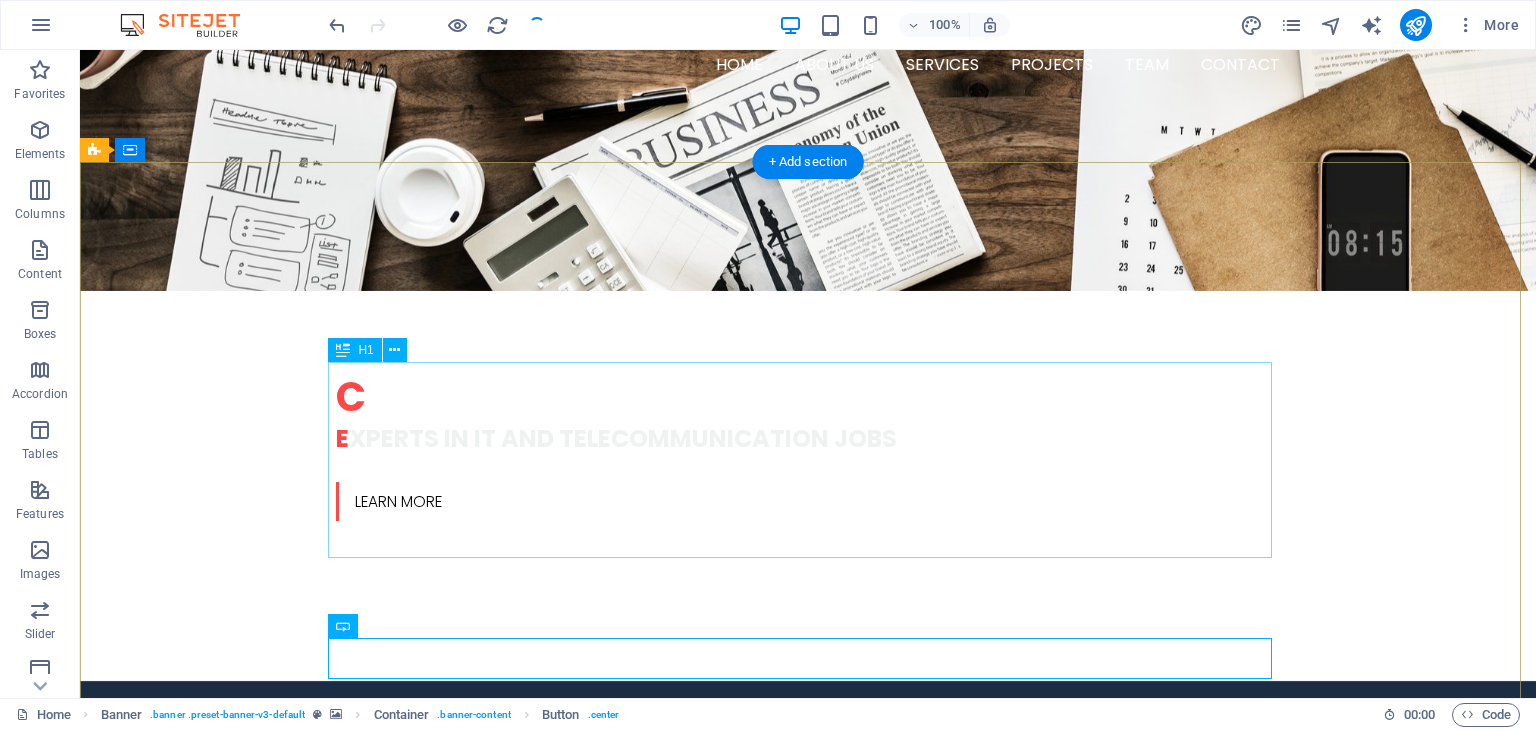 scroll, scrollTop: 864, scrollLeft: 0, axis: vertical 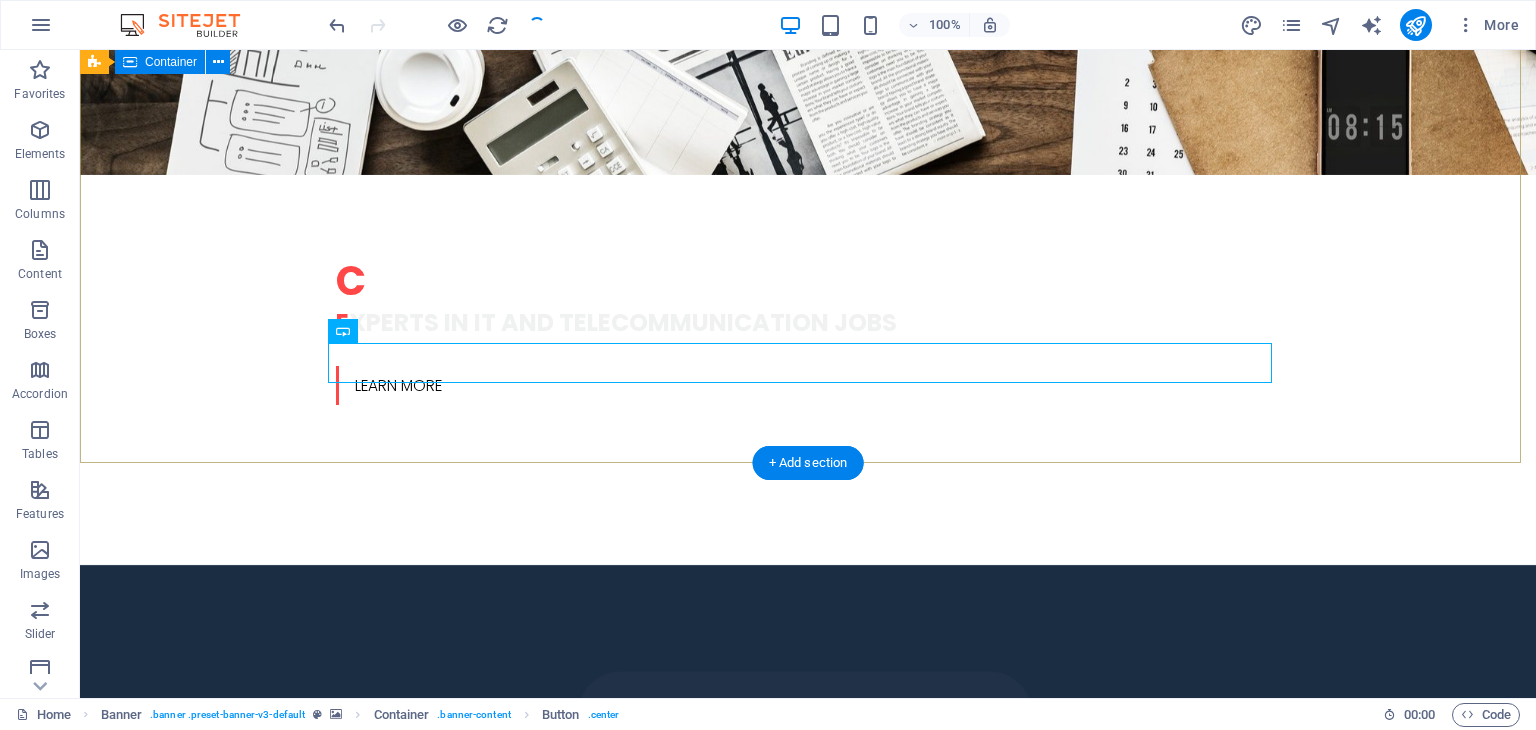 click on "The City of [GEOGRAPHIC_DATA] is seeking to hire a Technician: TBS RECORDS AND MAPPING One (1) to two (2) years’ relevant industry experience in a telecommunications indoor and outdoor plant environment, i.e. cabling, fibre and wireless network infrastructure as well as switching facilities and data centres Learn more" at bounding box center (808, 1512) 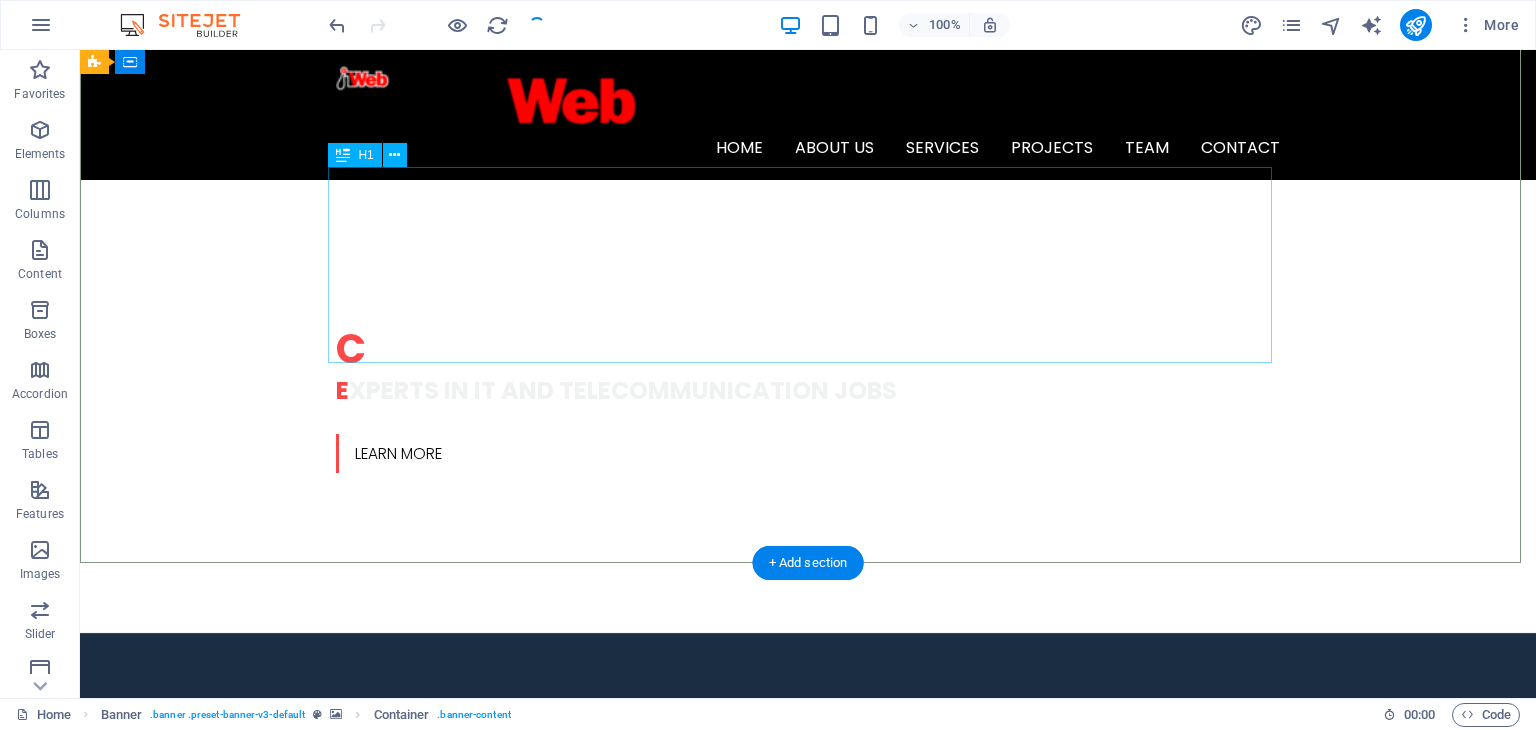 scroll, scrollTop: 664, scrollLeft: 0, axis: vertical 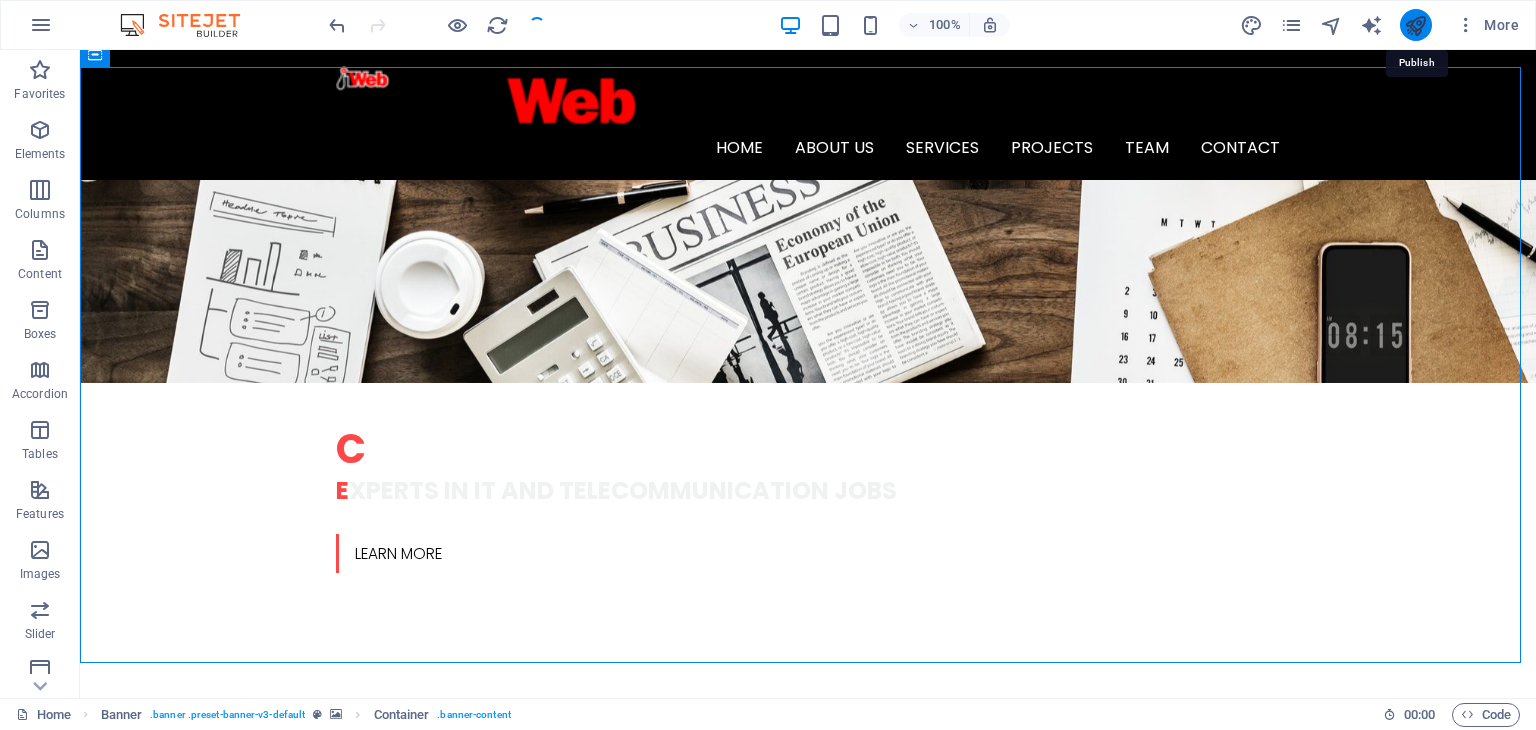 click at bounding box center [1415, 25] 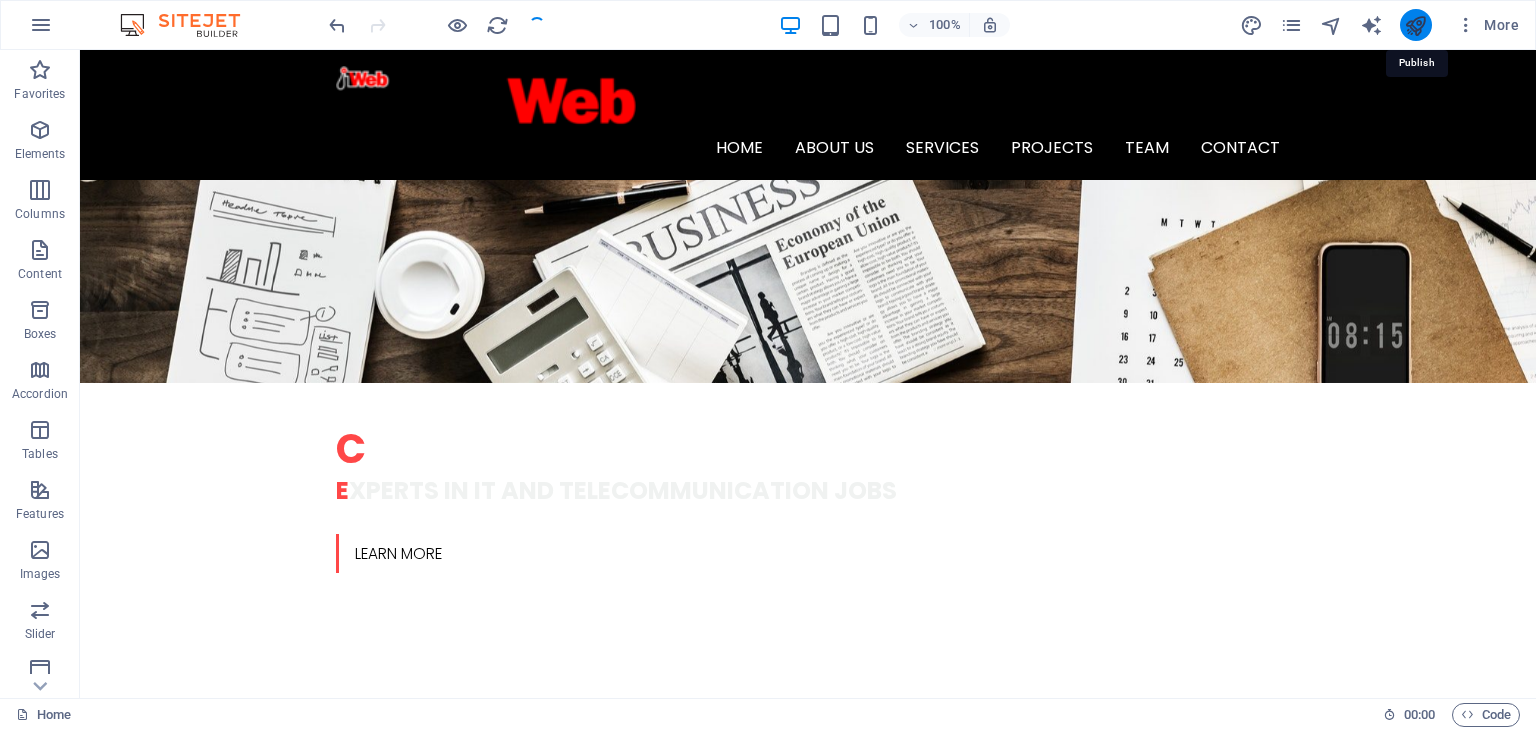 click at bounding box center [1415, 25] 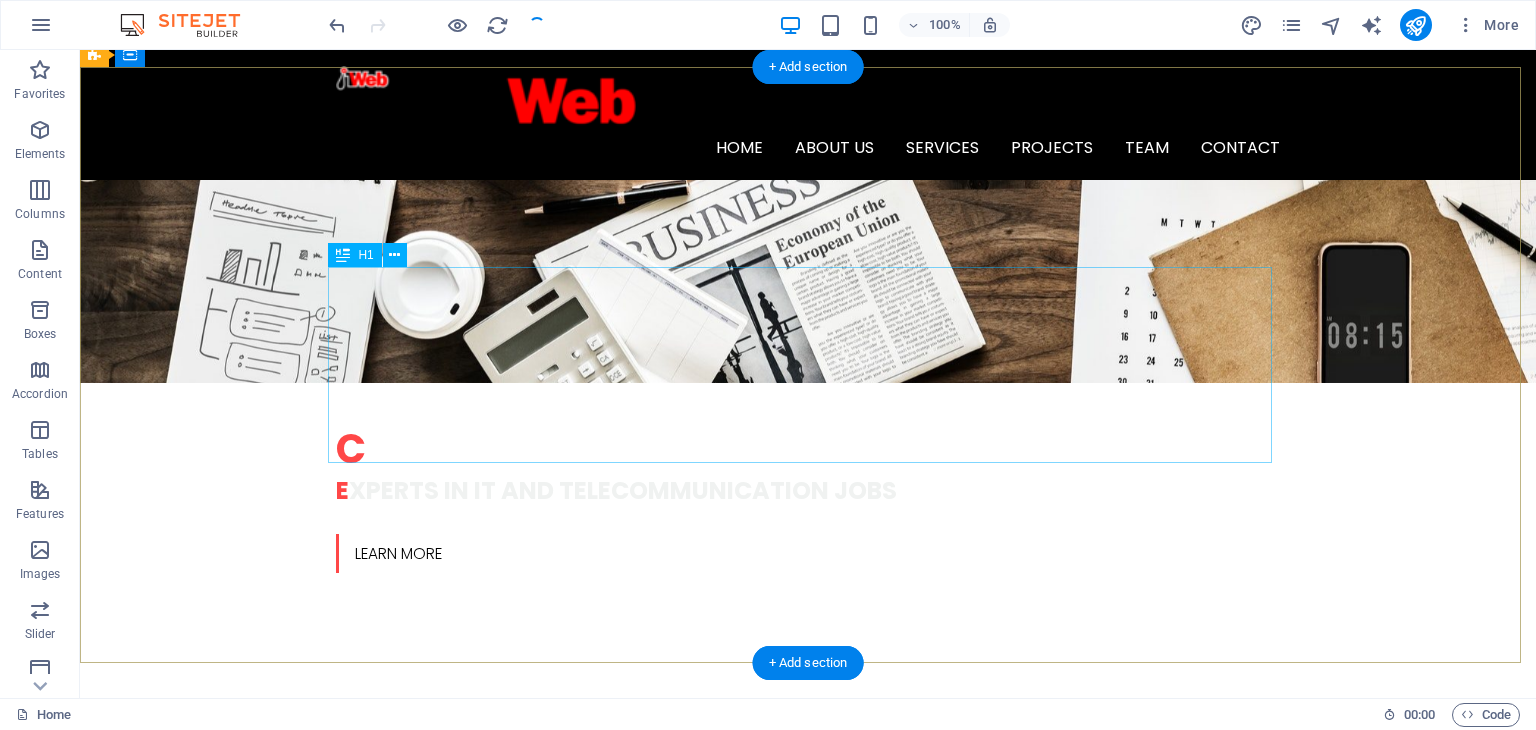 click on "The City of [GEOGRAPHIC_DATA] is seeking to hire a Technician: TBS RECORDS AND MAPPING" at bounding box center (808, 1699) 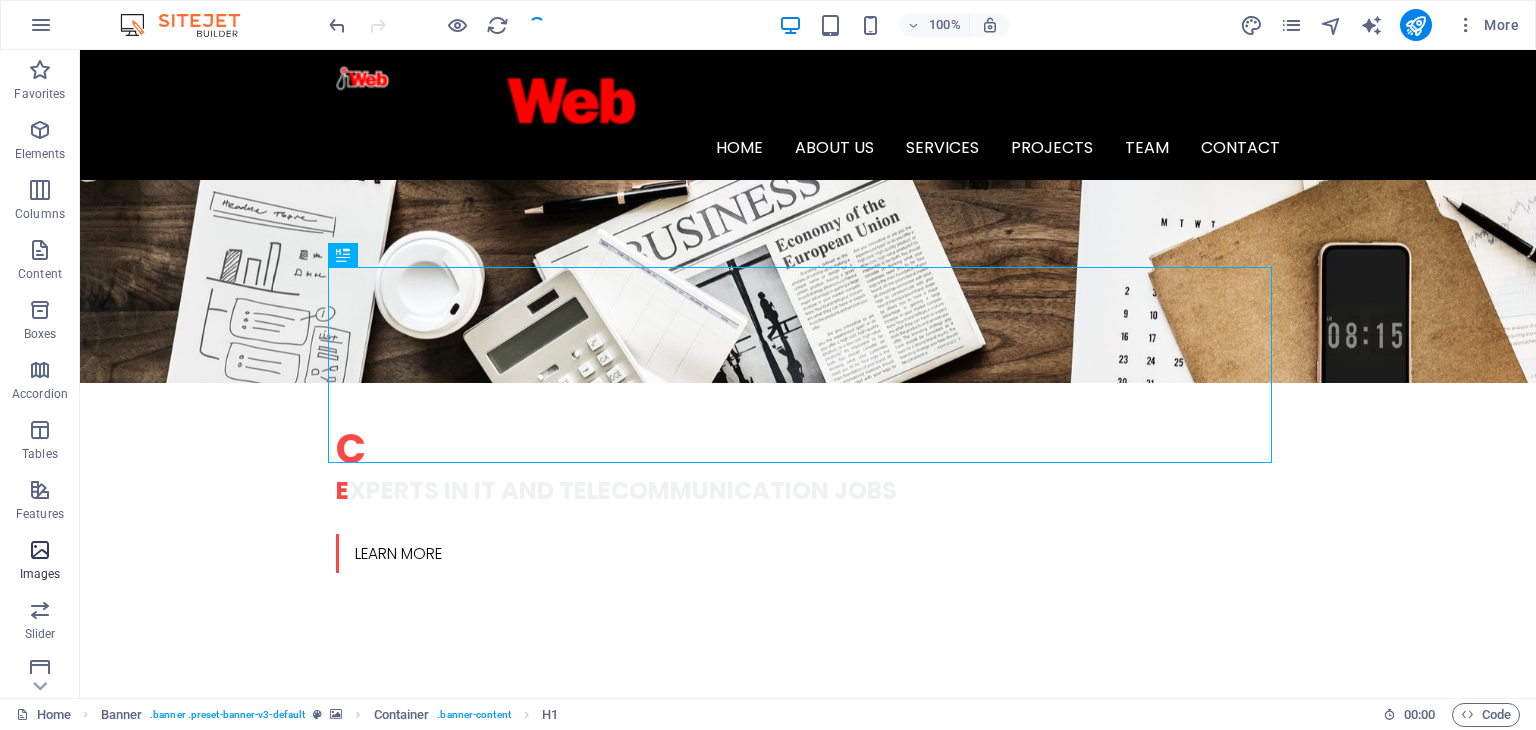 click at bounding box center [40, 550] 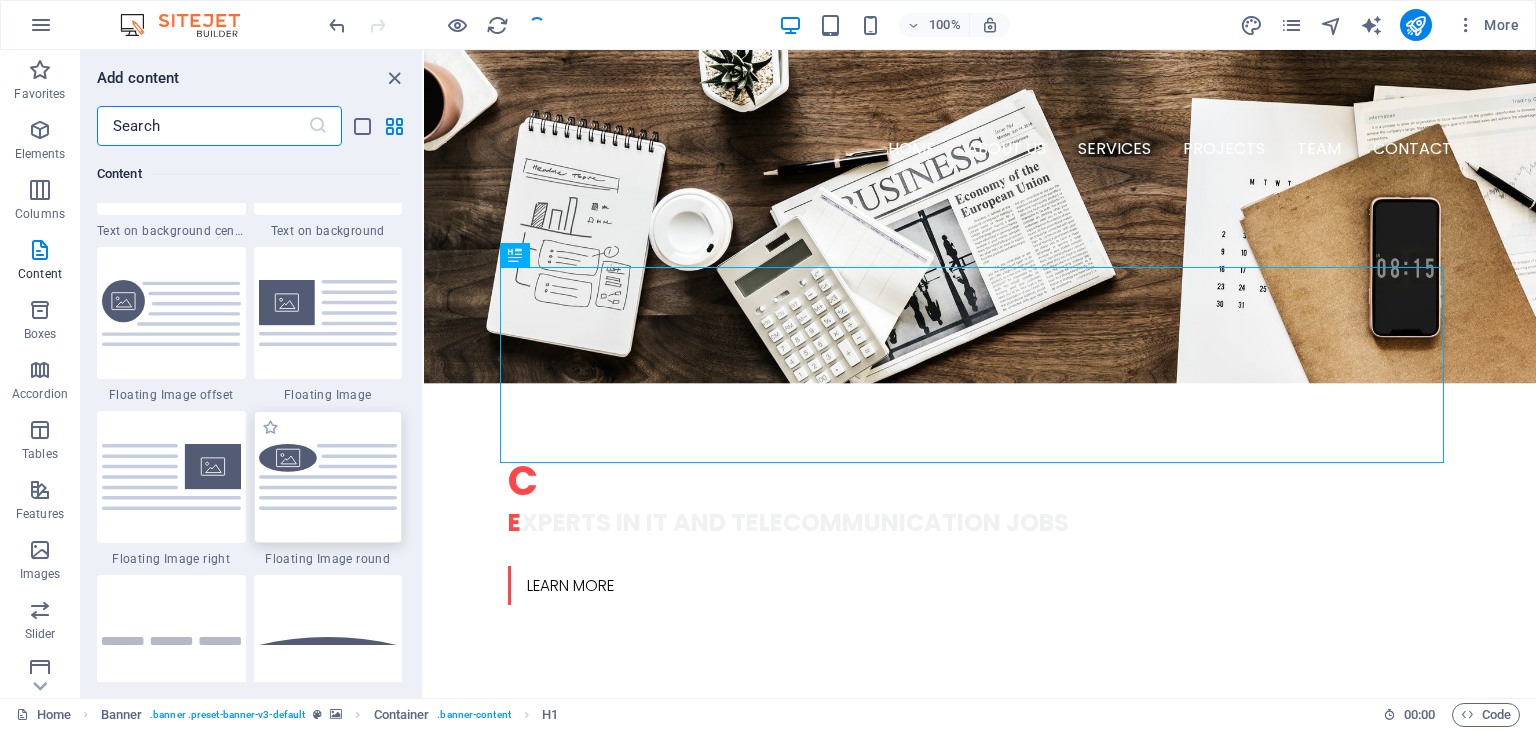 scroll, scrollTop: 4500, scrollLeft: 0, axis: vertical 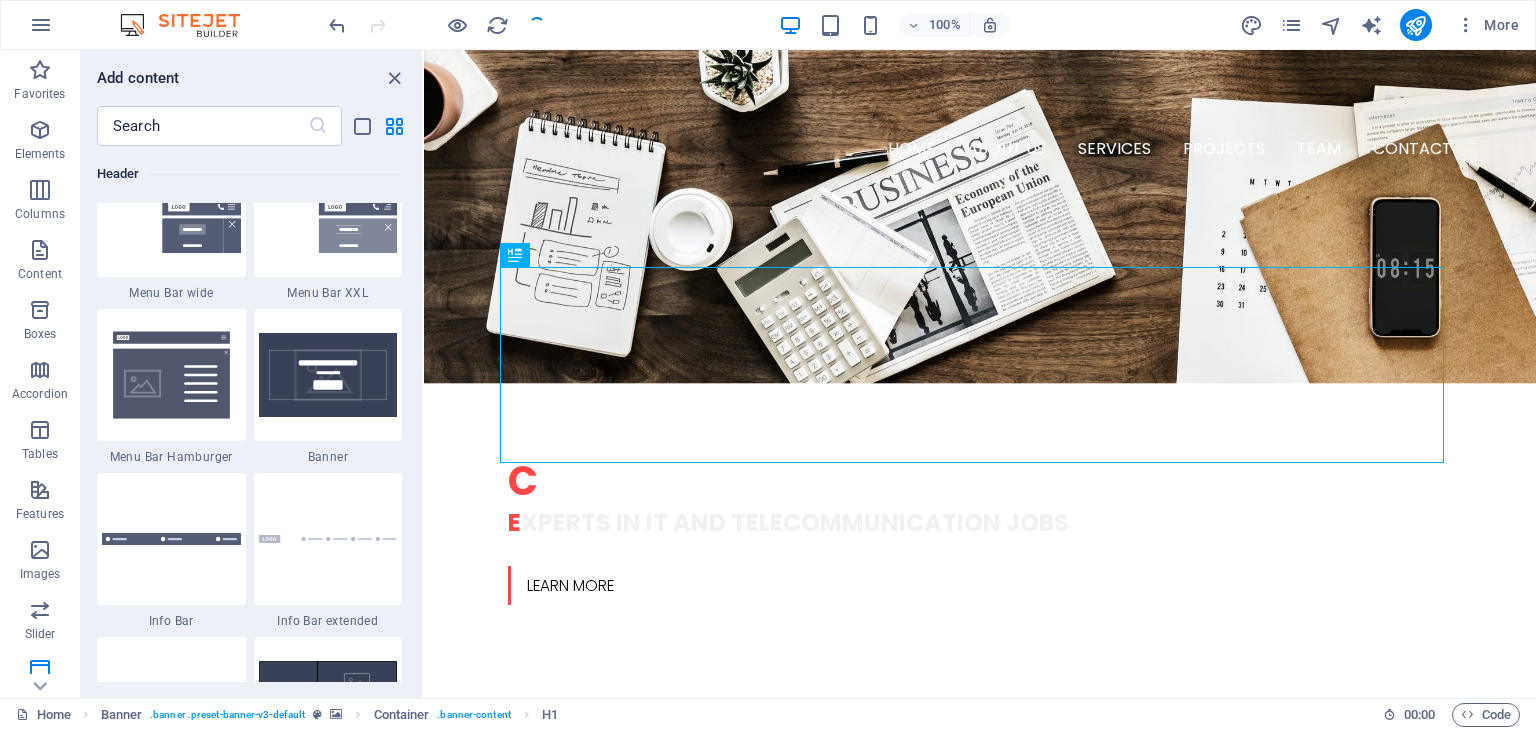 click at bounding box center [328, 539] 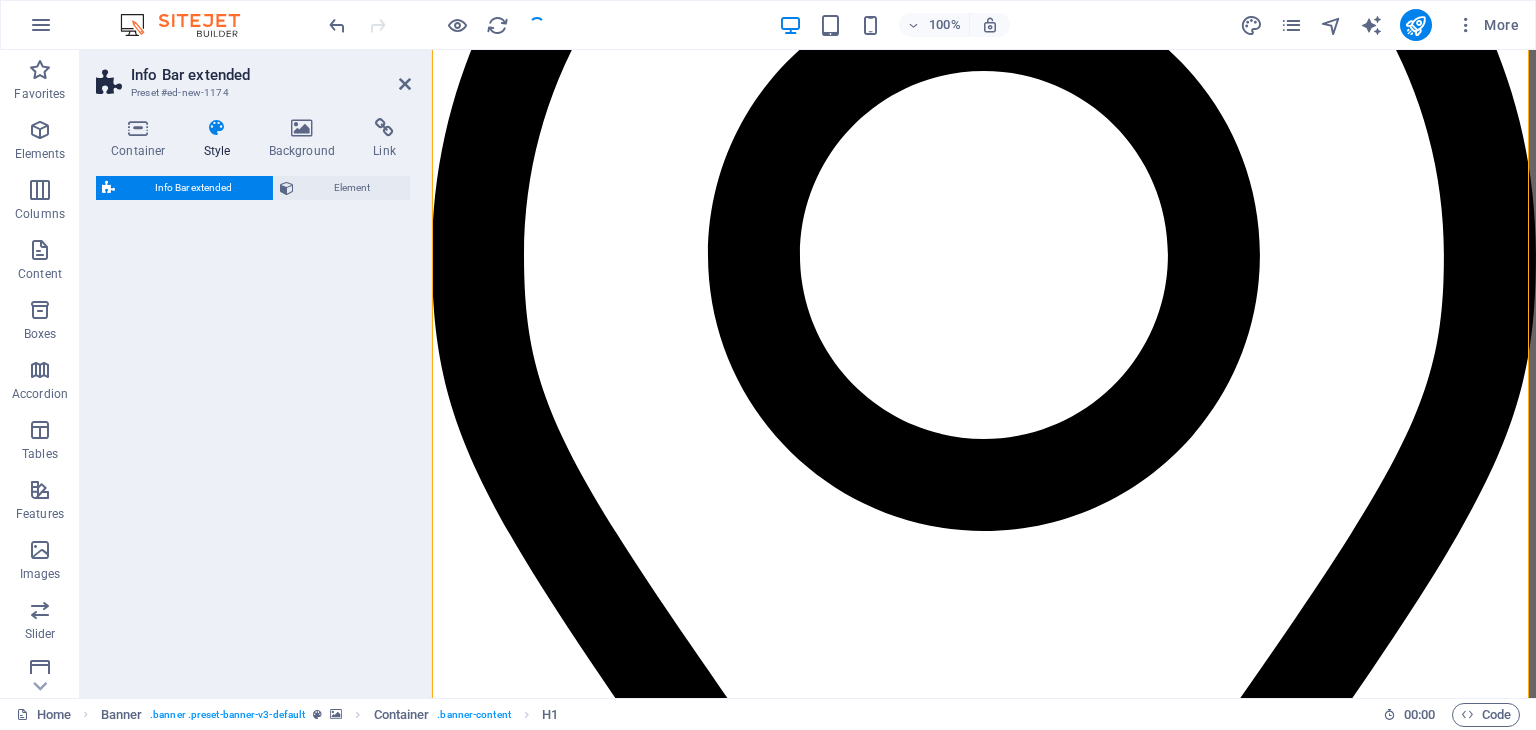 scroll, scrollTop: 3576, scrollLeft: 0, axis: vertical 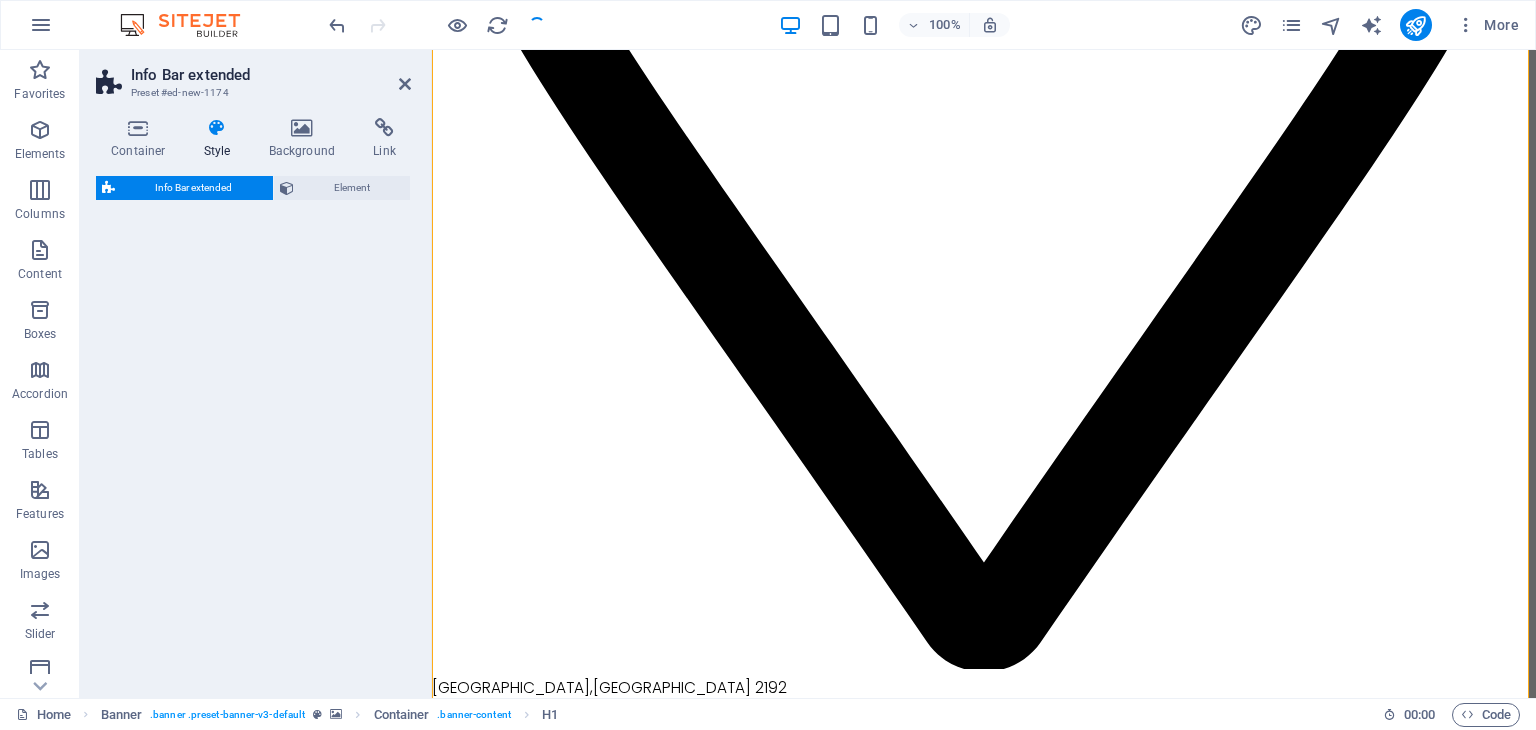 select on "rem" 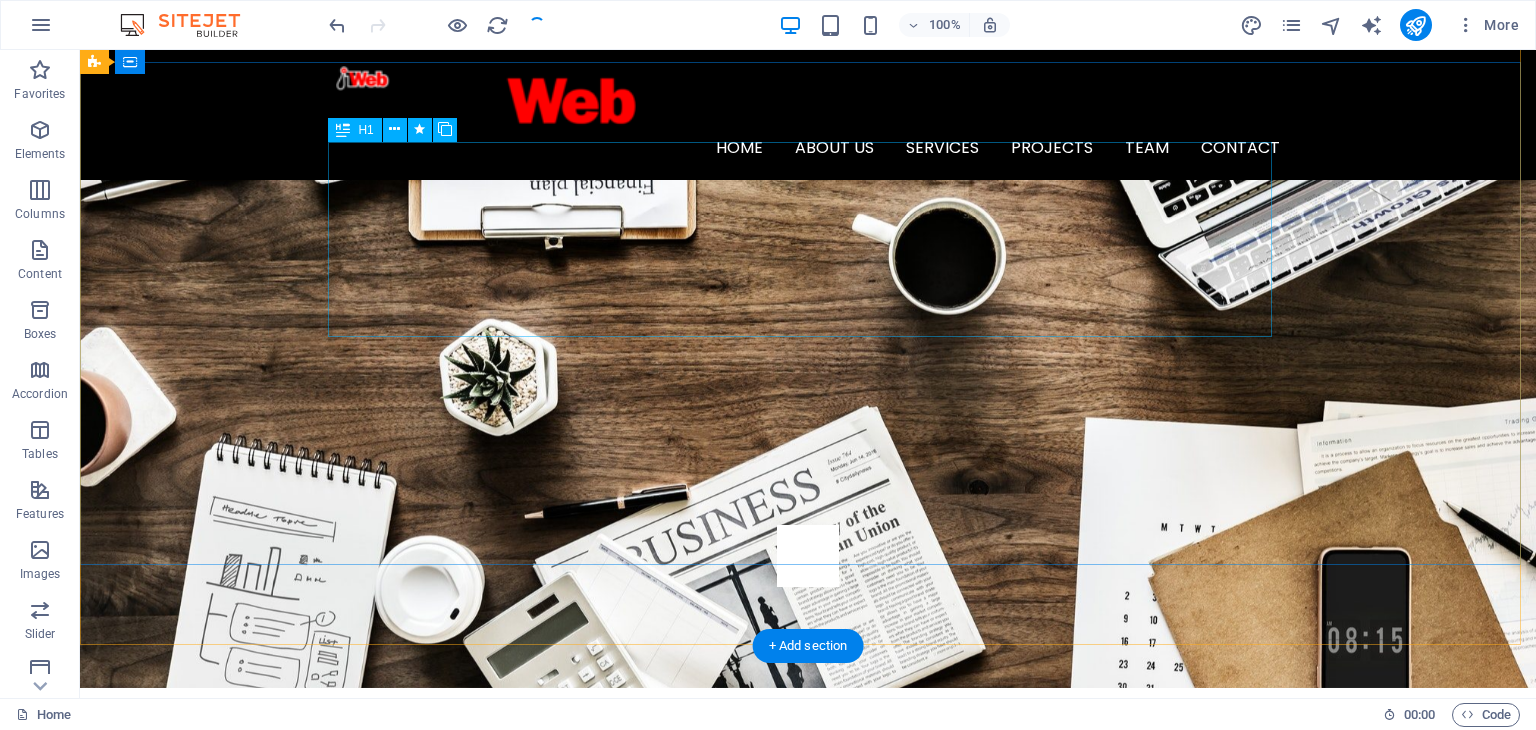 scroll, scrollTop: 0, scrollLeft: 0, axis: both 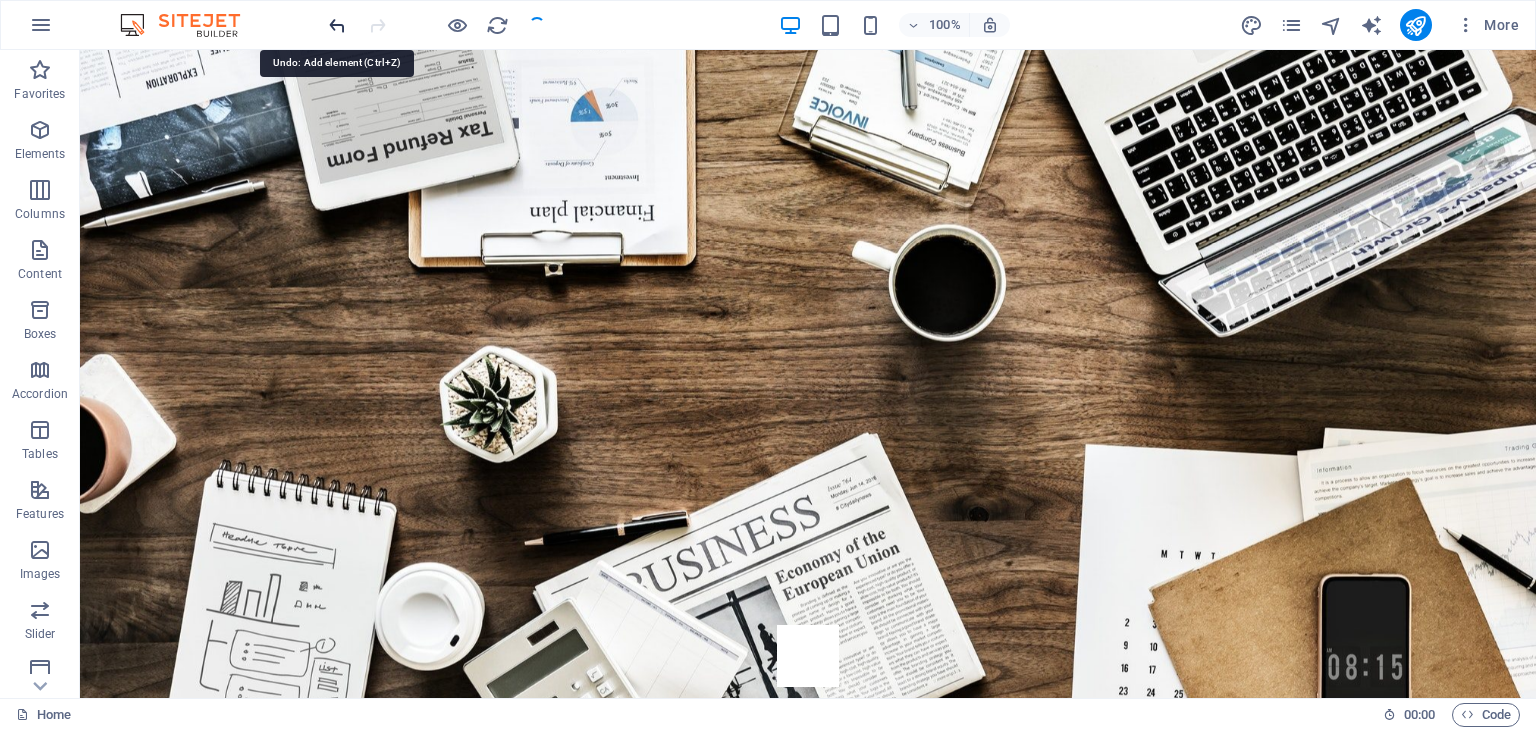 click at bounding box center [337, 25] 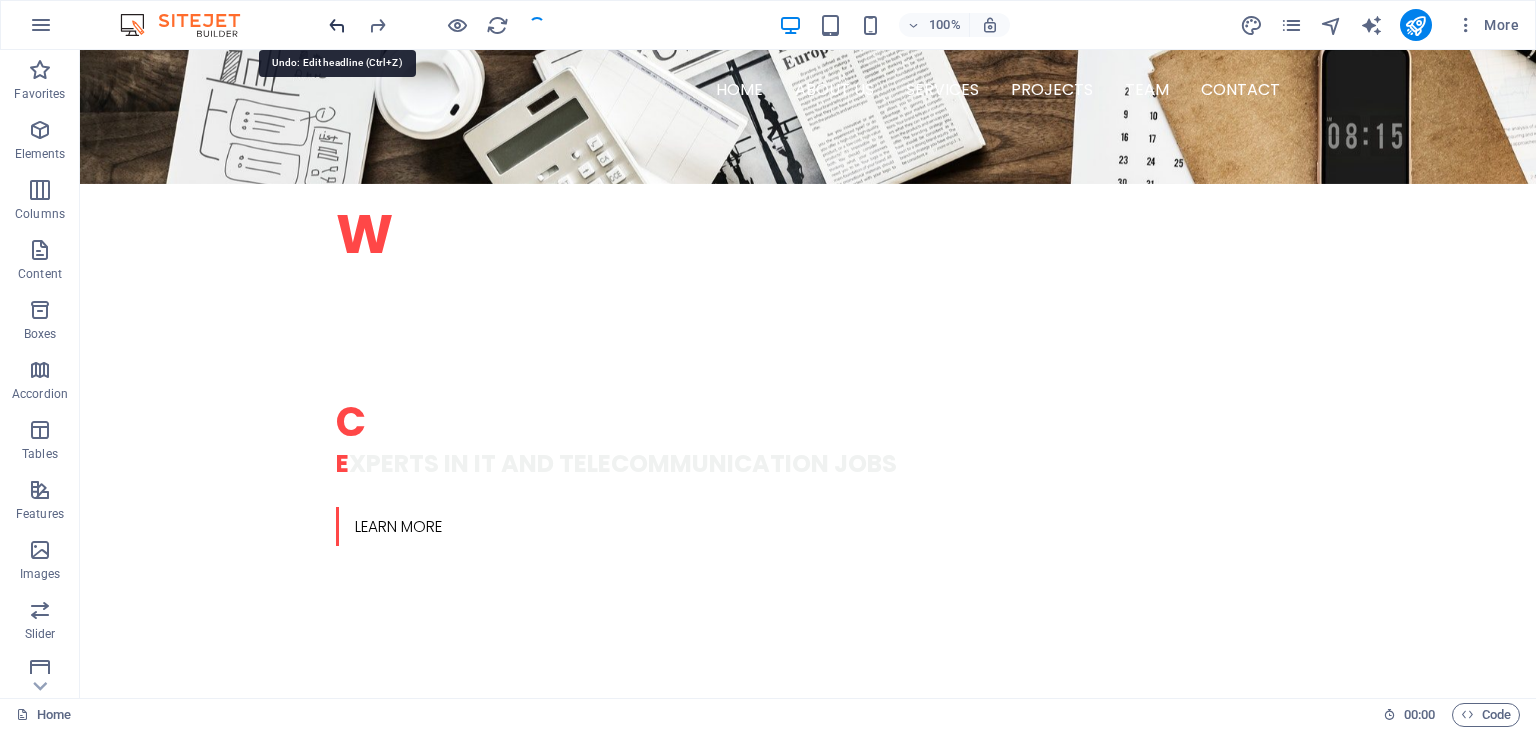 scroll, scrollTop: 994, scrollLeft: 0, axis: vertical 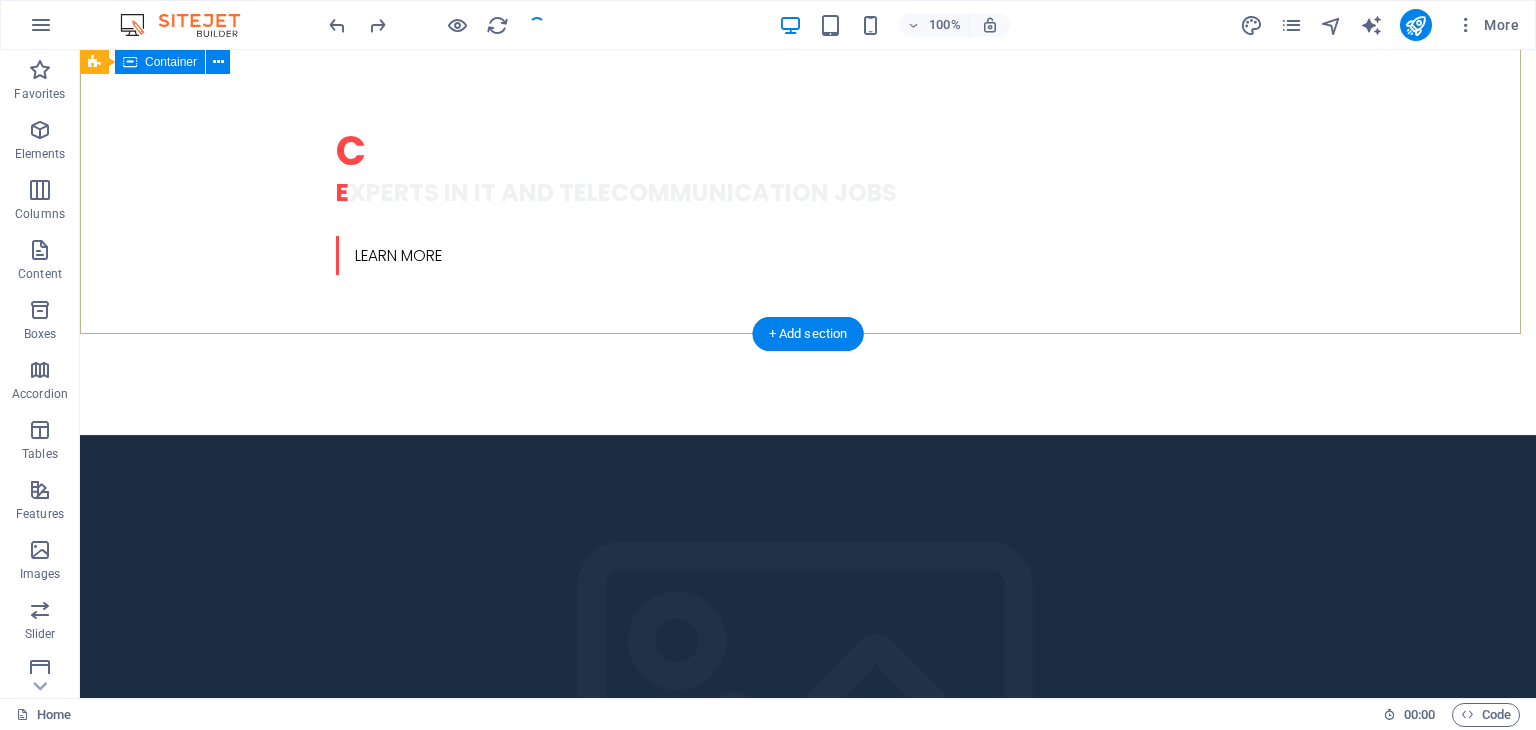 click on "The City of [GEOGRAPHIC_DATA] is seeking to hire a Technician: TBS RECORDS AND MAPPING One (1) to two (2) years’ relevant industry experience in a telecommunications indoor and outdoor plant environment, i.e. cabling, fibre and wireless network infrastructure as well as switching facilities and data centres Learn more" at bounding box center (808, 1382) 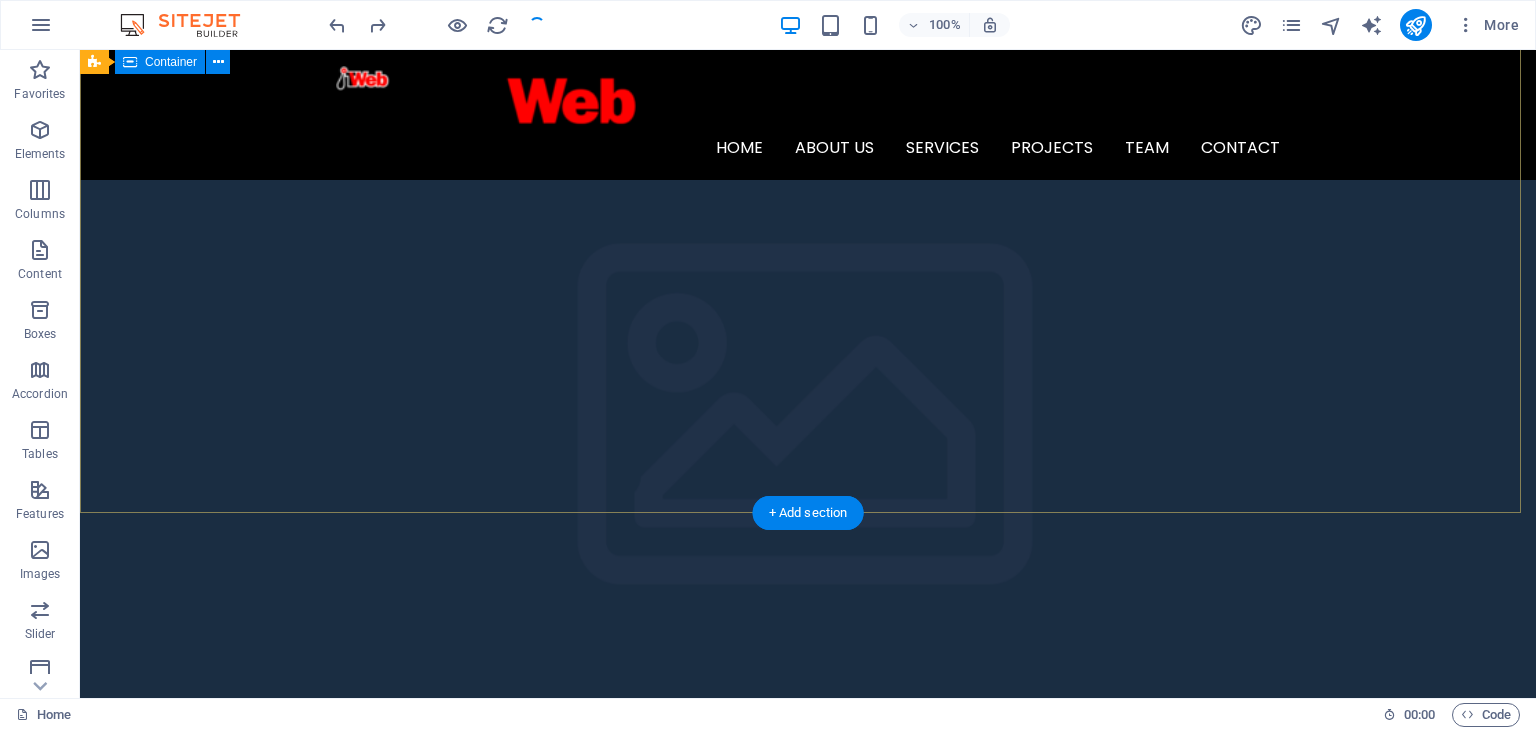 scroll, scrollTop: 1100, scrollLeft: 0, axis: vertical 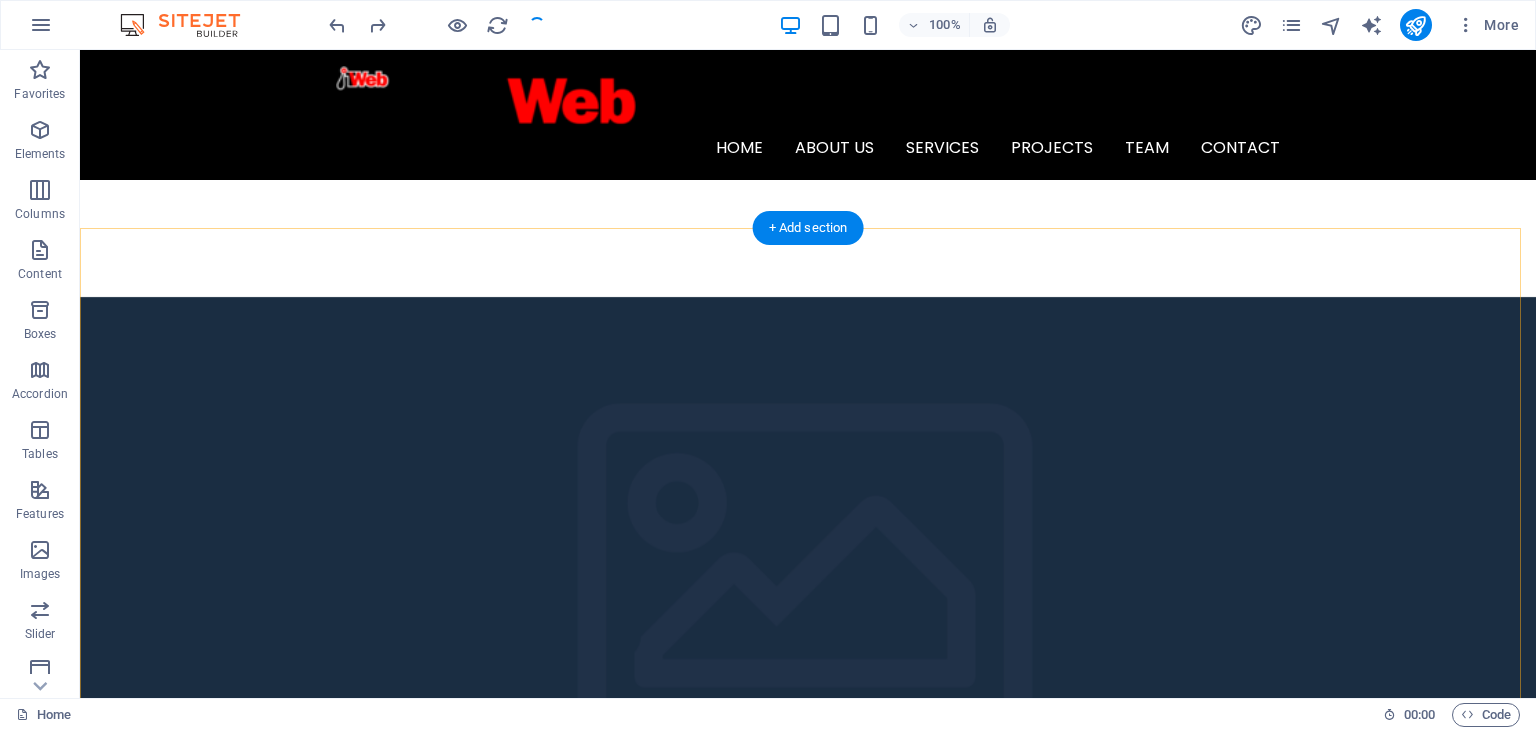 drag, startPoint x: 894, startPoint y: 281, endPoint x: 467, endPoint y: 331, distance: 429.91742 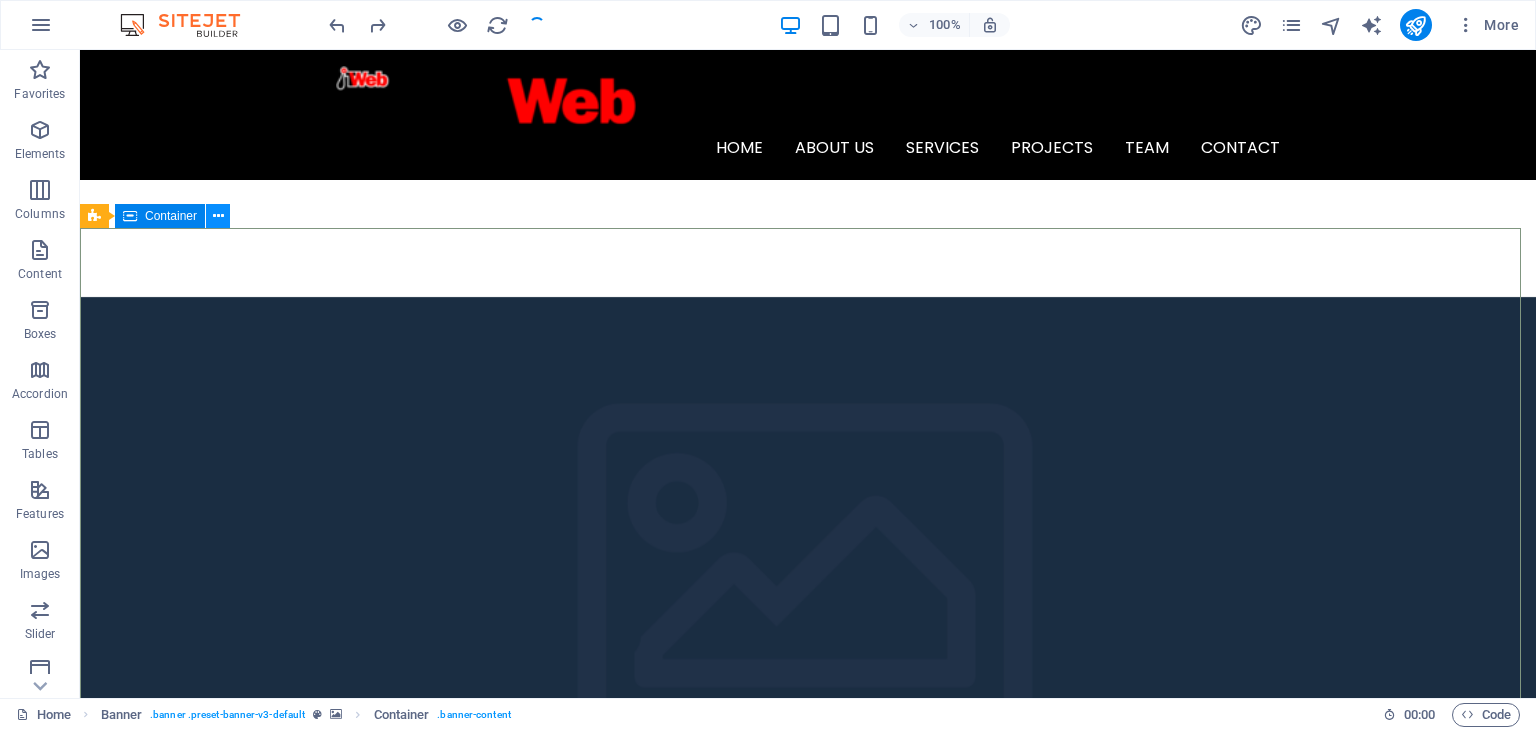 click at bounding box center [218, 216] 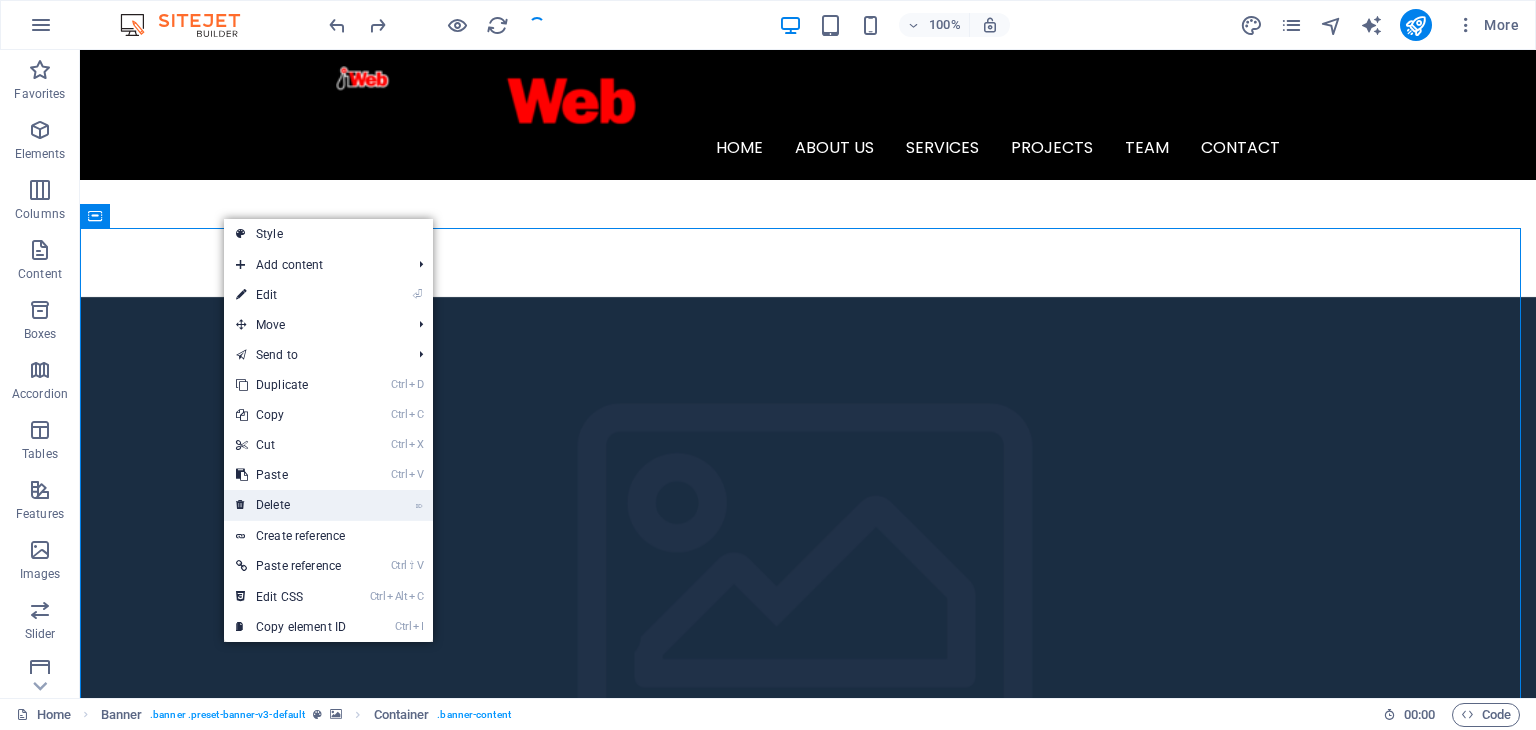 click on "⌦  Delete" at bounding box center [291, 505] 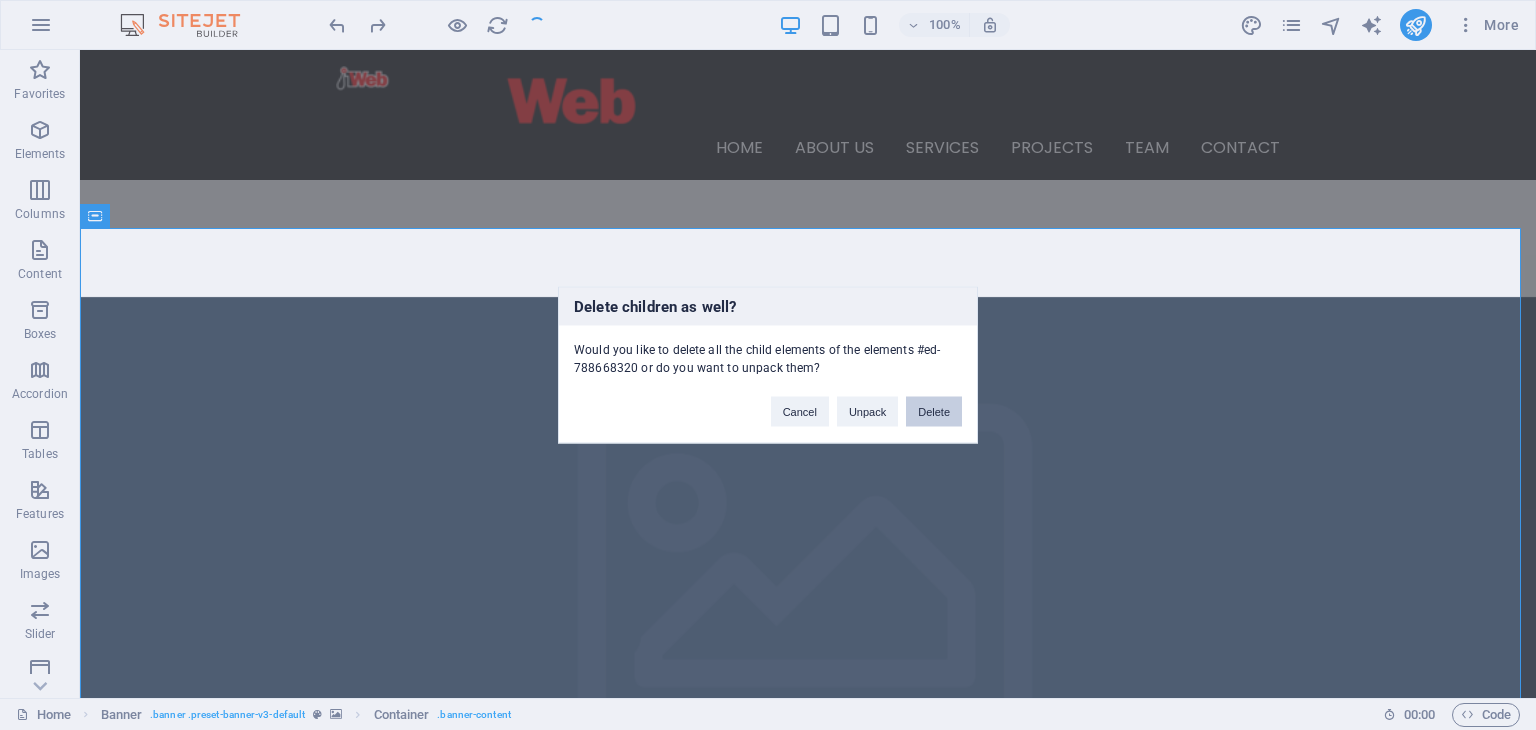 click on "Delete" at bounding box center [934, 412] 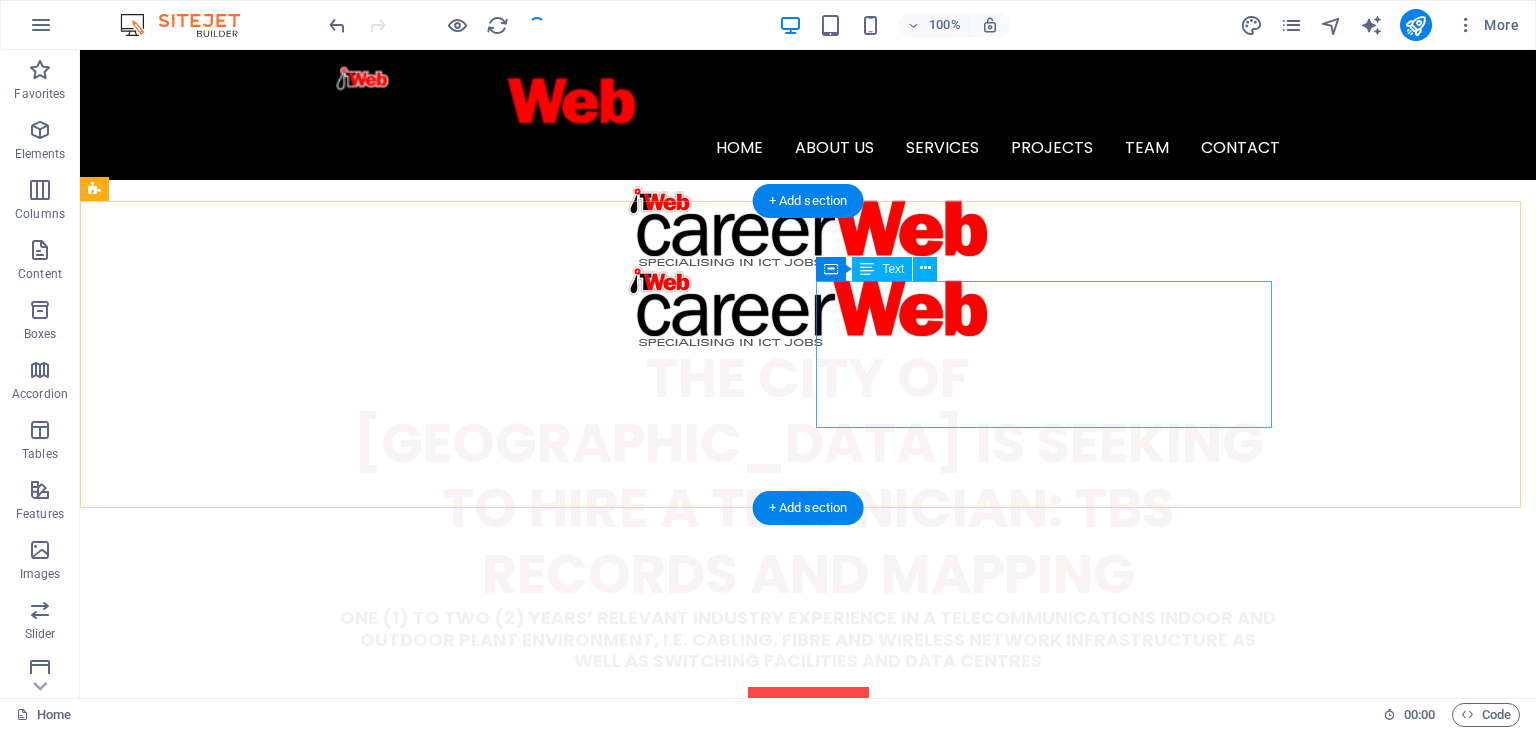 scroll, scrollTop: 1700, scrollLeft: 0, axis: vertical 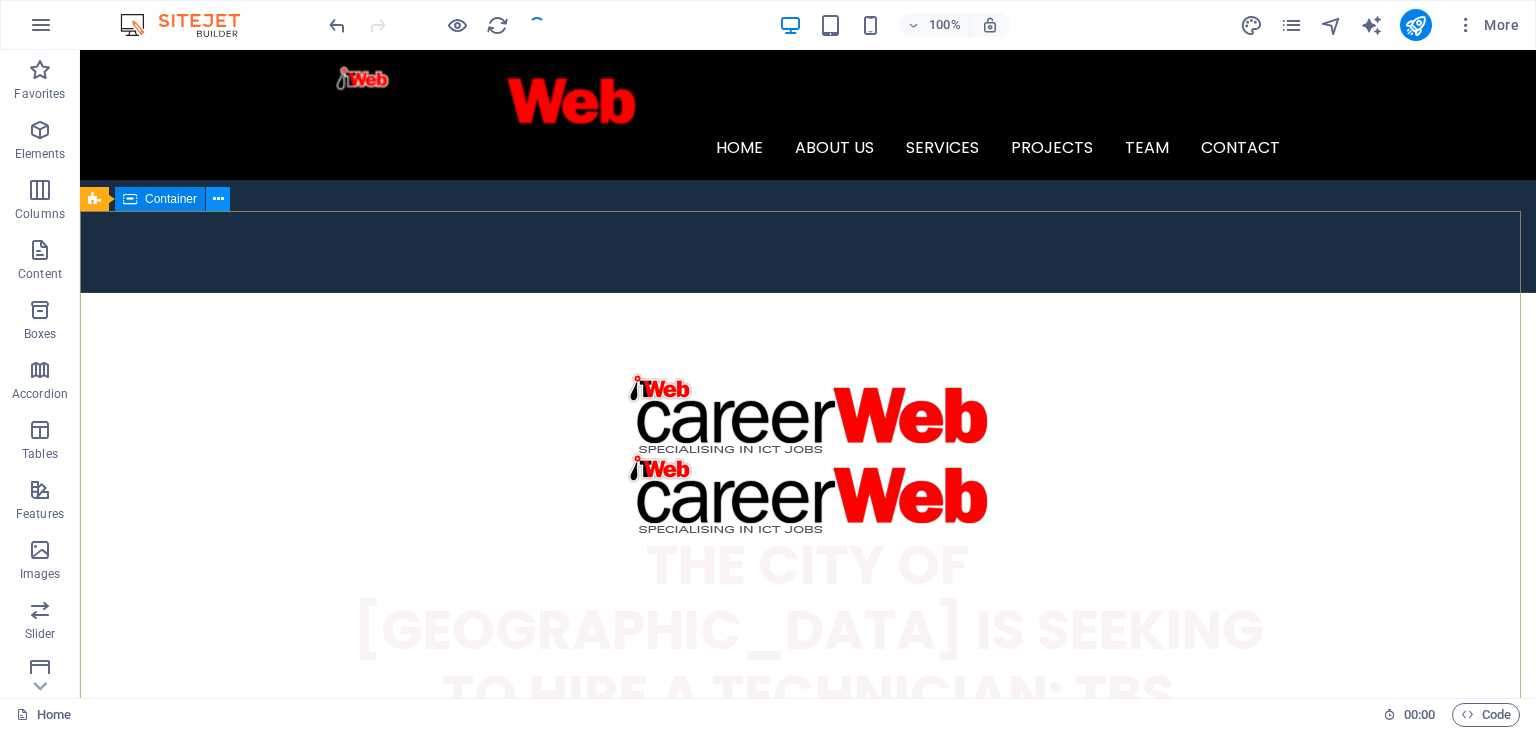 click at bounding box center [218, 199] 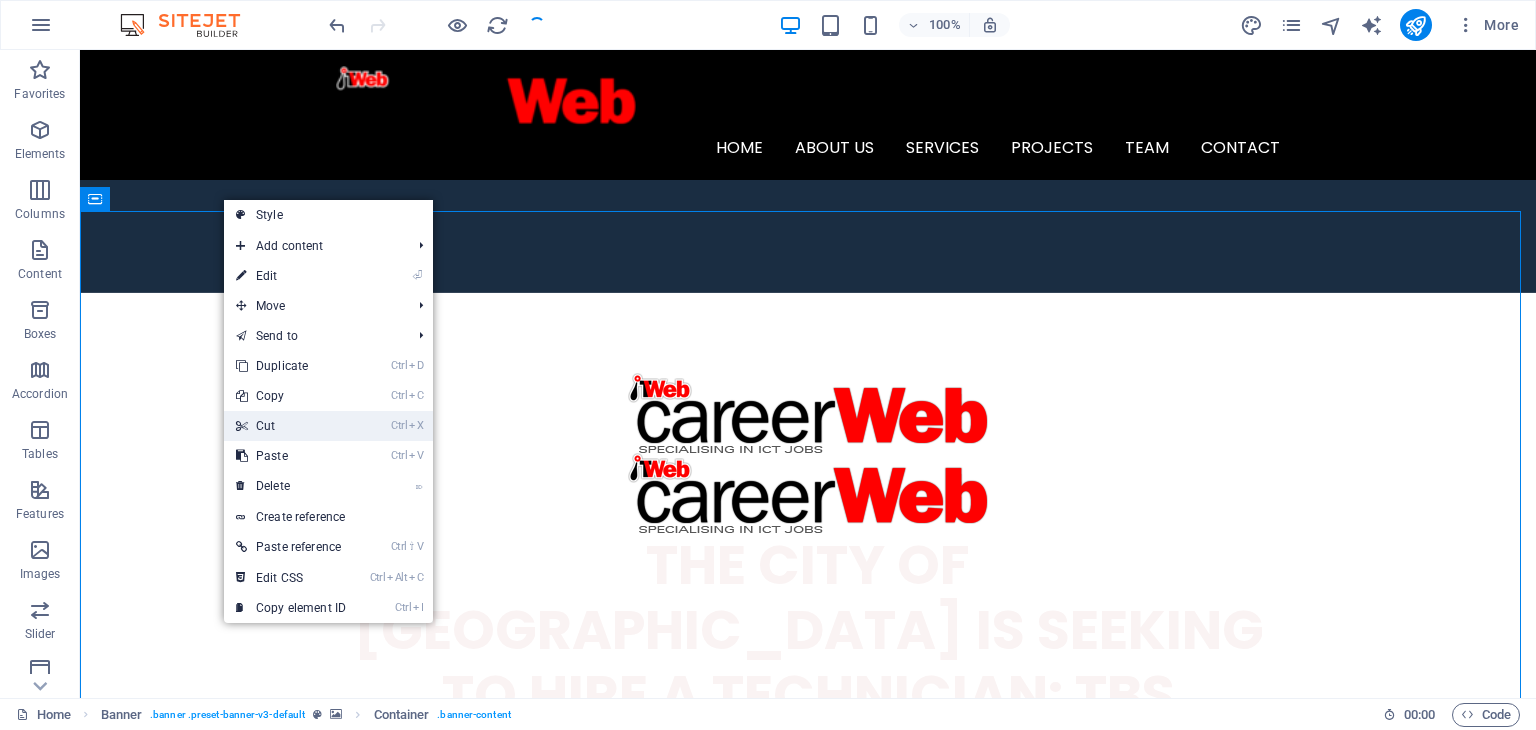 click on "Ctrl X  Cut" at bounding box center (291, 426) 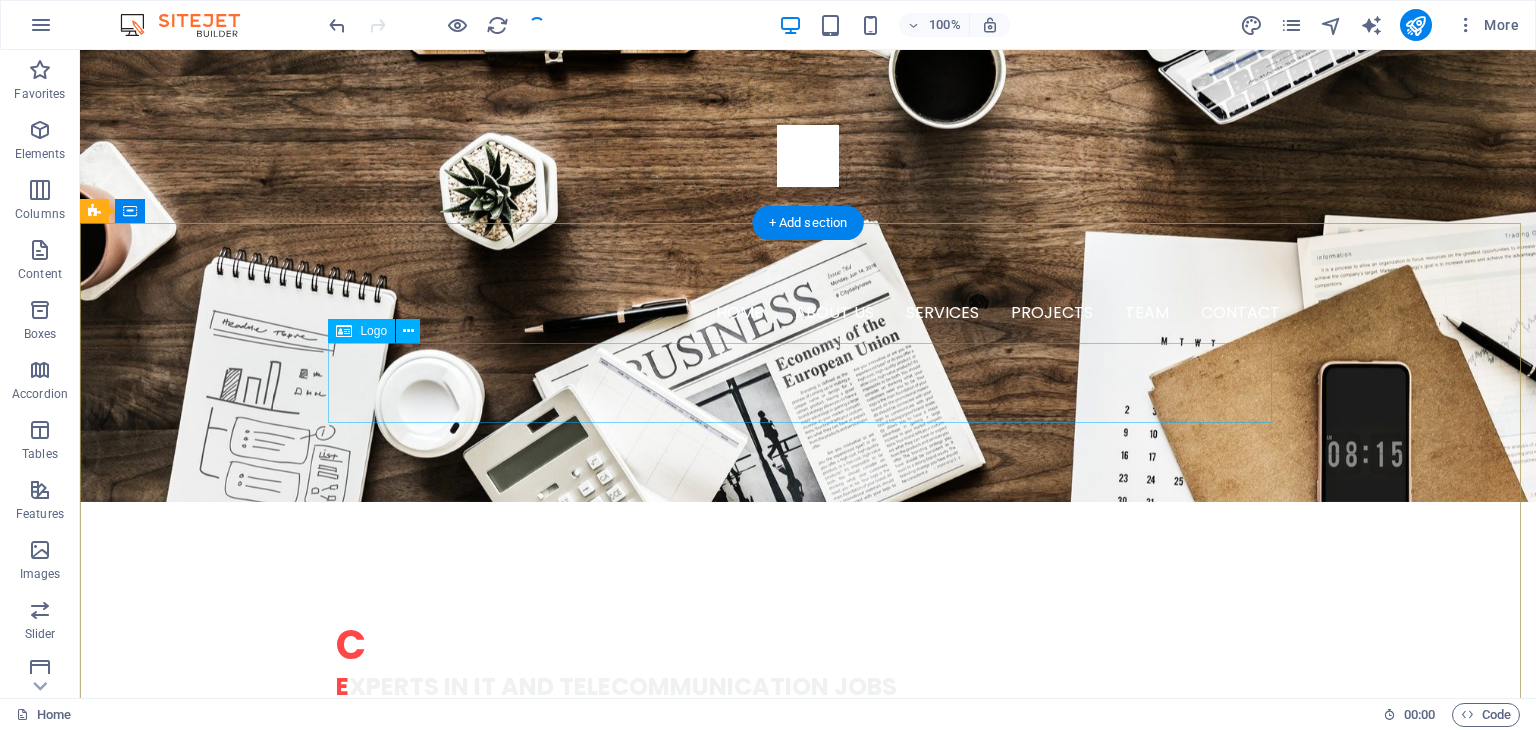 scroll, scrollTop: 700, scrollLeft: 0, axis: vertical 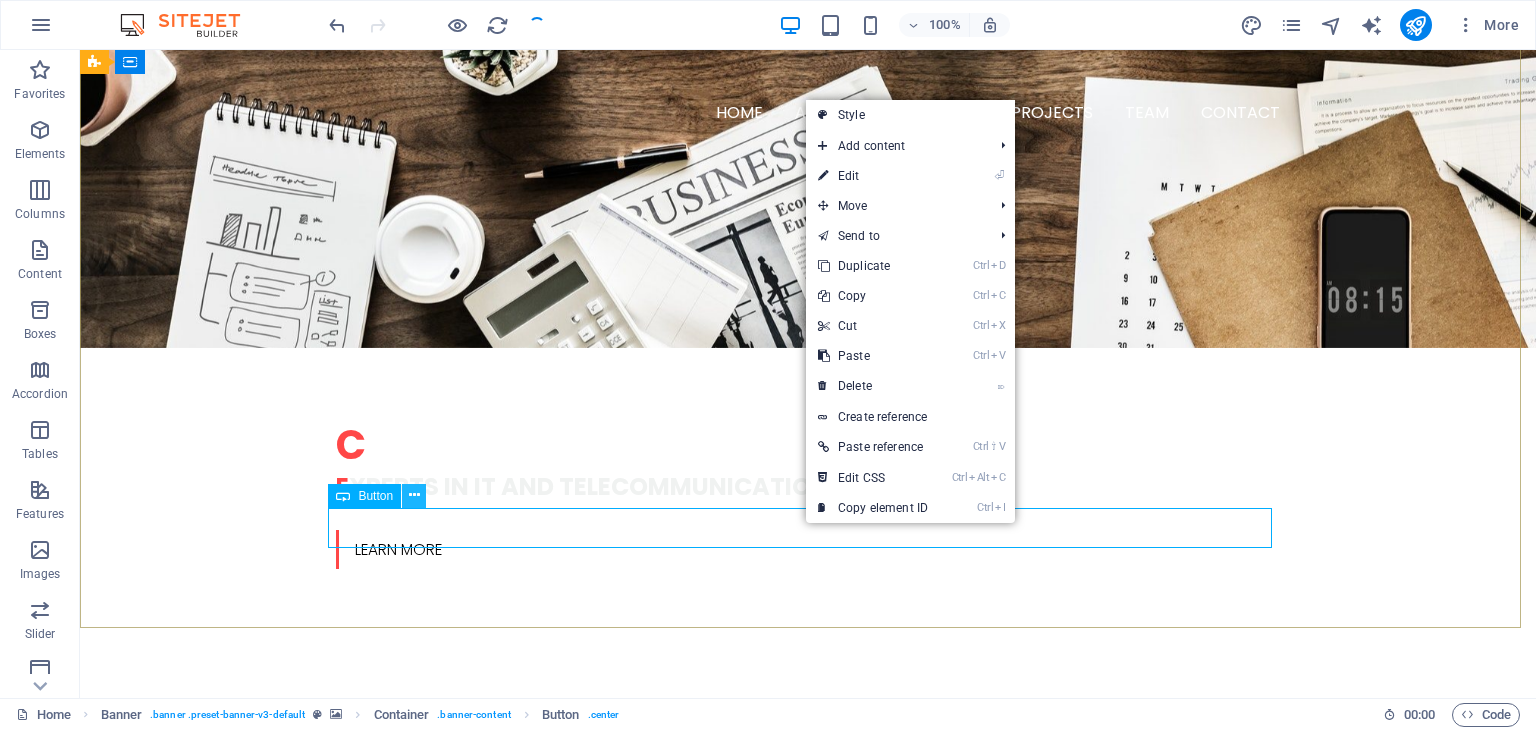 click at bounding box center (414, 495) 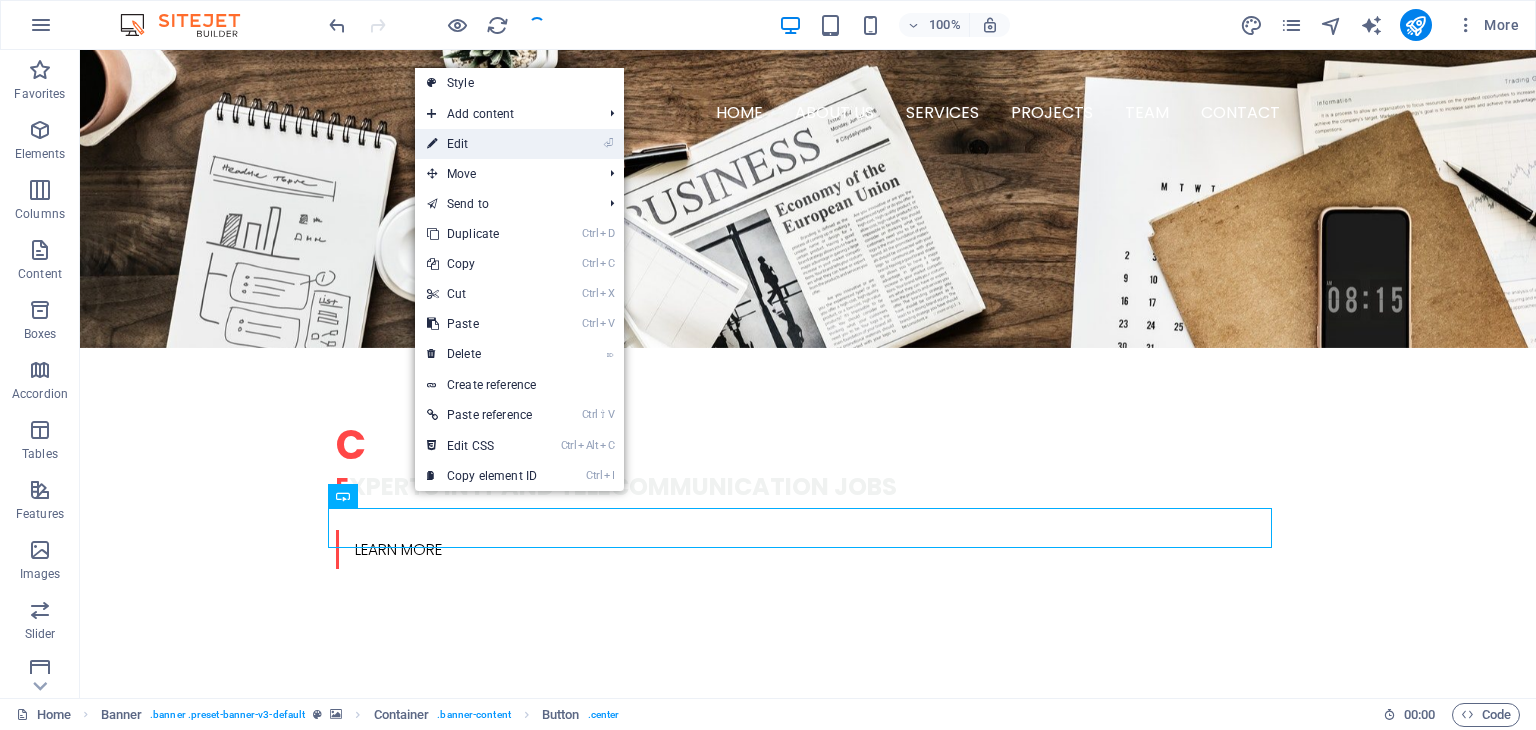 click on "⏎  Edit" at bounding box center (482, 144) 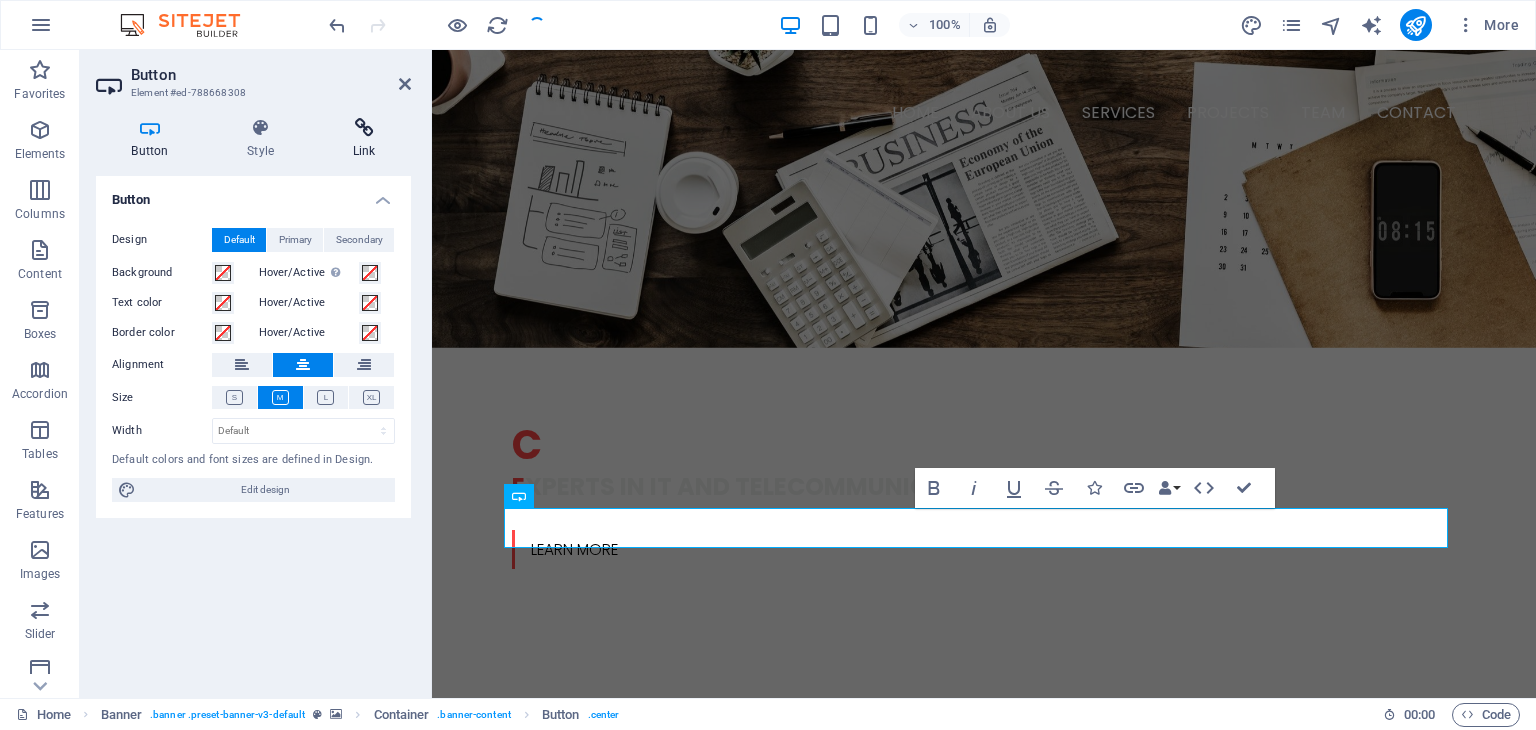 click at bounding box center (364, 128) 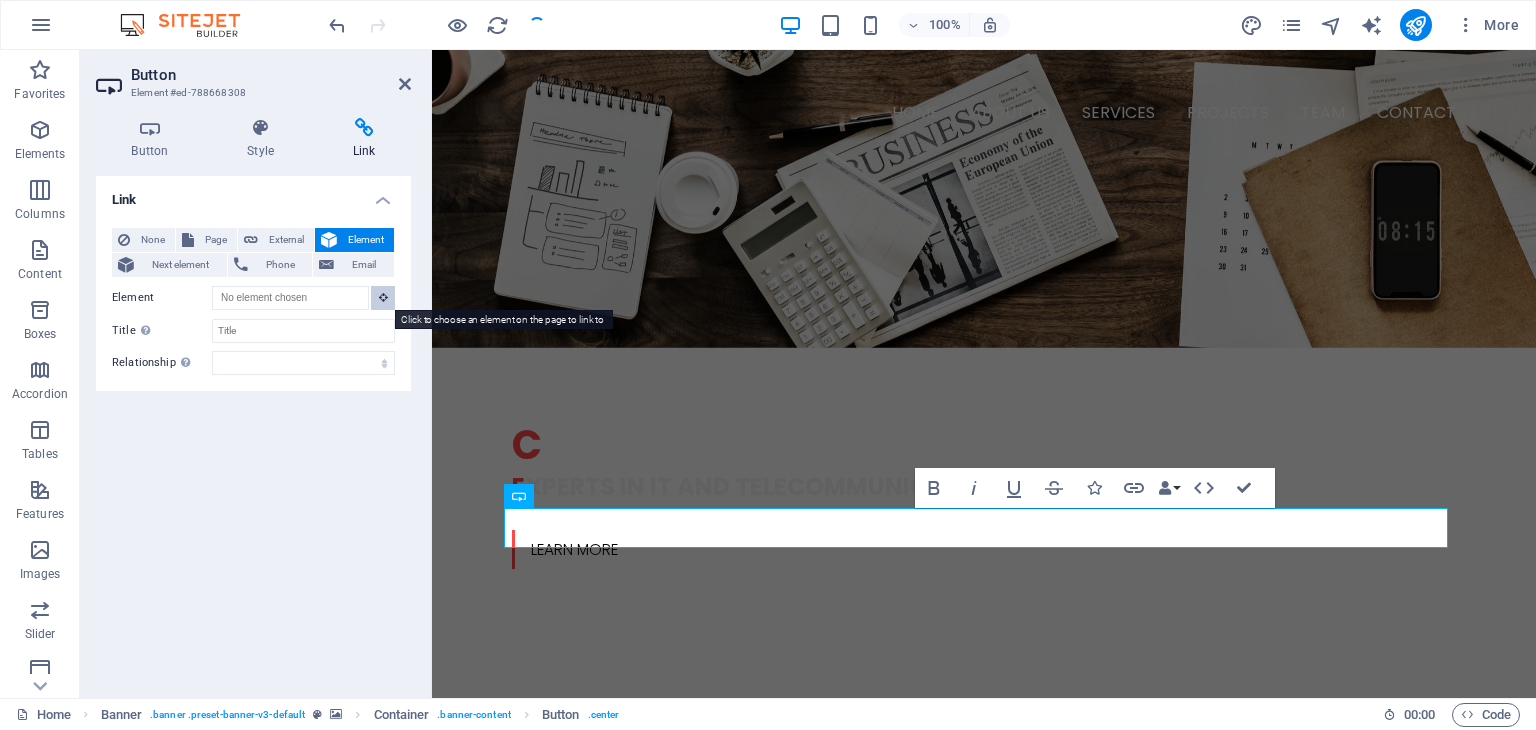 click at bounding box center [383, 297] 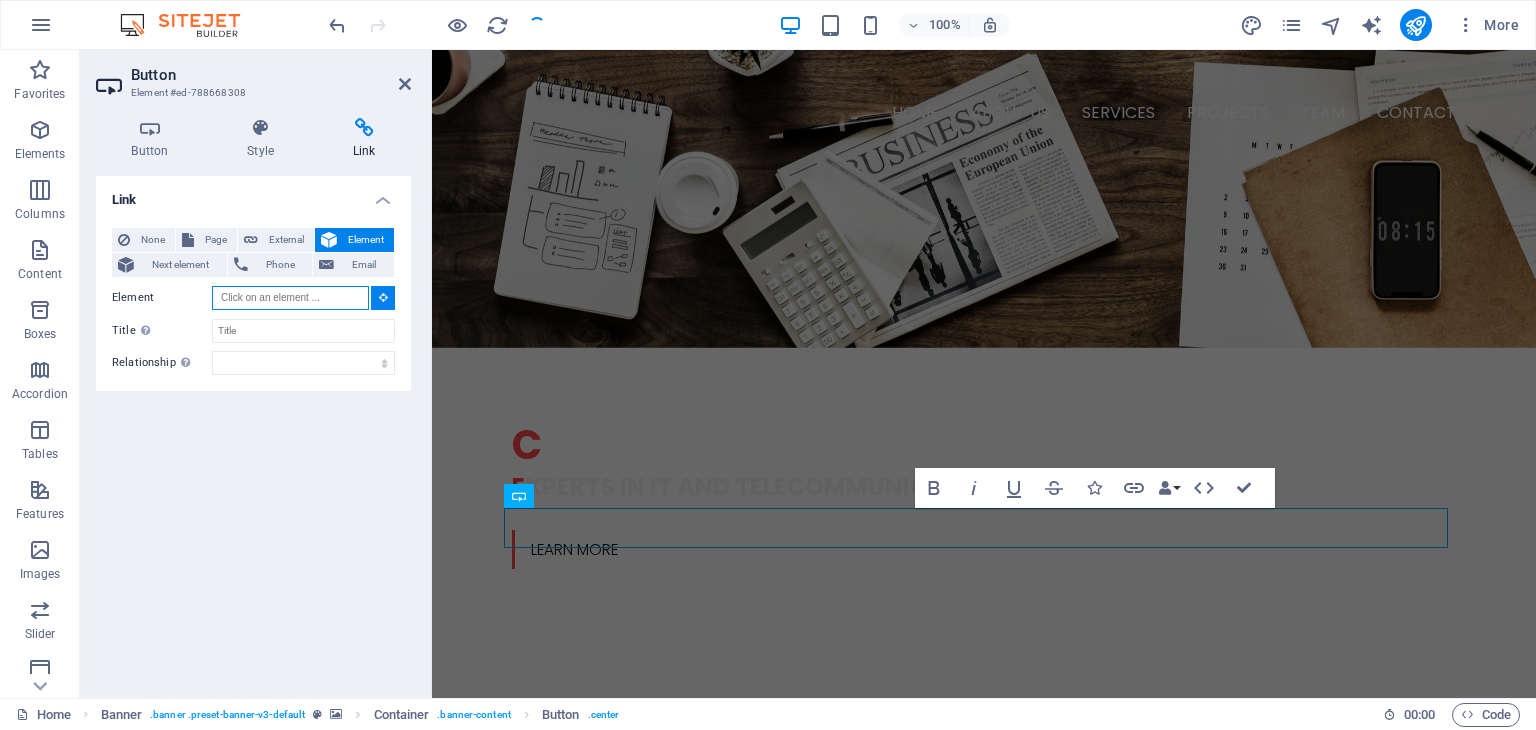 click on "Element" at bounding box center (290, 298) 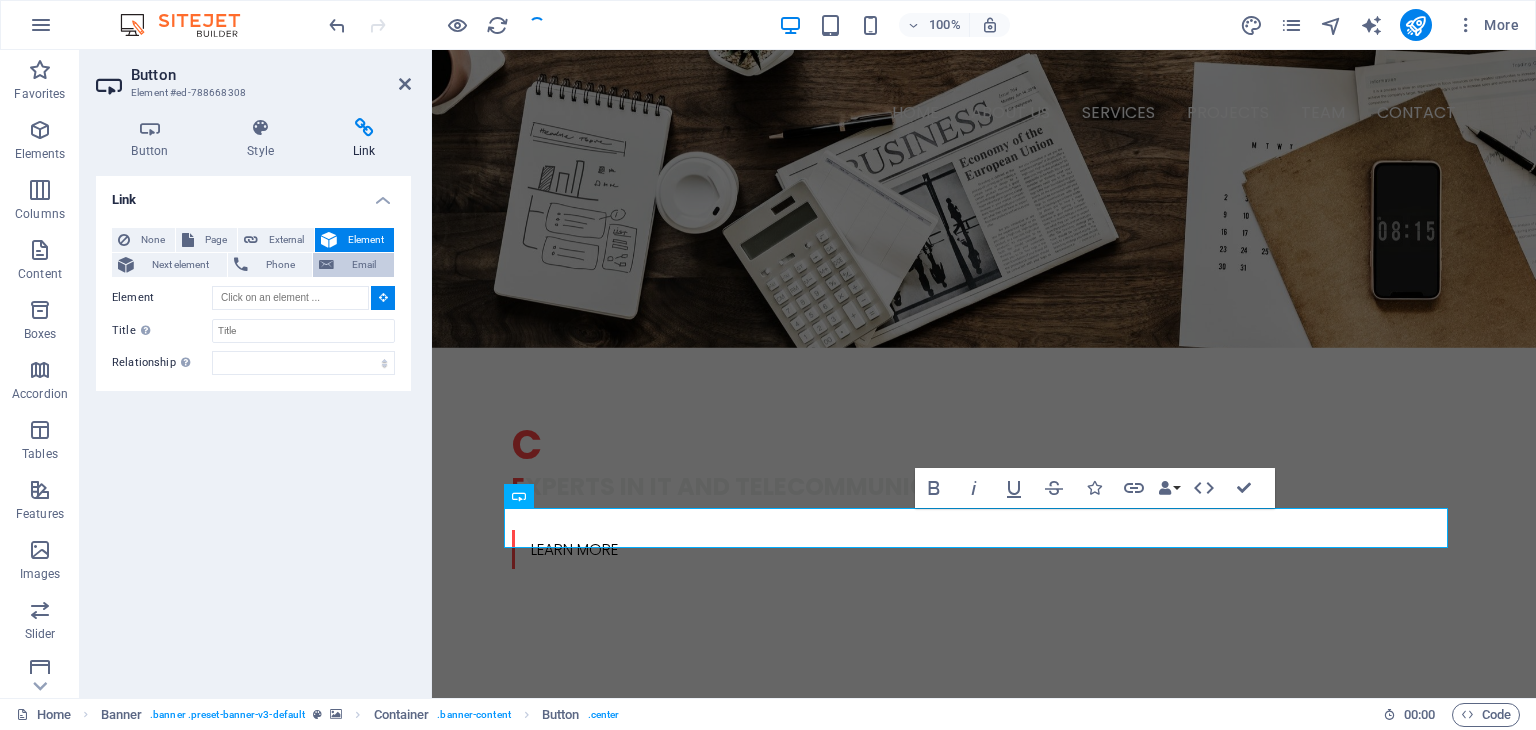 click on "Email" at bounding box center (364, 265) 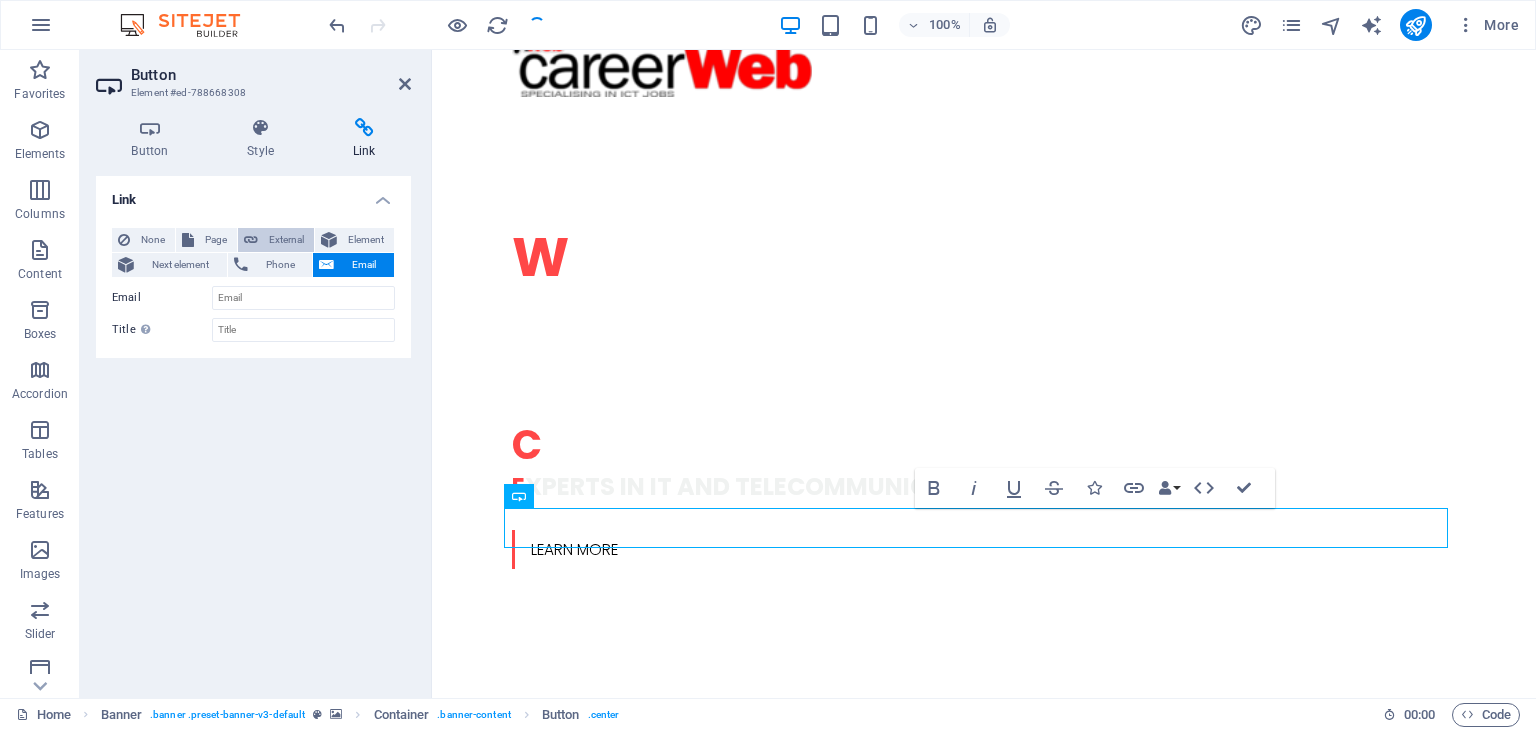 click on "External" at bounding box center [286, 240] 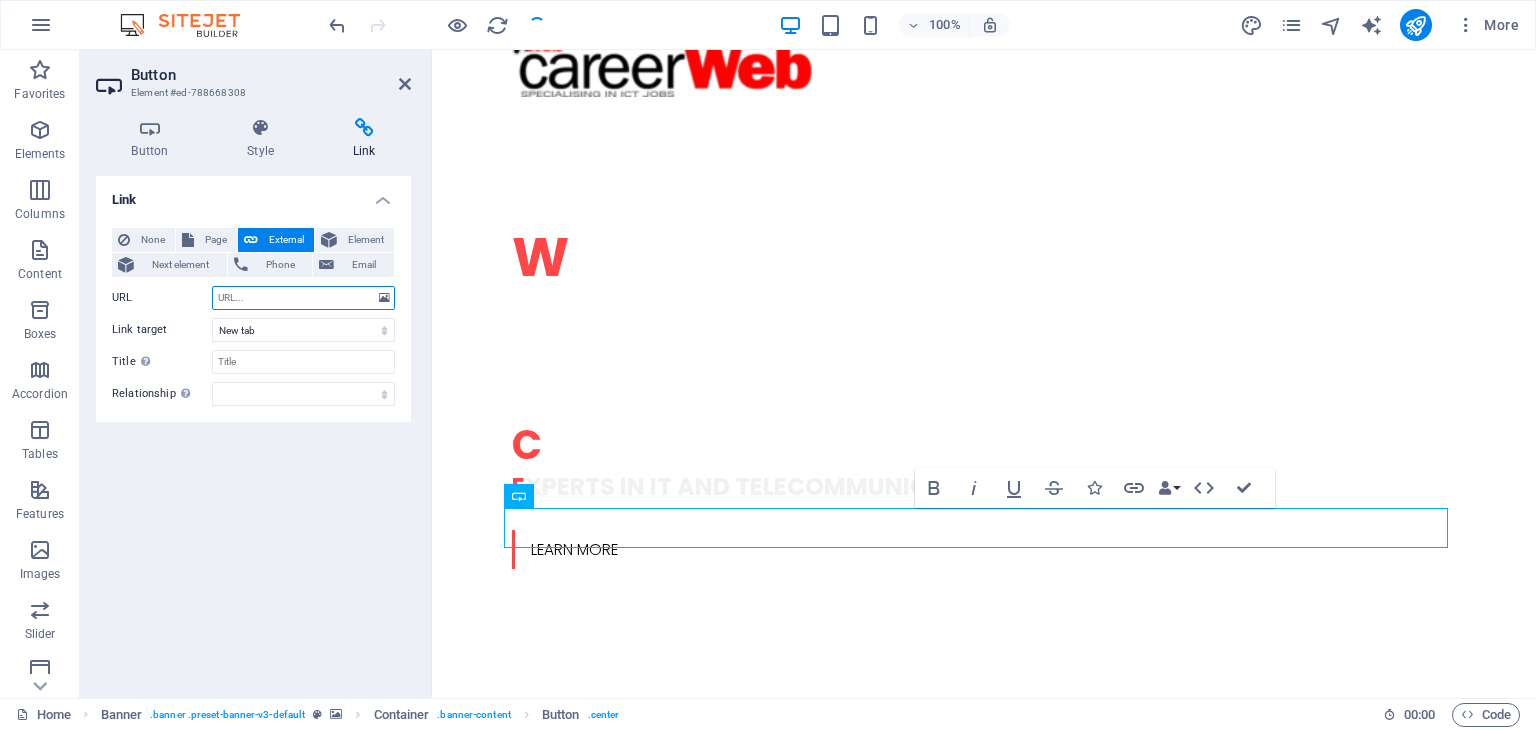 paste on "[DOMAIN_NAME][URL]" 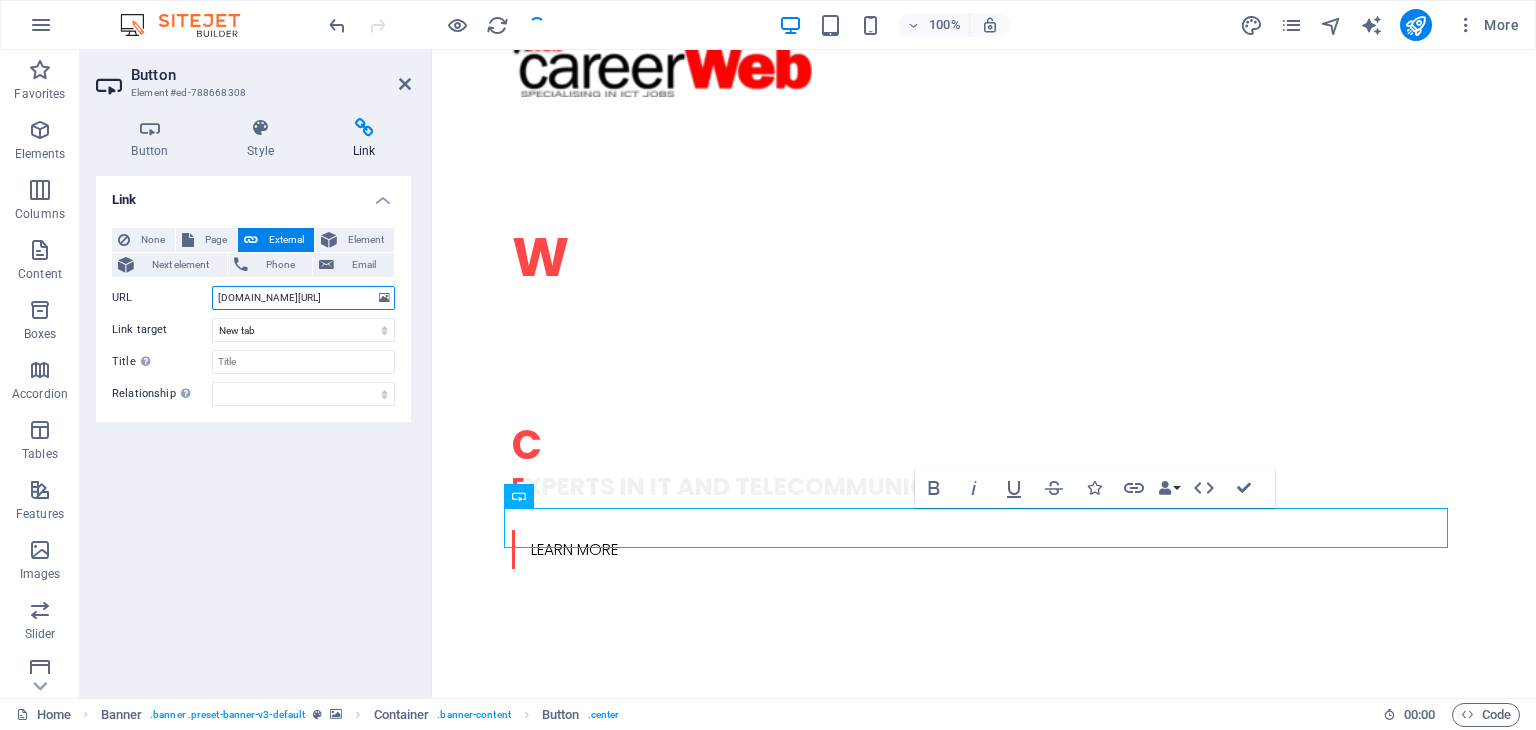 type on "[DOMAIN_NAME][URL]" 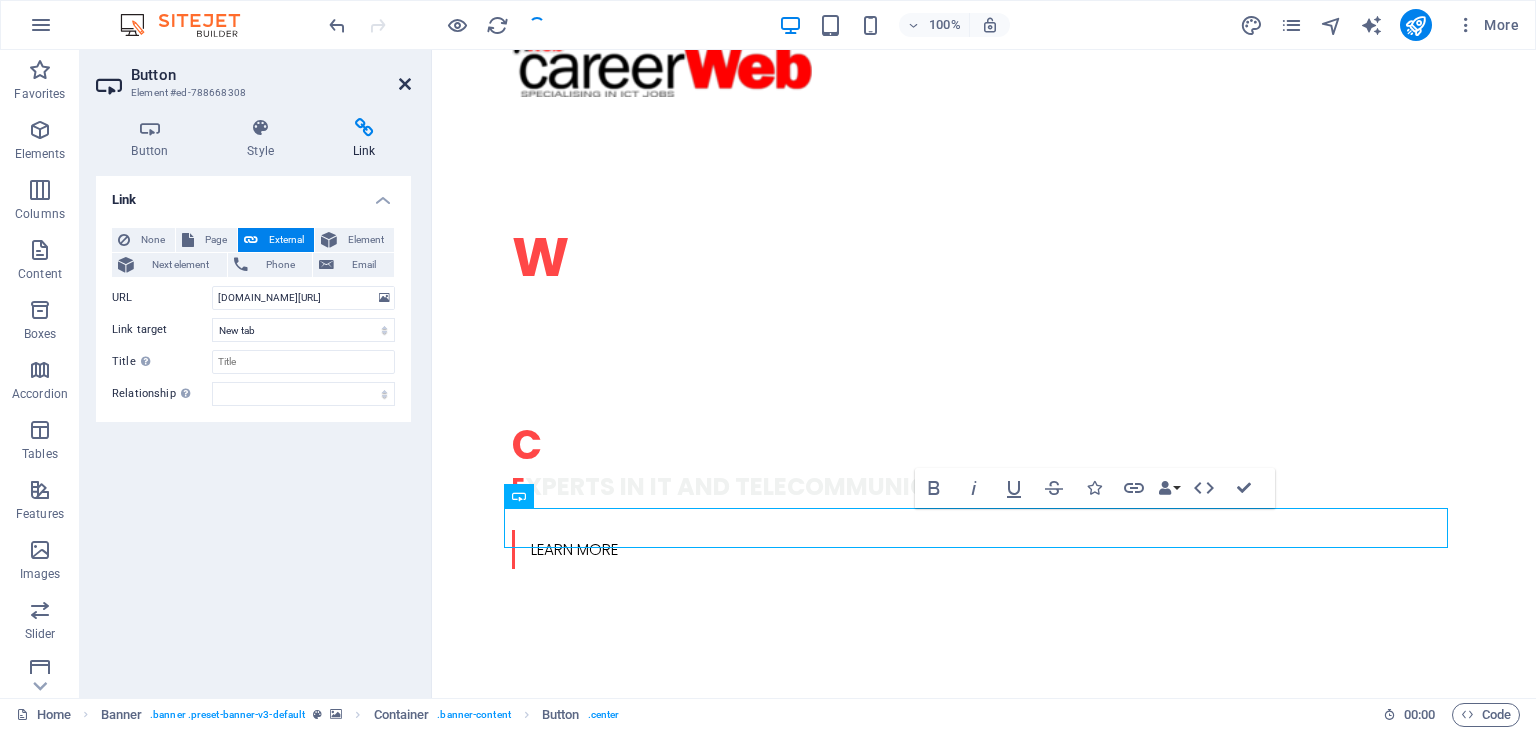 click at bounding box center [405, 84] 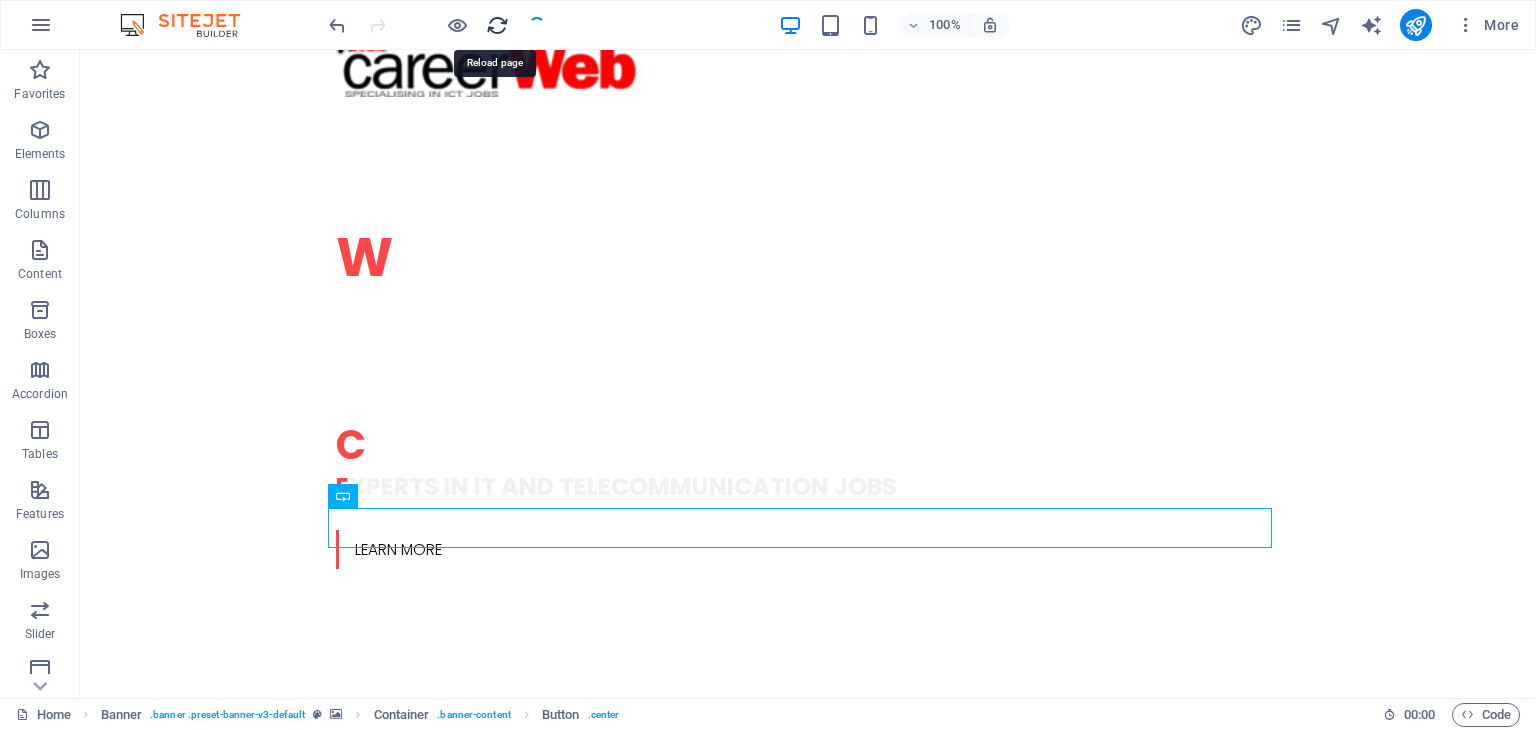 click at bounding box center (497, 25) 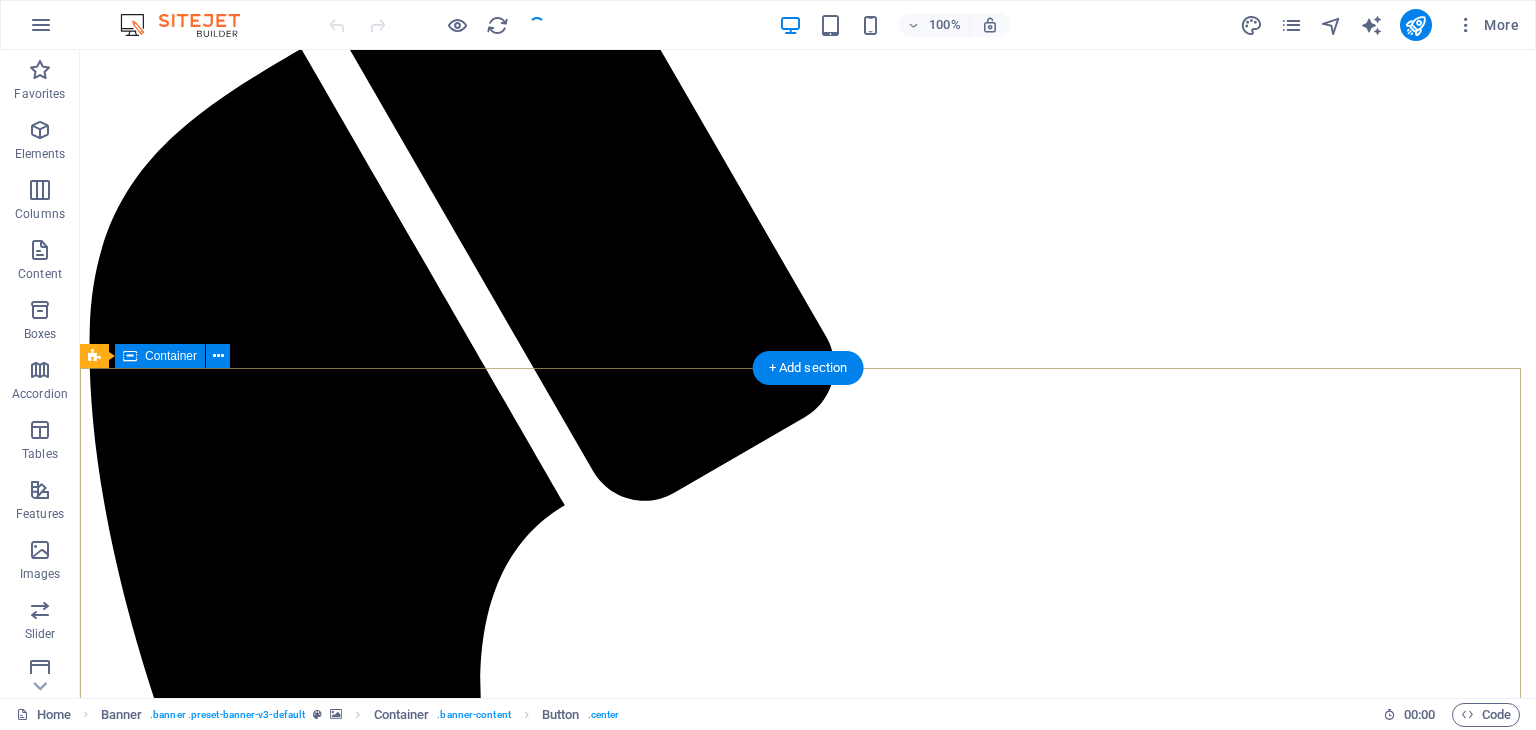 scroll, scrollTop: 1100, scrollLeft: 0, axis: vertical 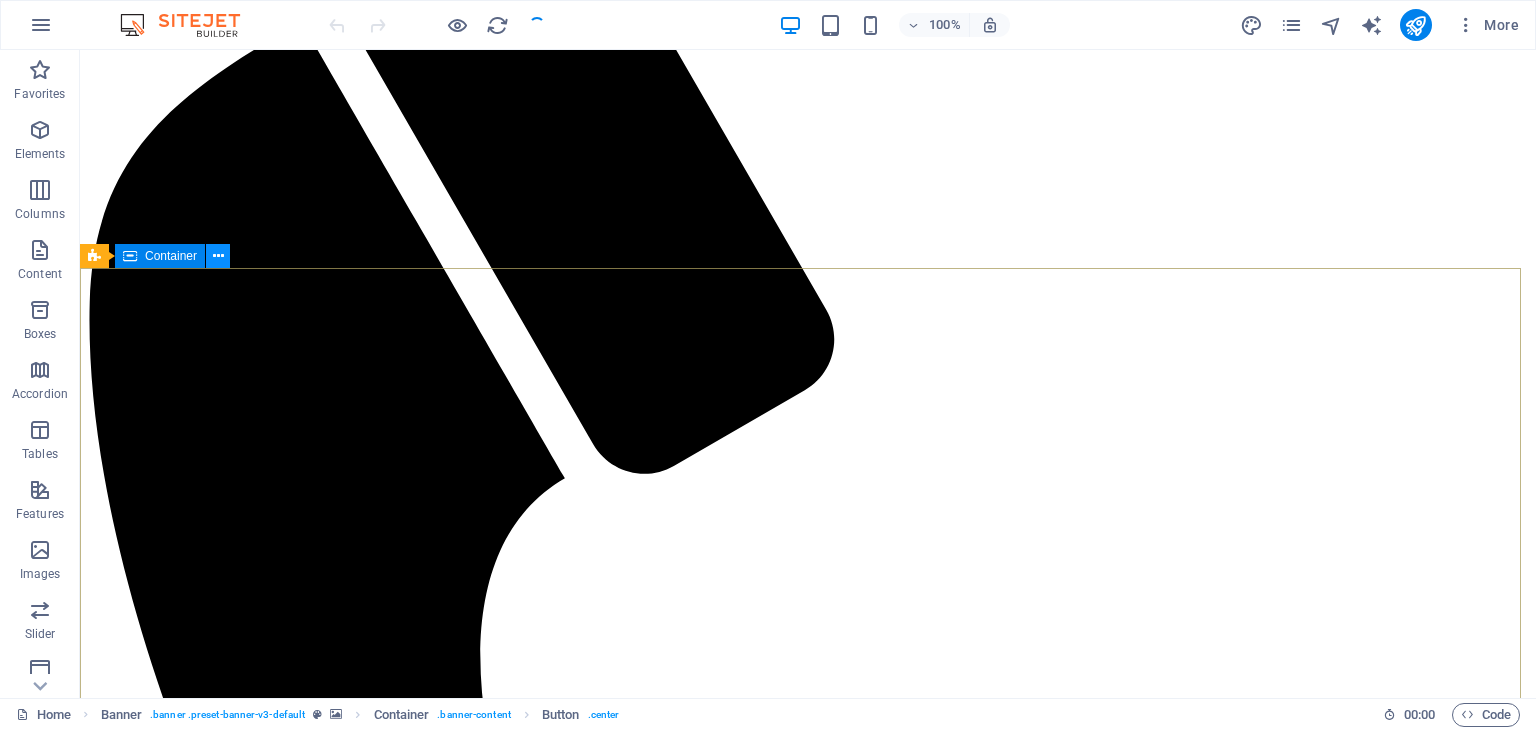 click at bounding box center [218, 256] 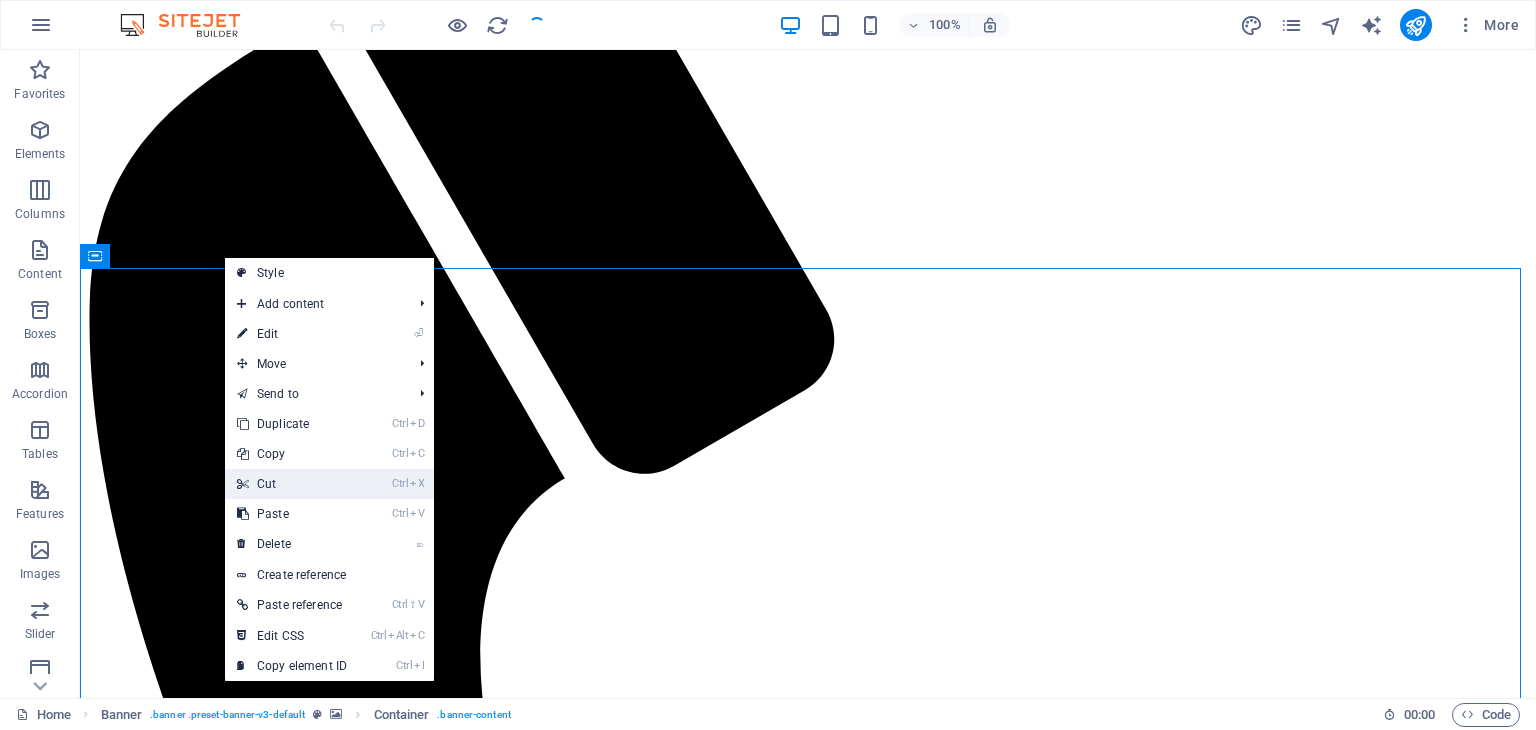click on "Ctrl X  Cut" at bounding box center (292, 484) 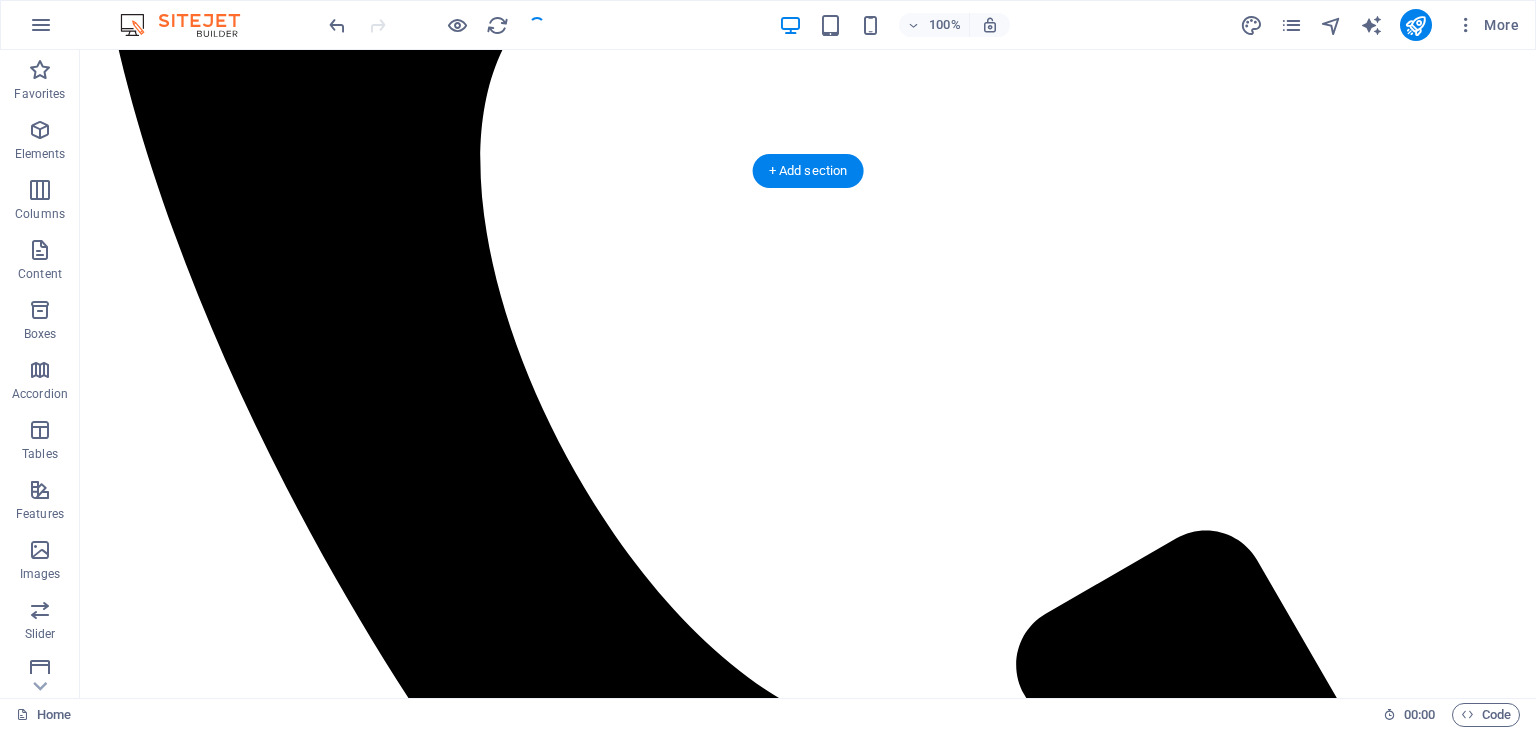 scroll, scrollTop: 1600, scrollLeft: 0, axis: vertical 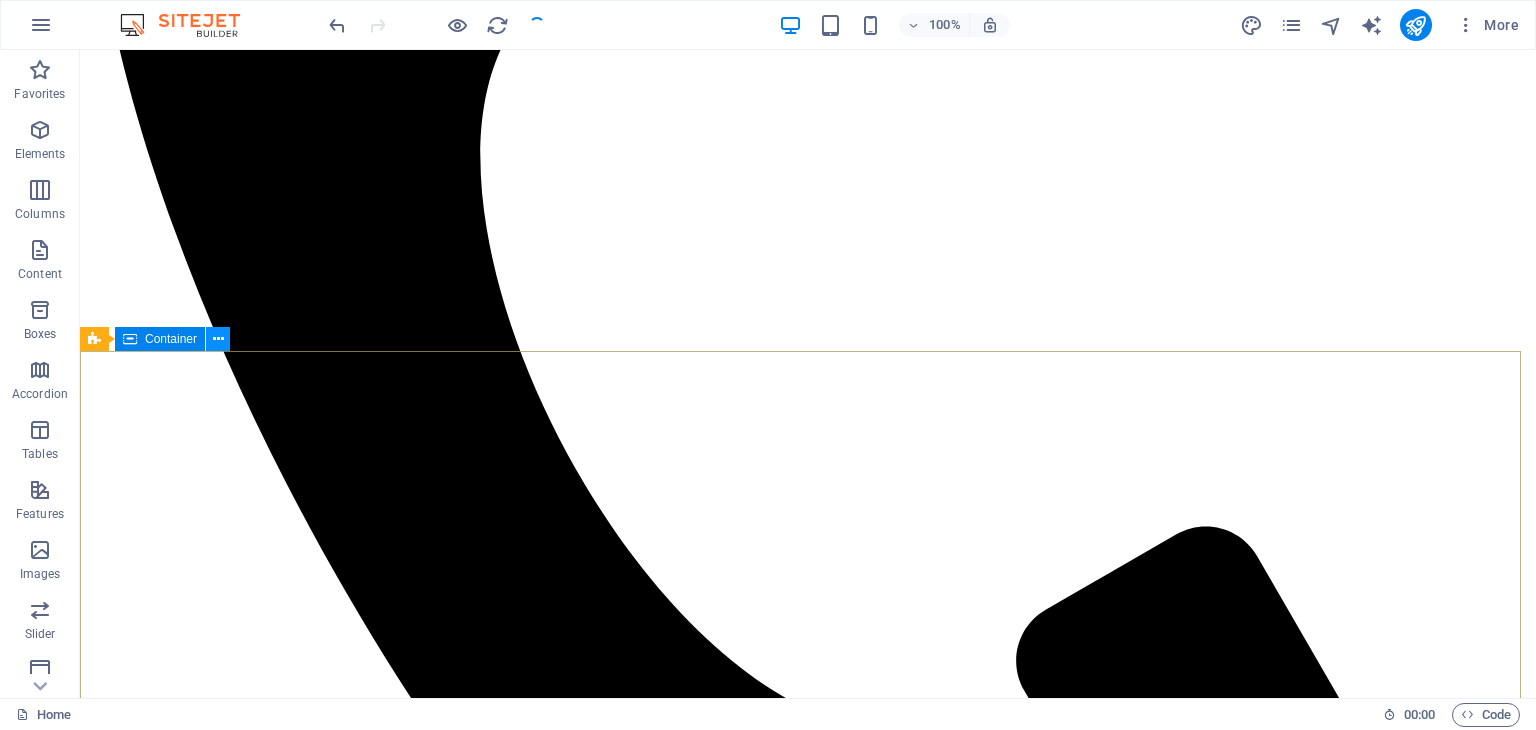 click at bounding box center [218, 339] 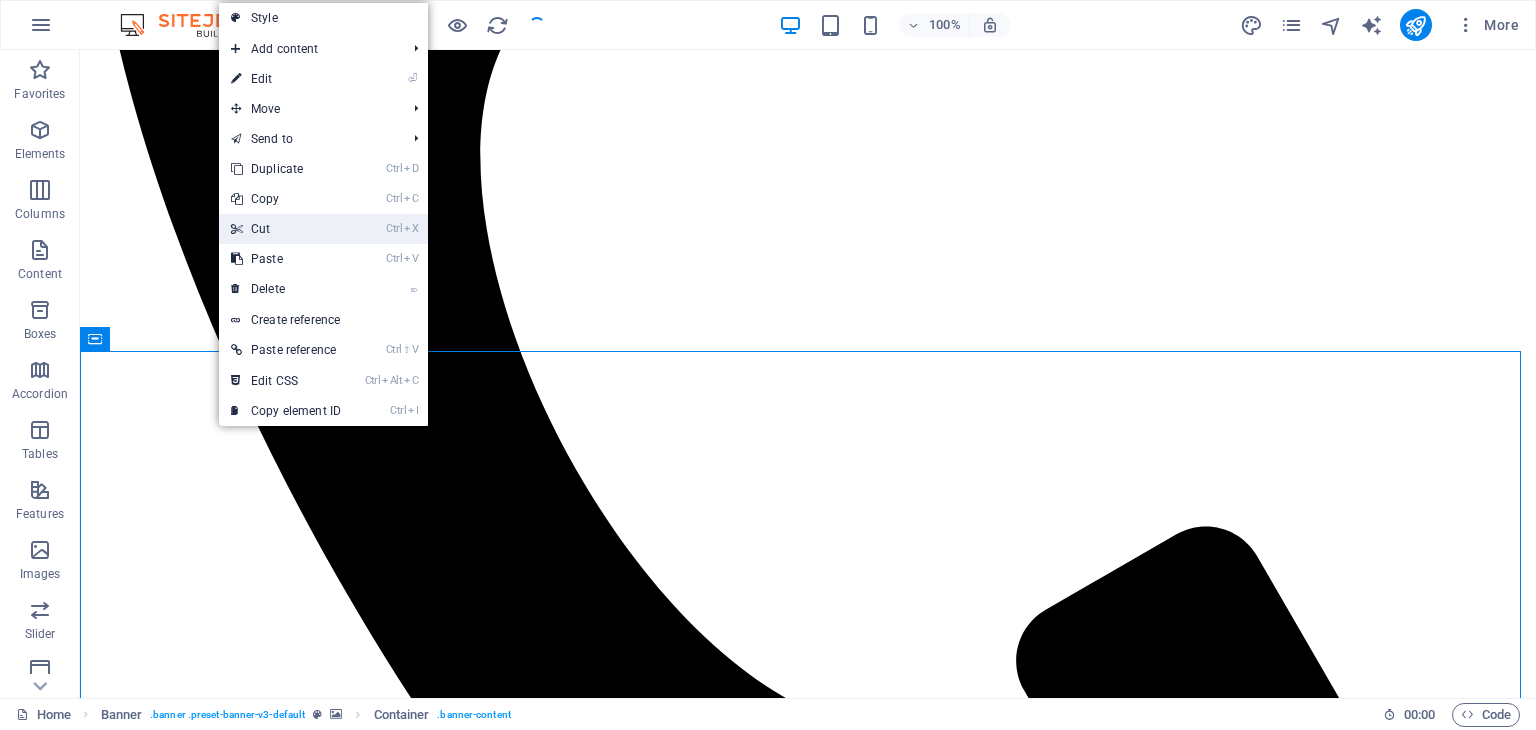 drag, startPoint x: 261, startPoint y: 223, endPoint x: 190, endPoint y: 192, distance: 77.47257 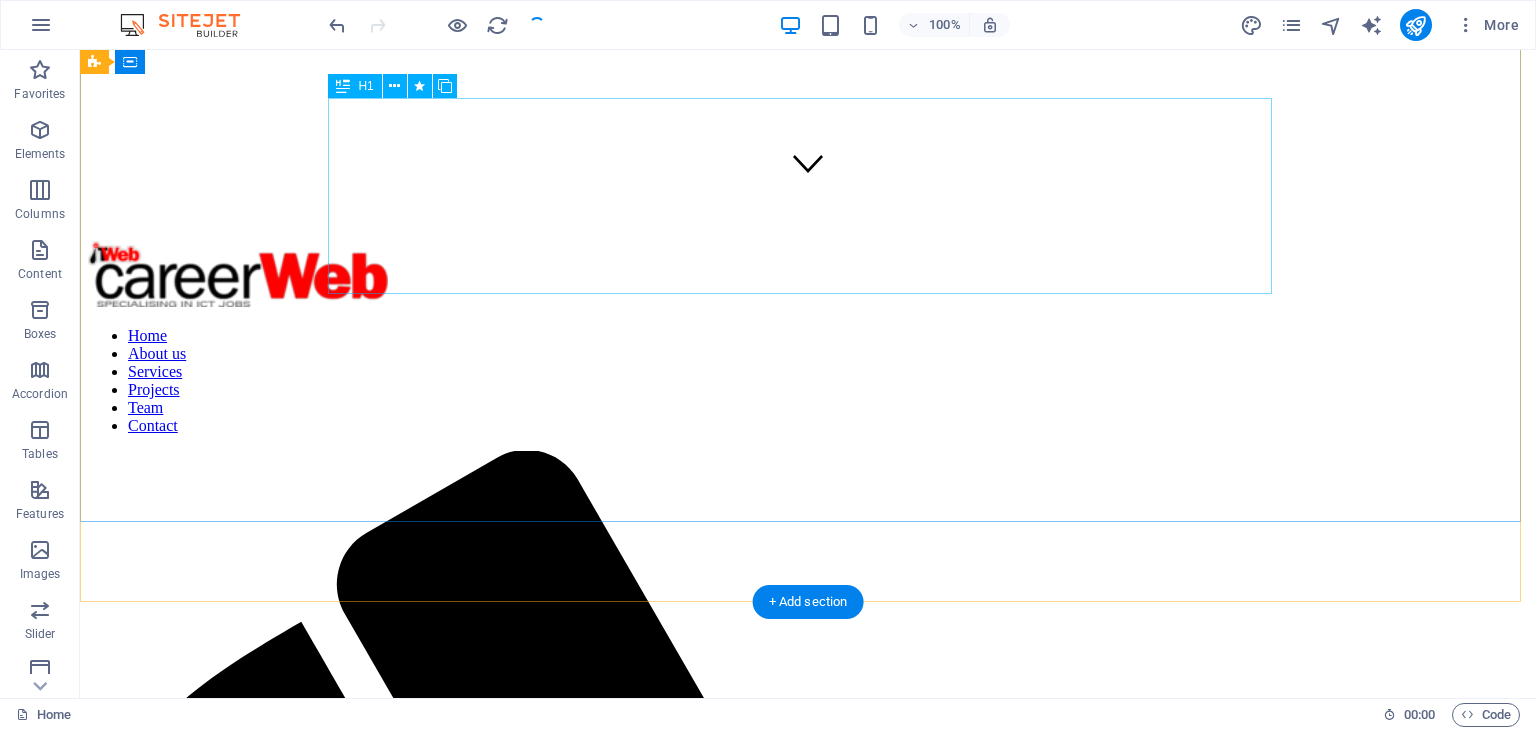 scroll, scrollTop: 0, scrollLeft: 0, axis: both 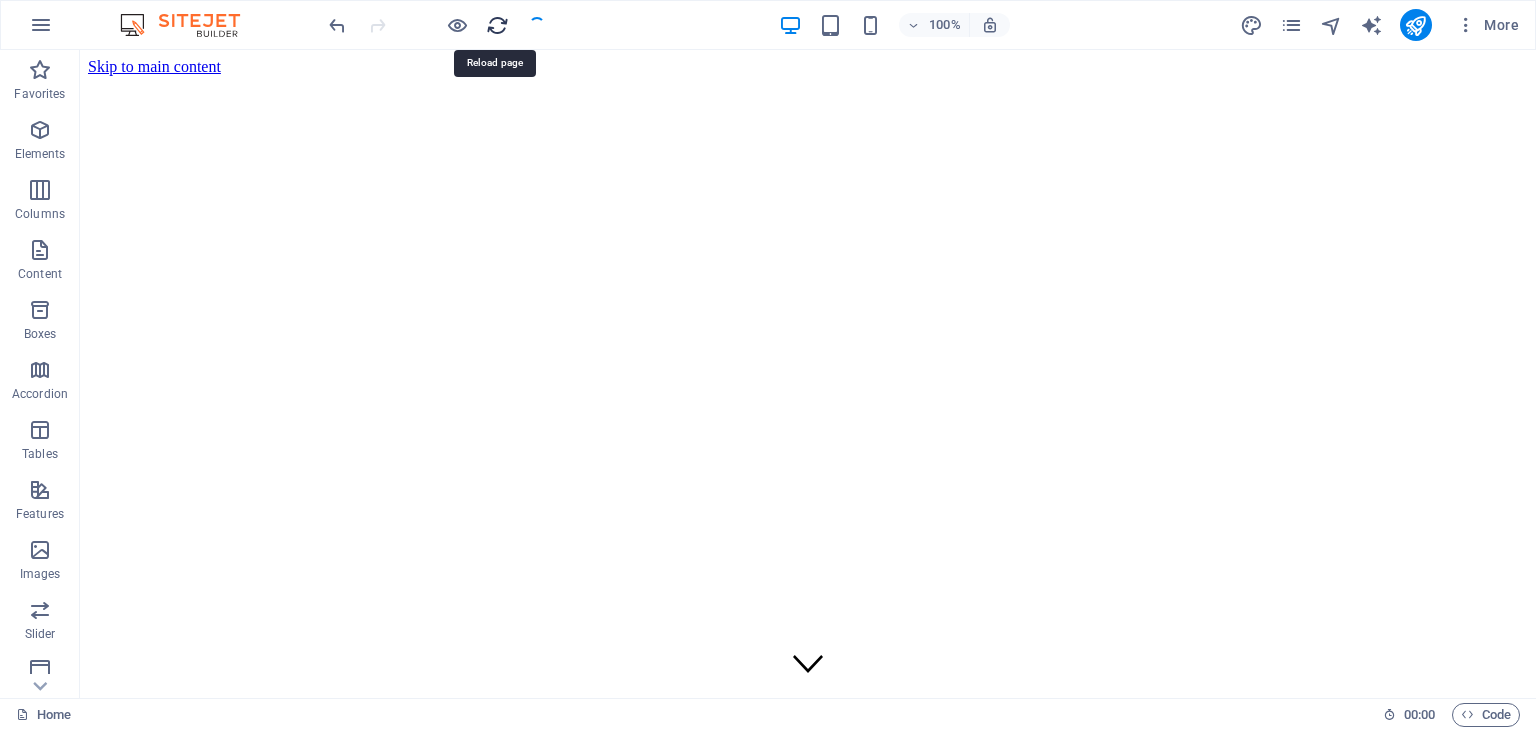 drag, startPoint x: 496, startPoint y: 26, endPoint x: 856, endPoint y: 48, distance: 360.6716 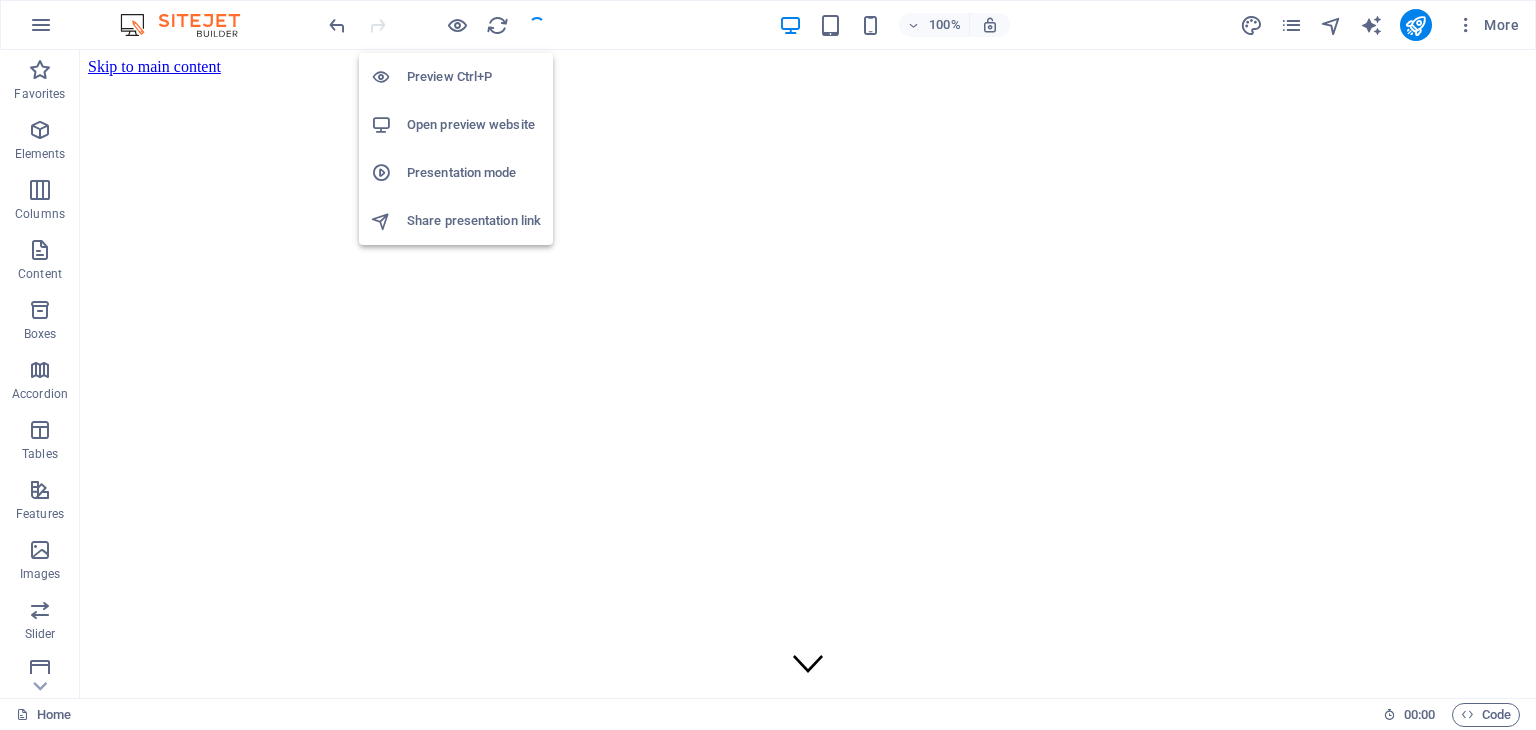 click on "Preview Ctrl+P" at bounding box center [474, 77] 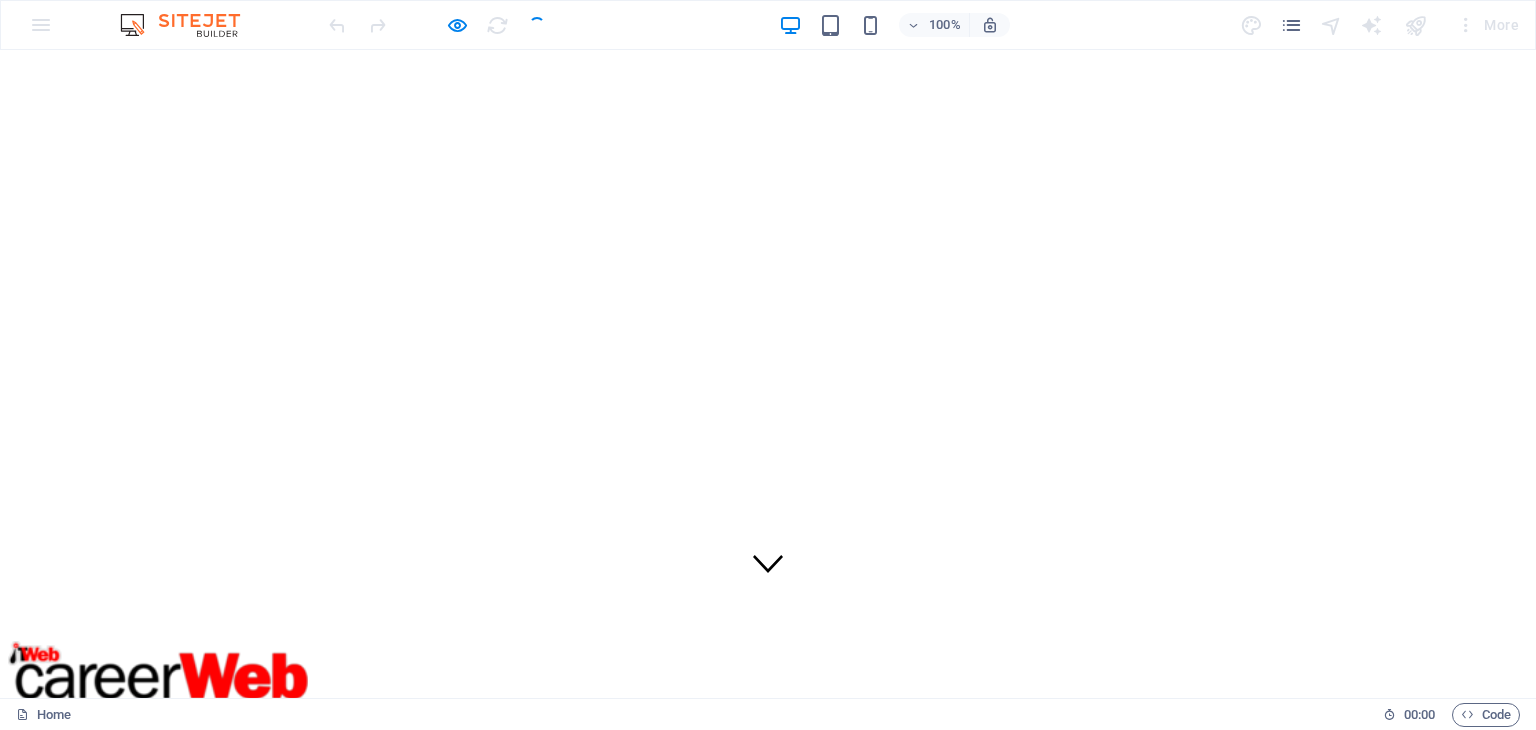 scroll, scrollTop: 0, scrollLeft: 0, axis: both 